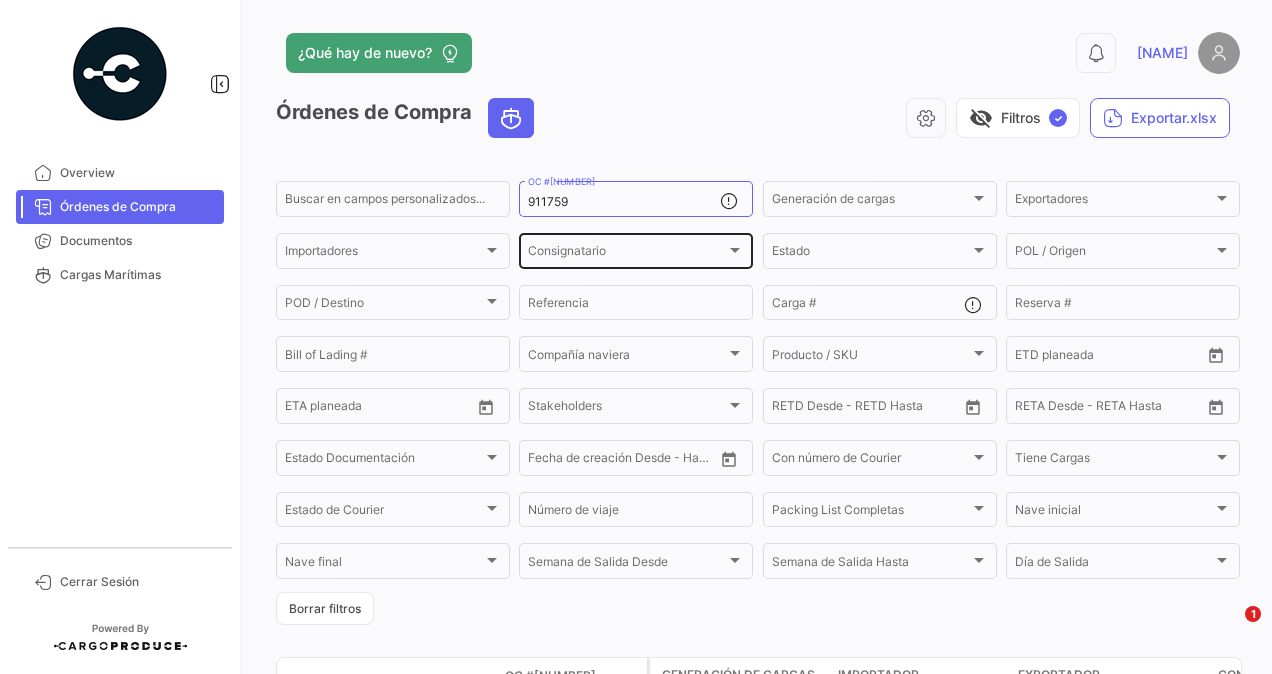 scroll, scrollTop: 0, scrollLeft: 0, axis: both 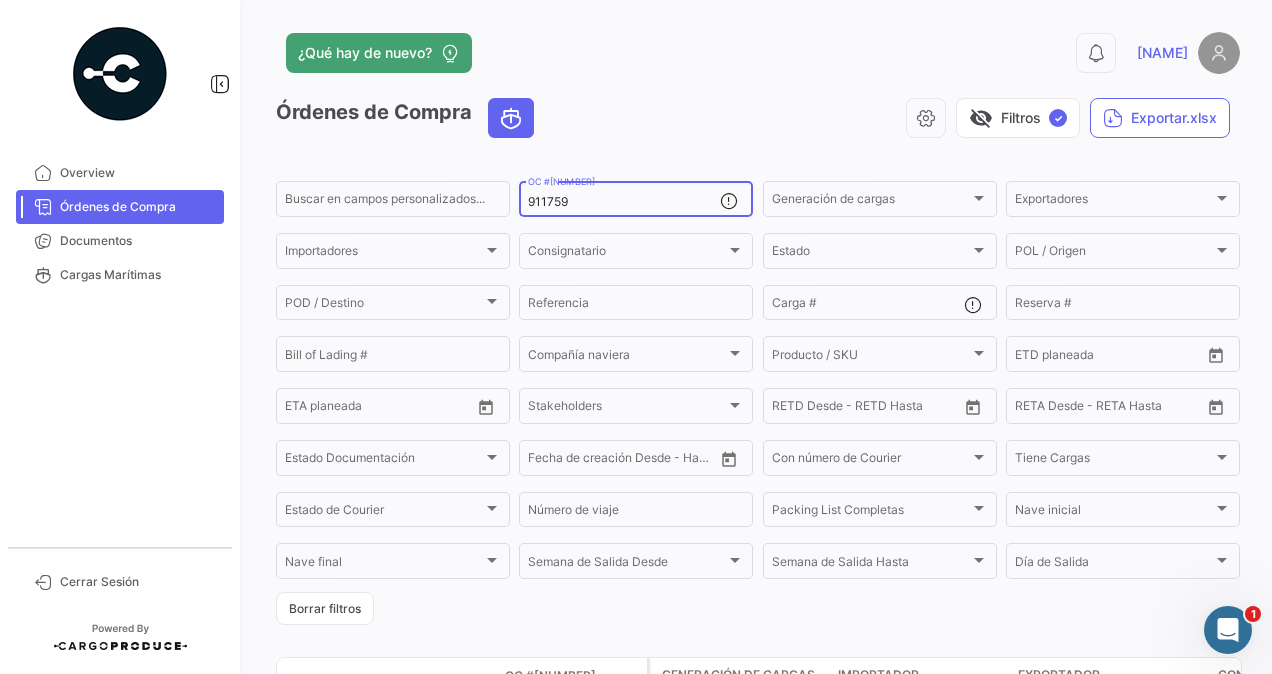 drag, startPoint x: 573, startPoint y: 200, endPoint x: 516, endPoint y: 193, distance: 57.428215 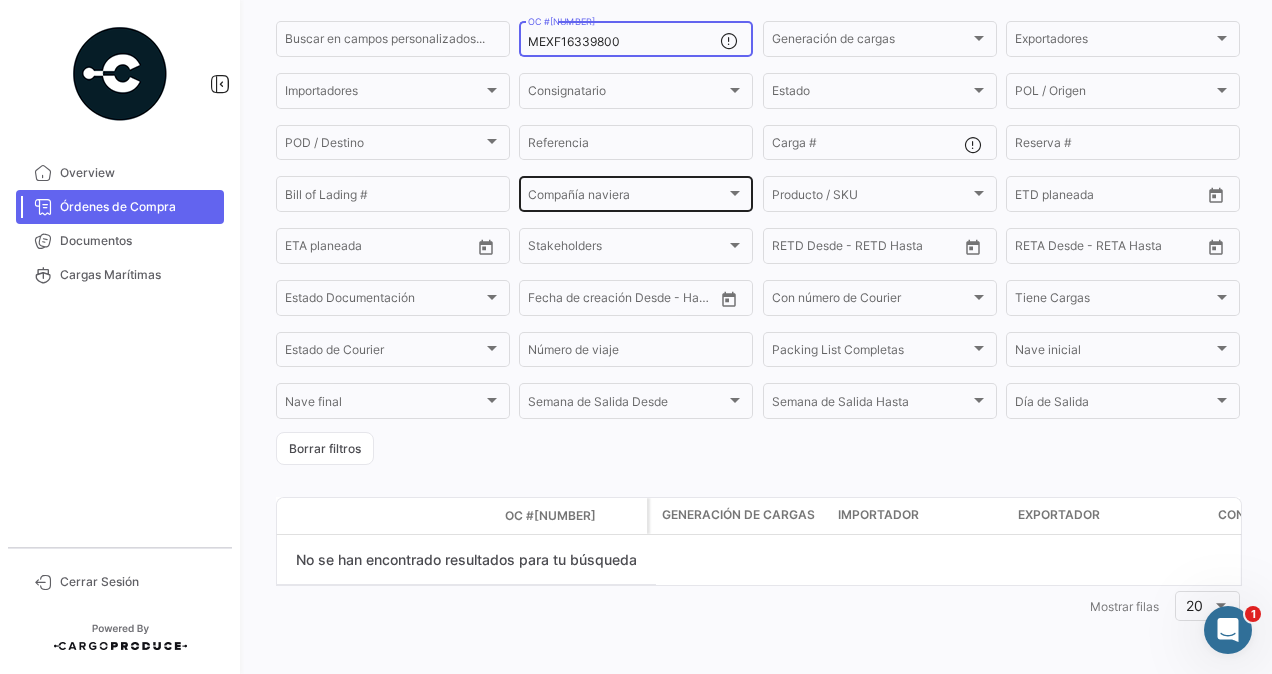 scroll, scrollTop: 0, scrollLeft: 0, axis: both 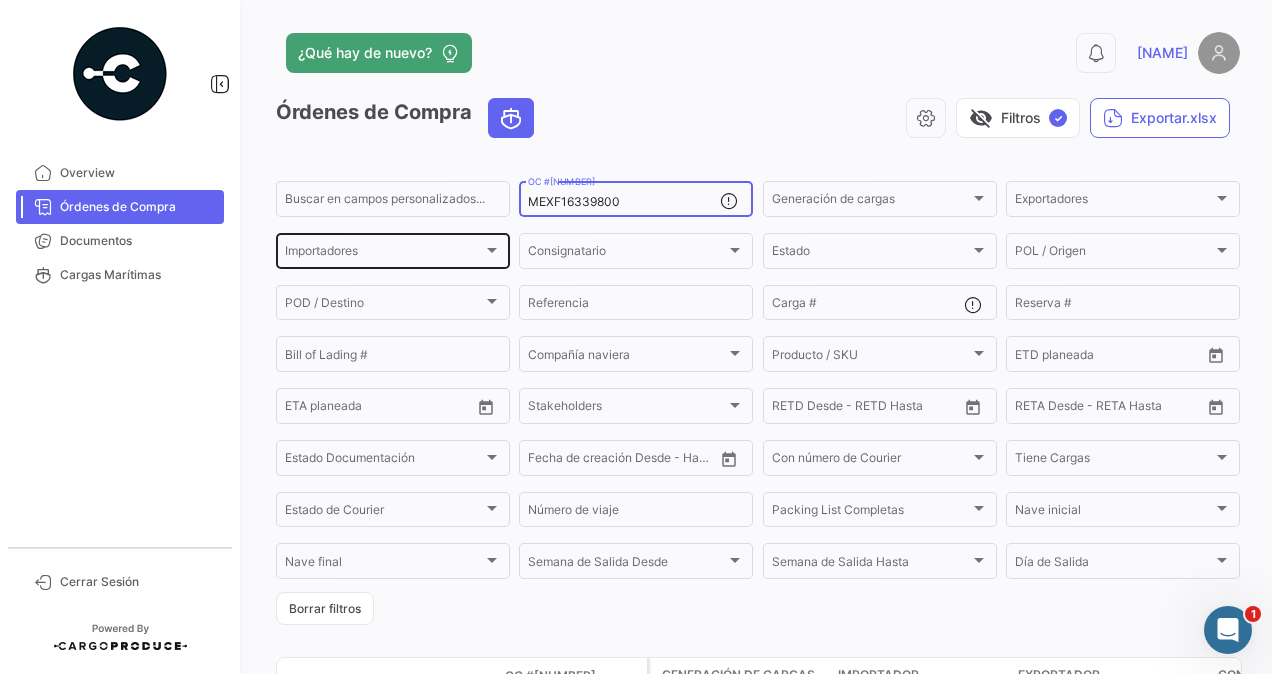 type on "MEXF16339800" 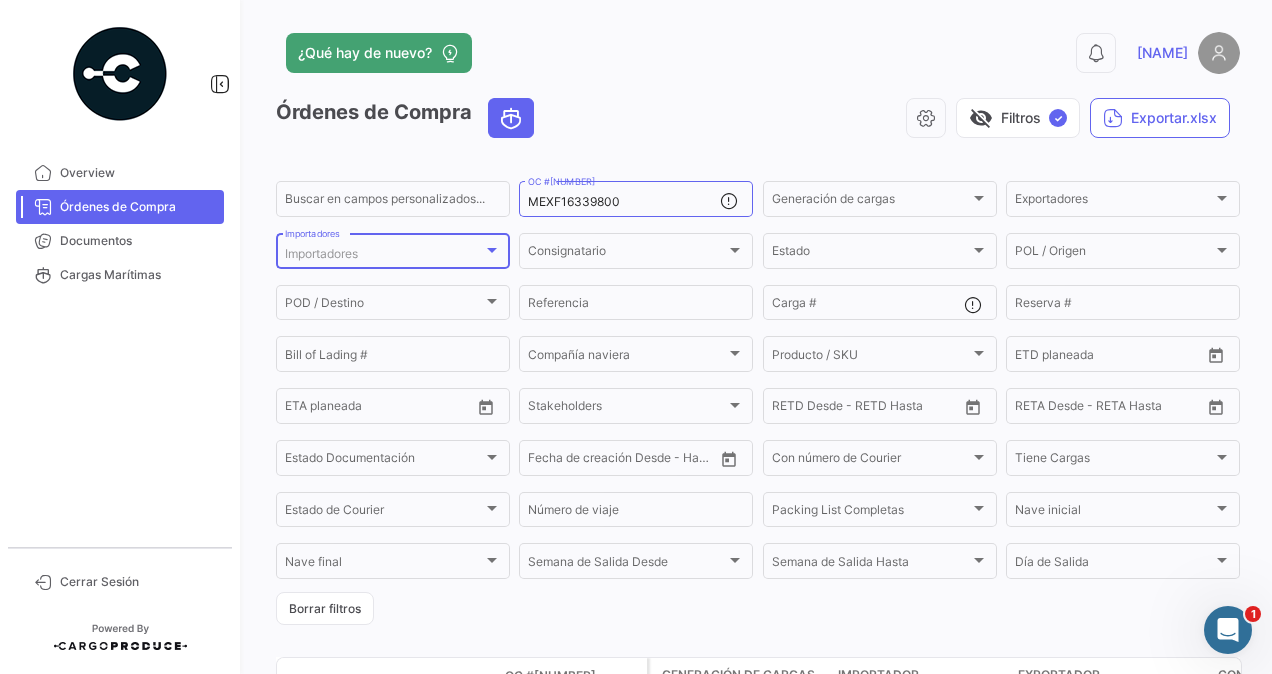 click on "Importadores" at bounding box center [384, 254] 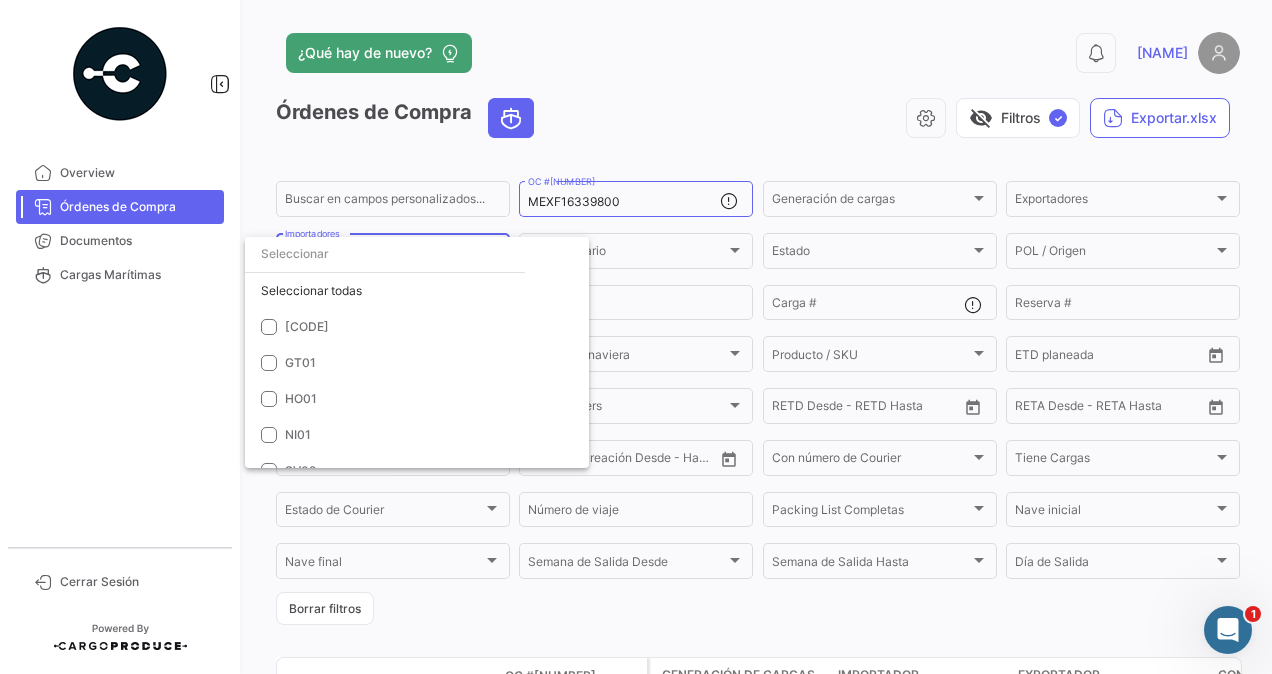 drag, startPoint x: 638, startPoint y: 208, endPoint x: 648, endPoint y: 194, distance: 17.20465 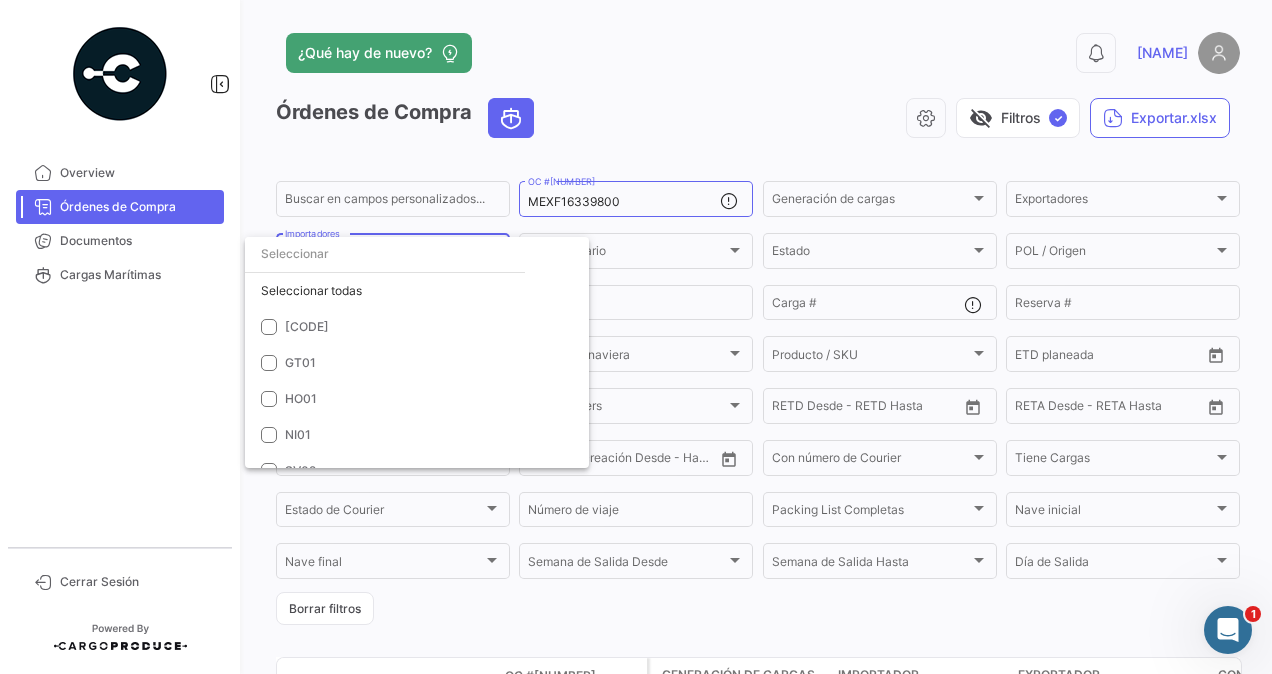 click at bounding box center [636, 337] 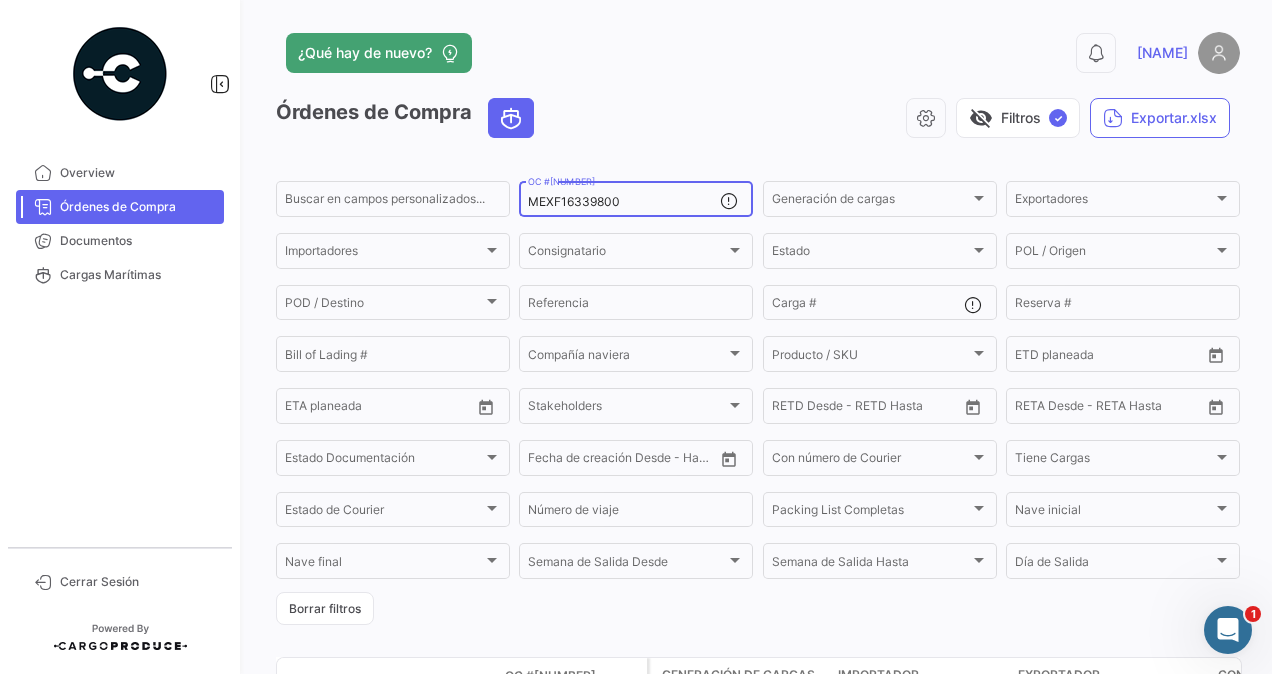click on "MEXF16339800  OC #" 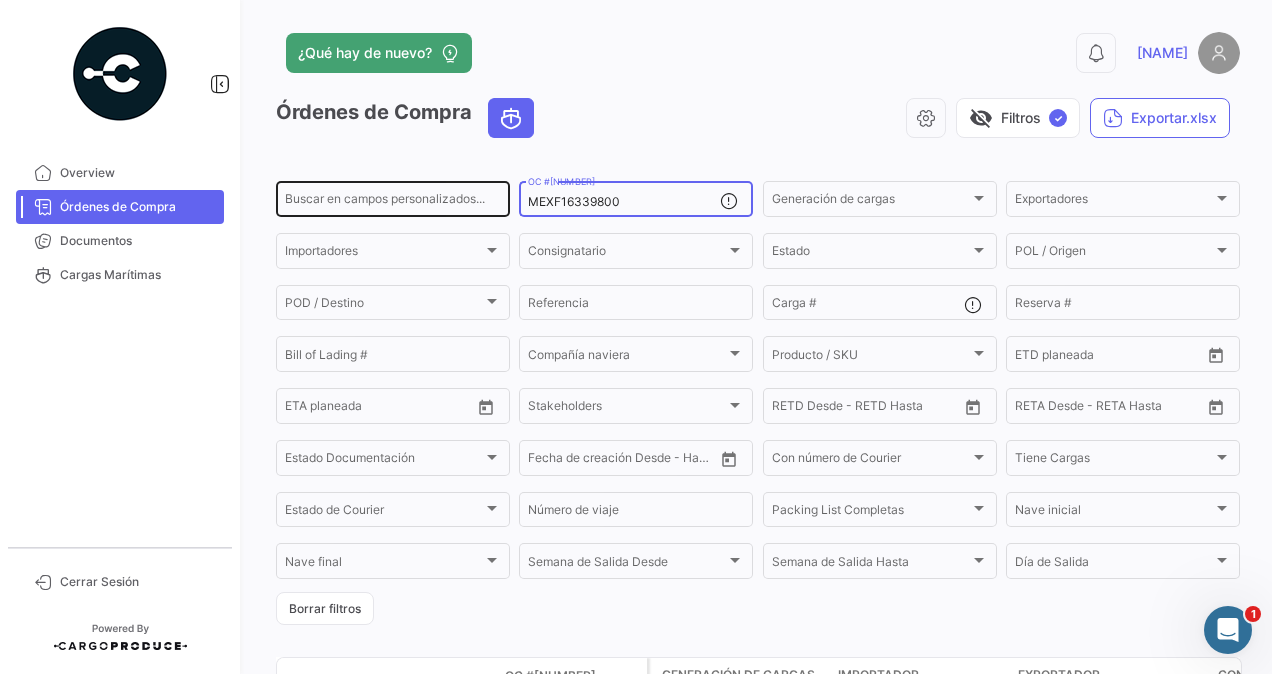 click on "Buscar en campos personalizados..." at bounding box center [393, 202] 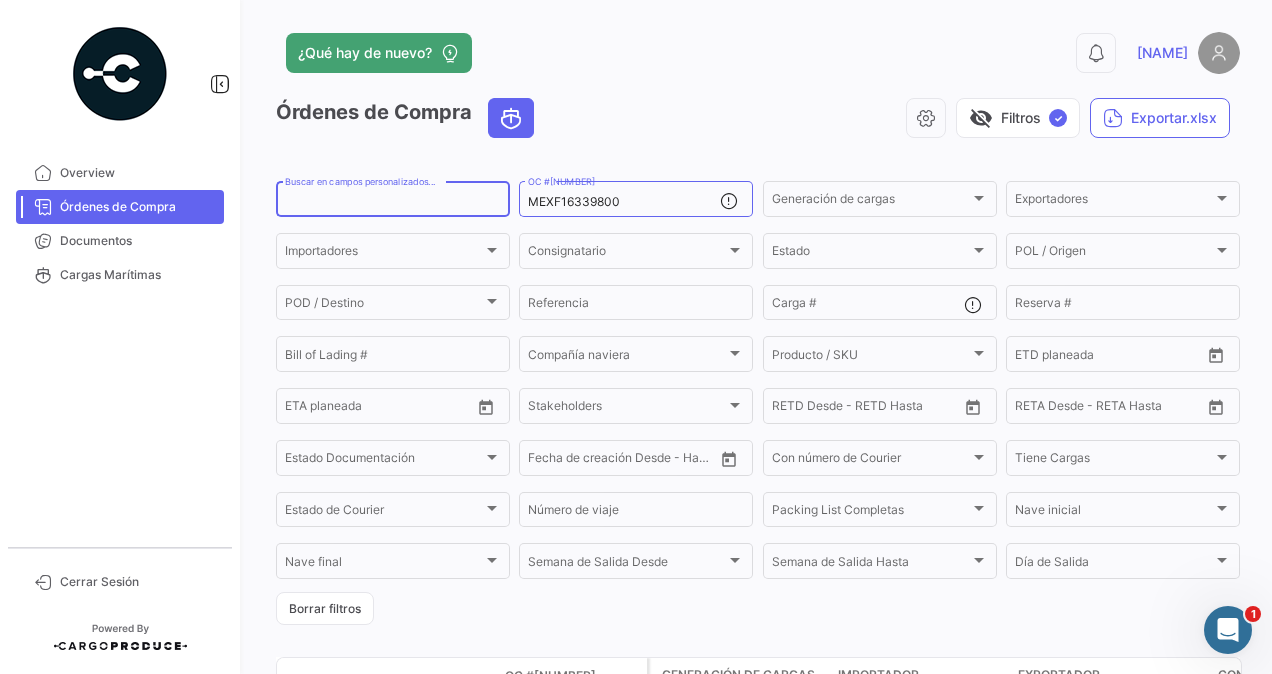 paste on "MEXF16339800" 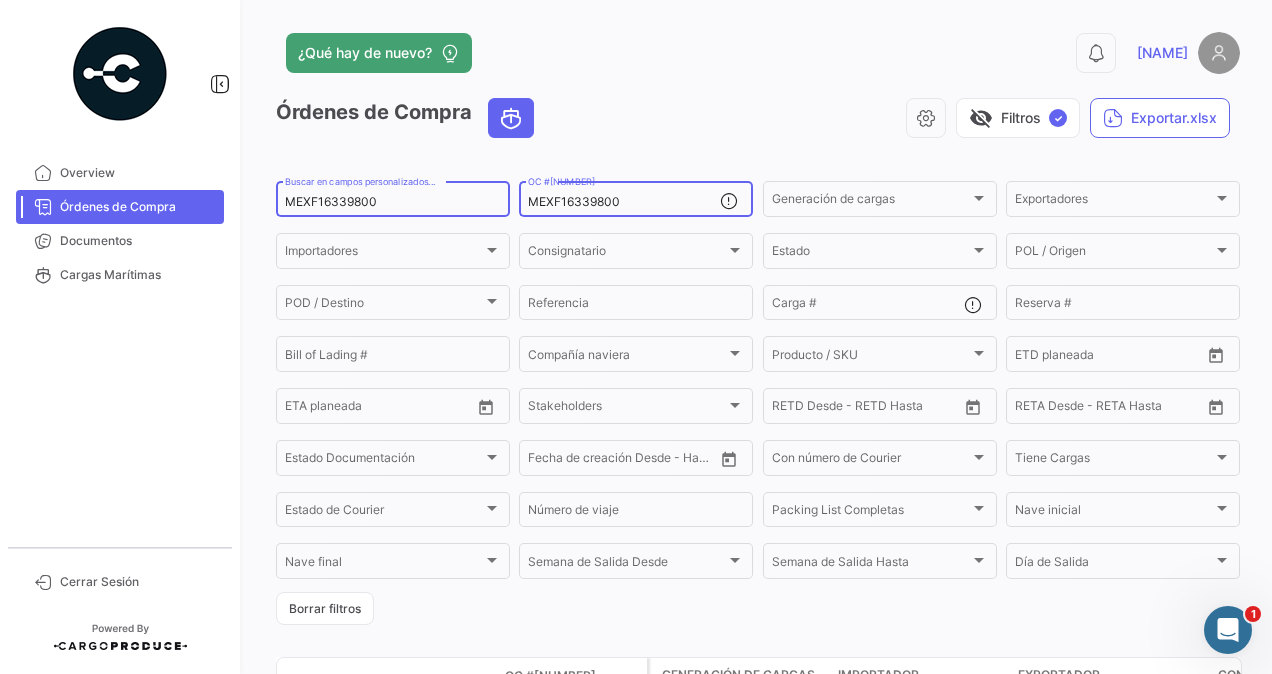 type on "MEXF16339800" 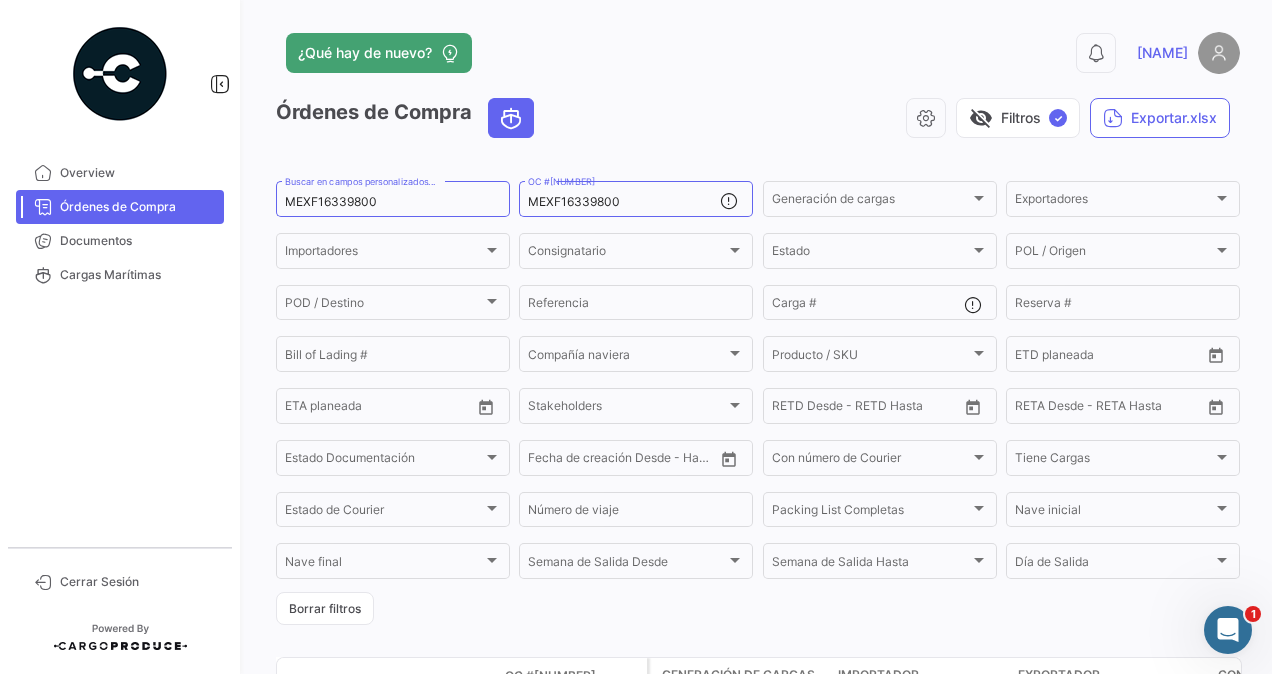 drag, startPoint x: 619, startPoint y: 194, endPoint x: 508, endPoint y: 192, distance: 111.01801 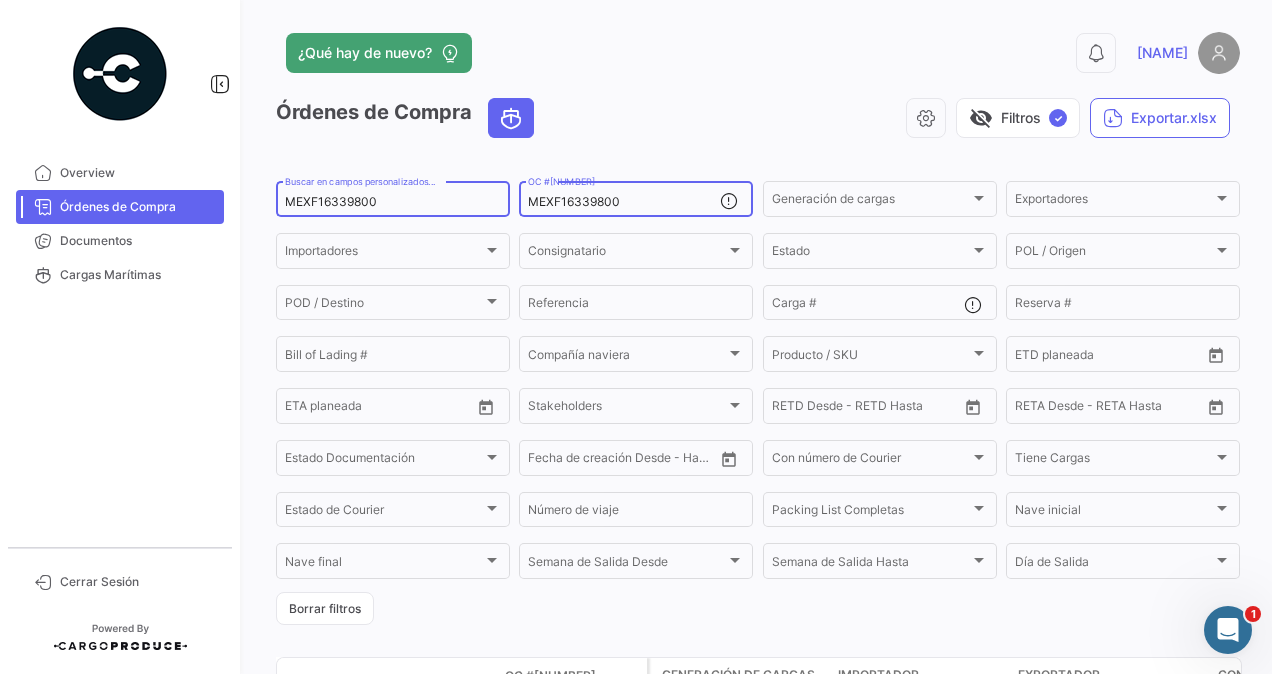 drag, startPoint x: 636, startPoint y: 196, endPoint x: 507, endPoint y: 195, distance: 129.00388 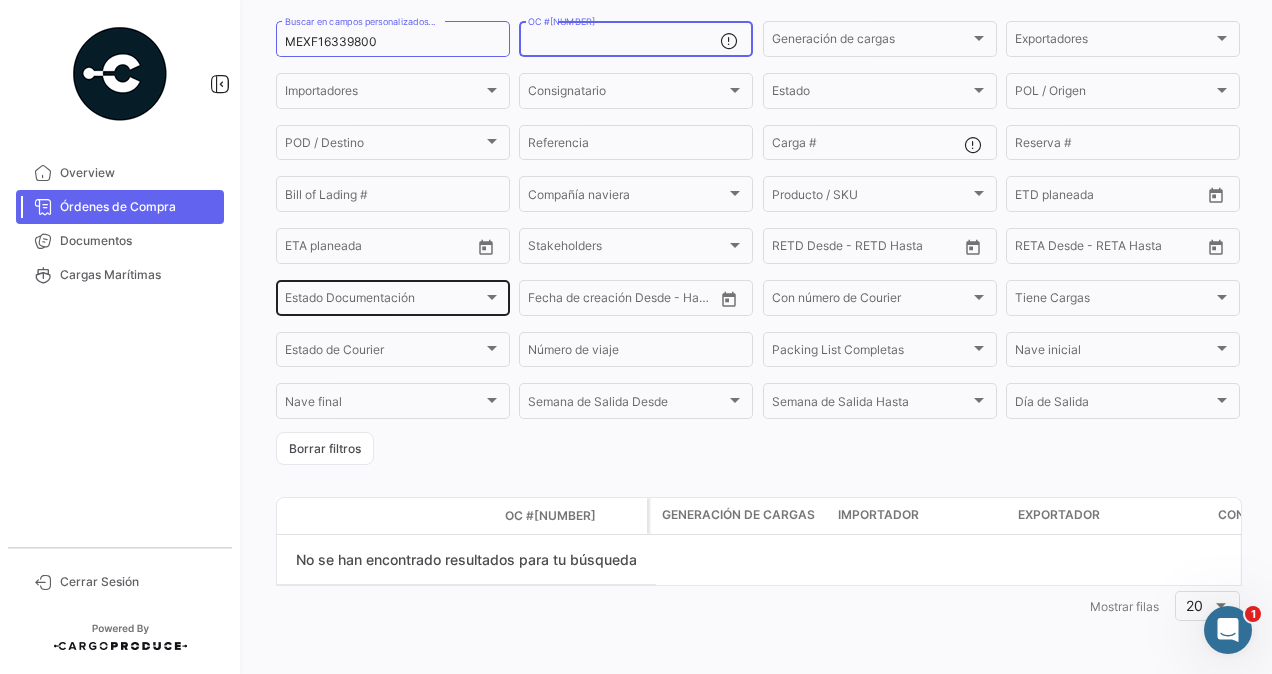 scroll, scrollTop: 0, scrollLeft: 0, axis: both 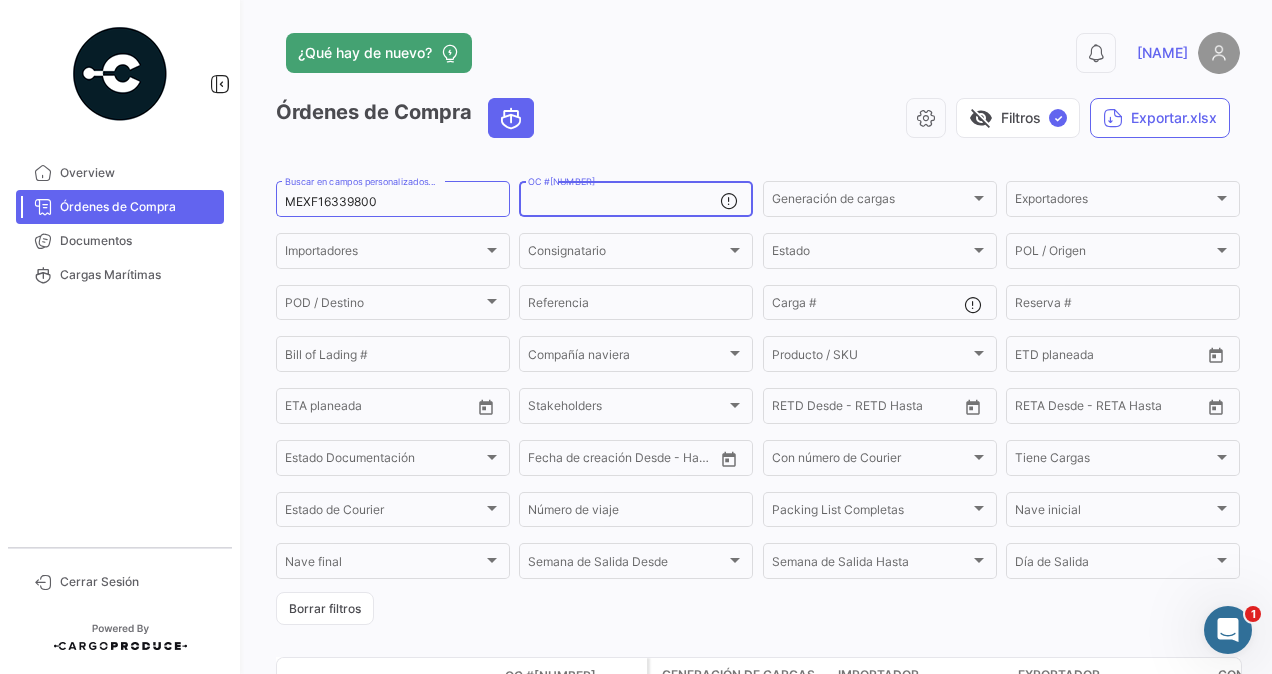 type 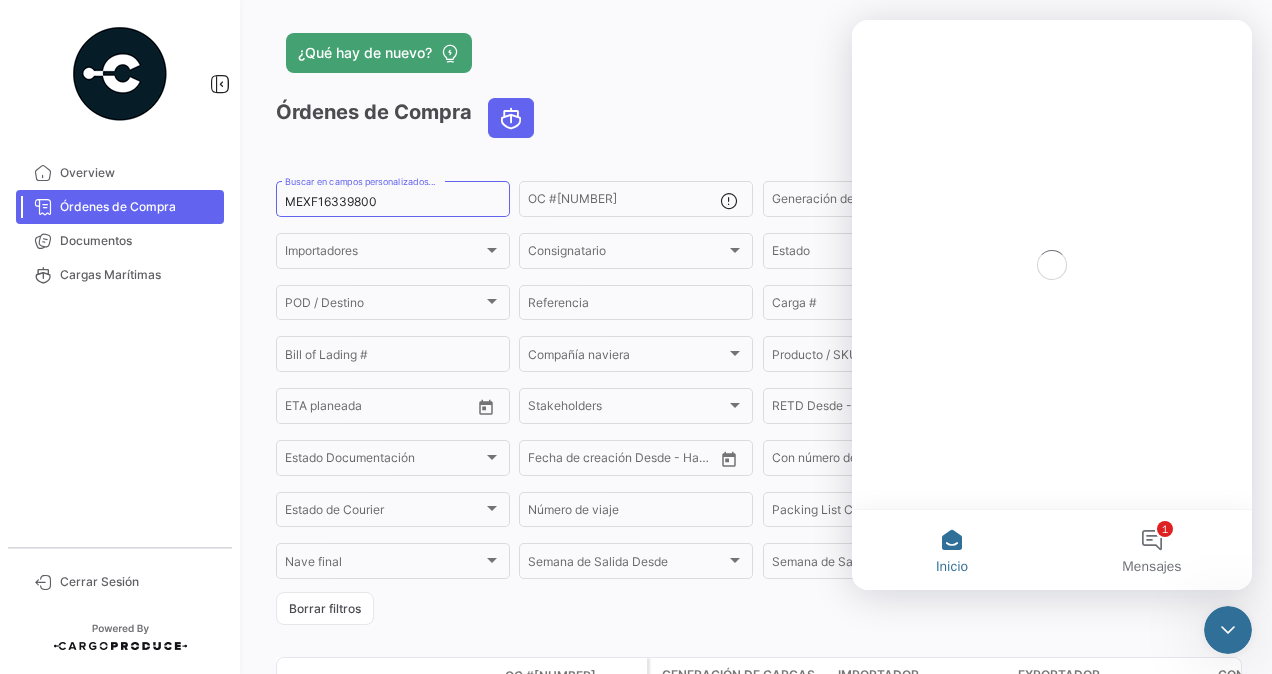 scroll, scrollTop: 0, scrollLeft: 0, axis: both 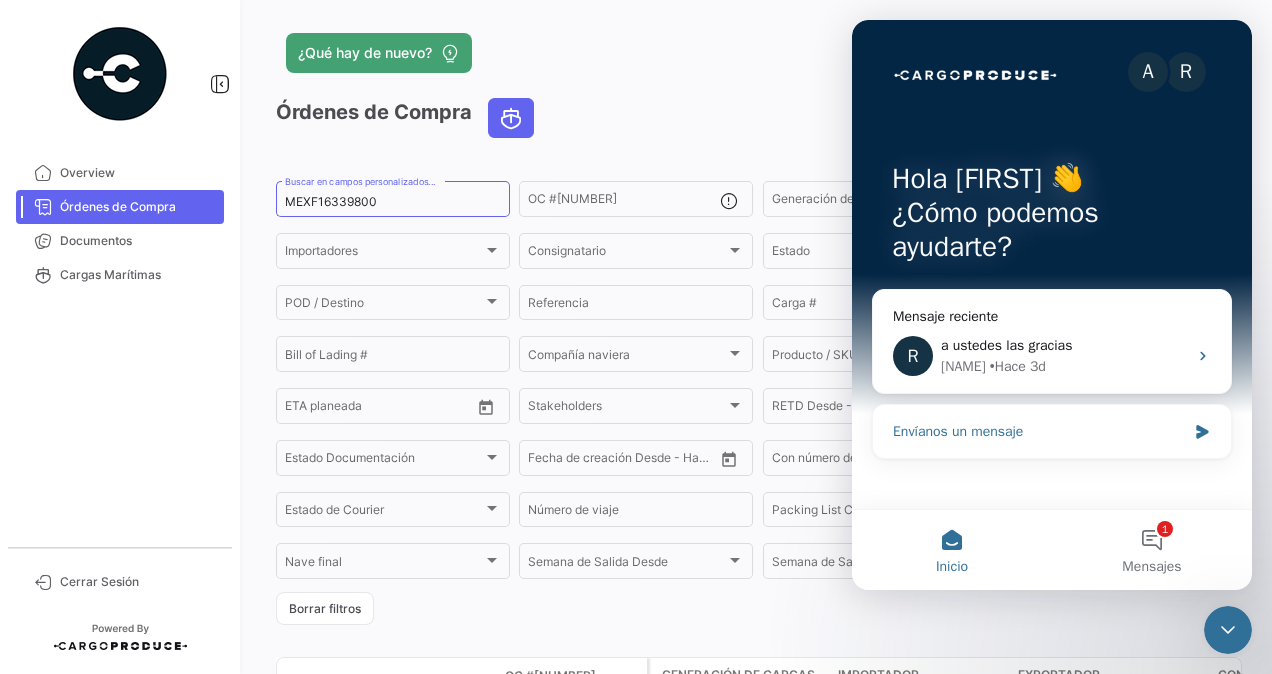 click on "Envíanos un mensaje" at bounding box center [1039, 431] 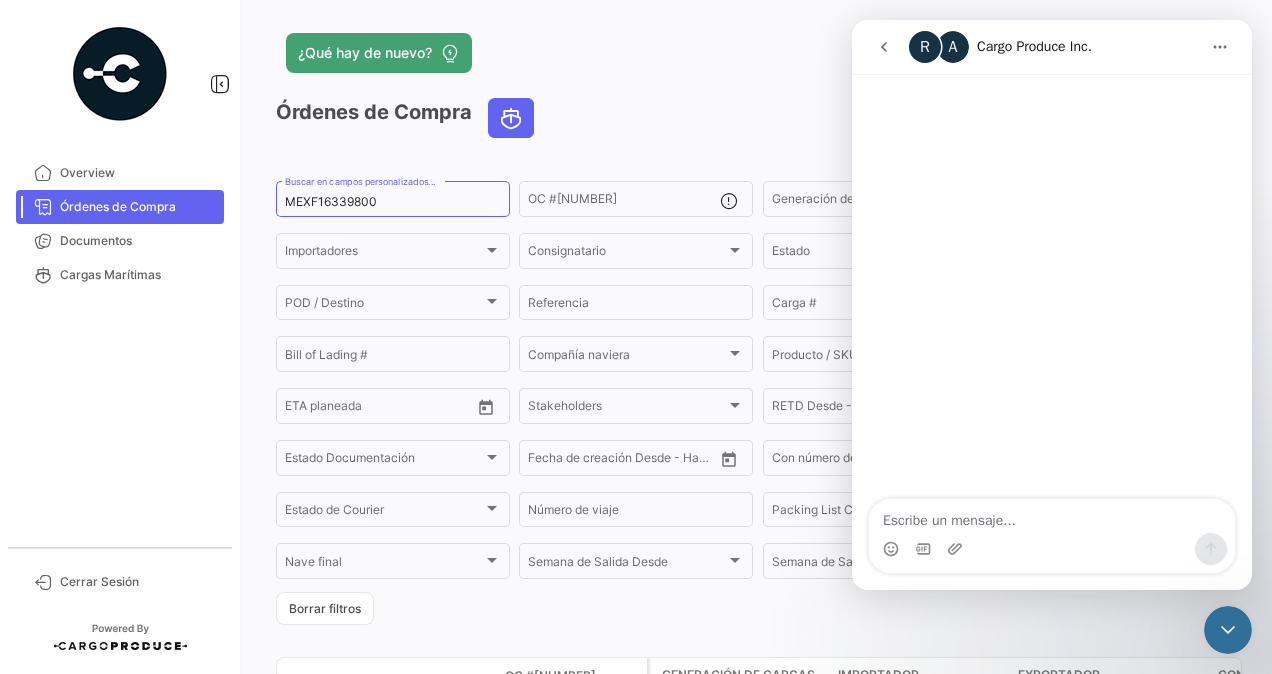 click at bounding box center [1052, 516] 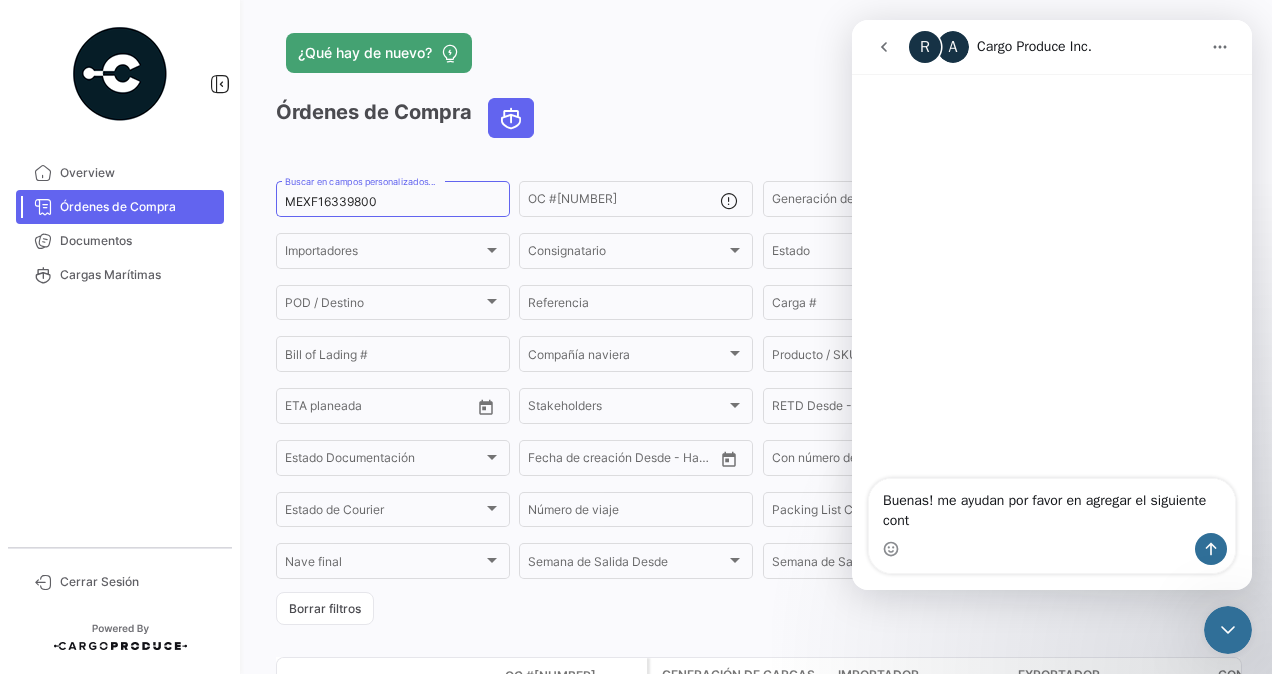 type on "Buenas! me ayudan por favor en agregar el siguiente cont ONEU5788252" 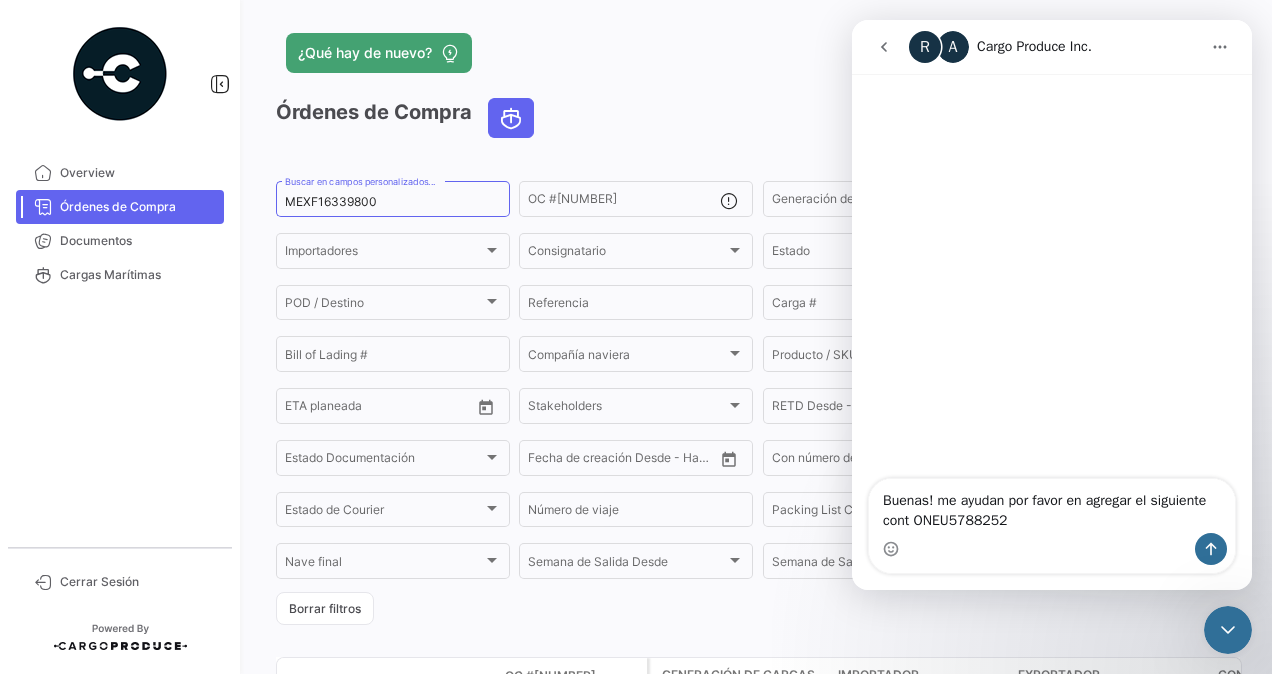 type 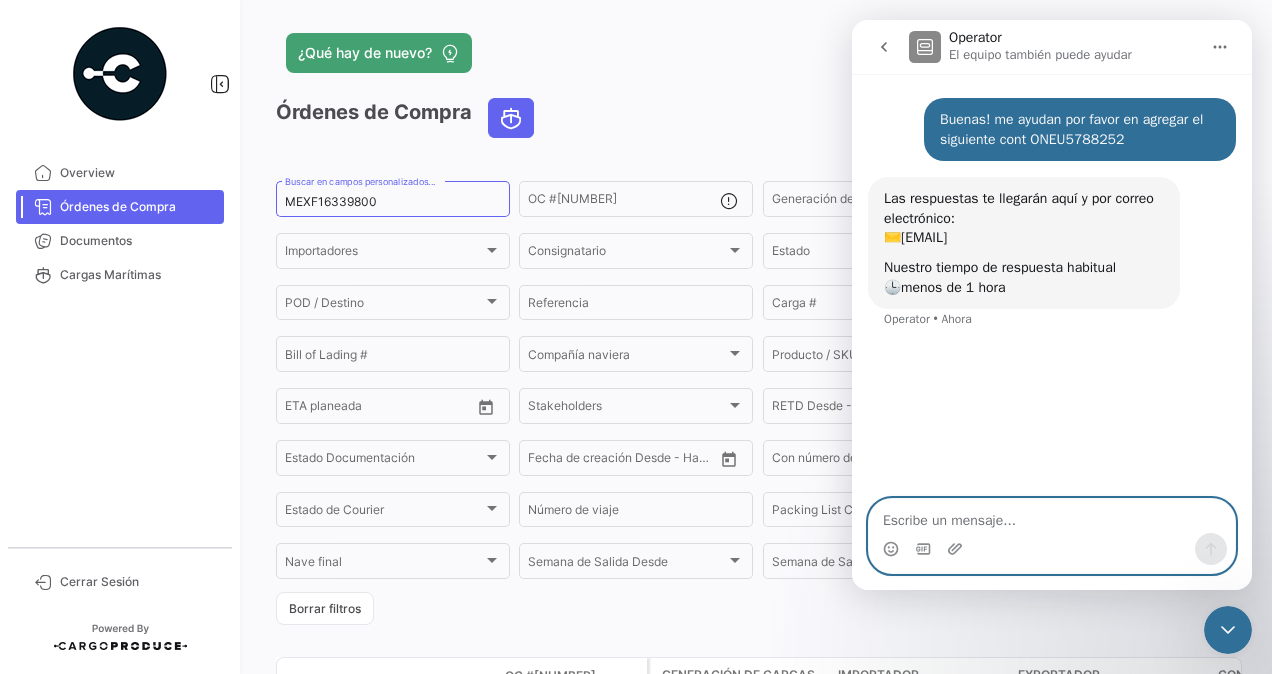 drag, startPoint x: 950, startPoint y: 514, endPoint x: 970, endPoint y: 510, distance: 20.396078 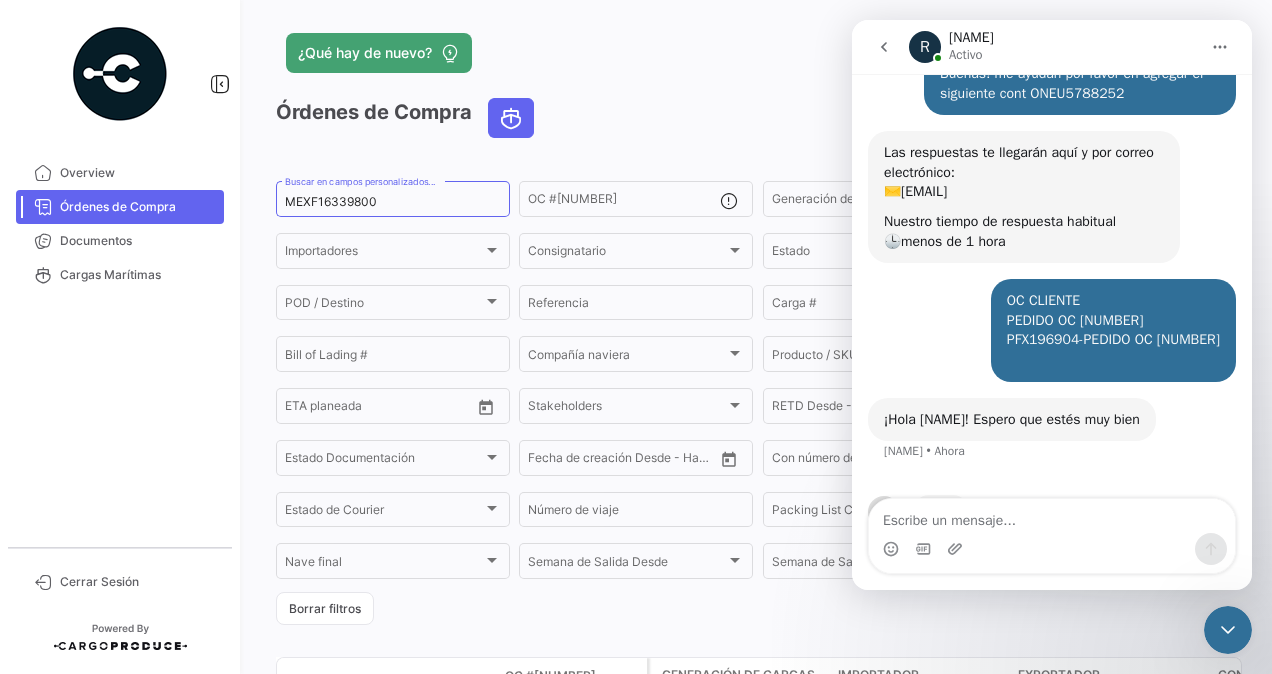 scroll, scrollTop: 106, scrollLeft: 0, axis: vertical 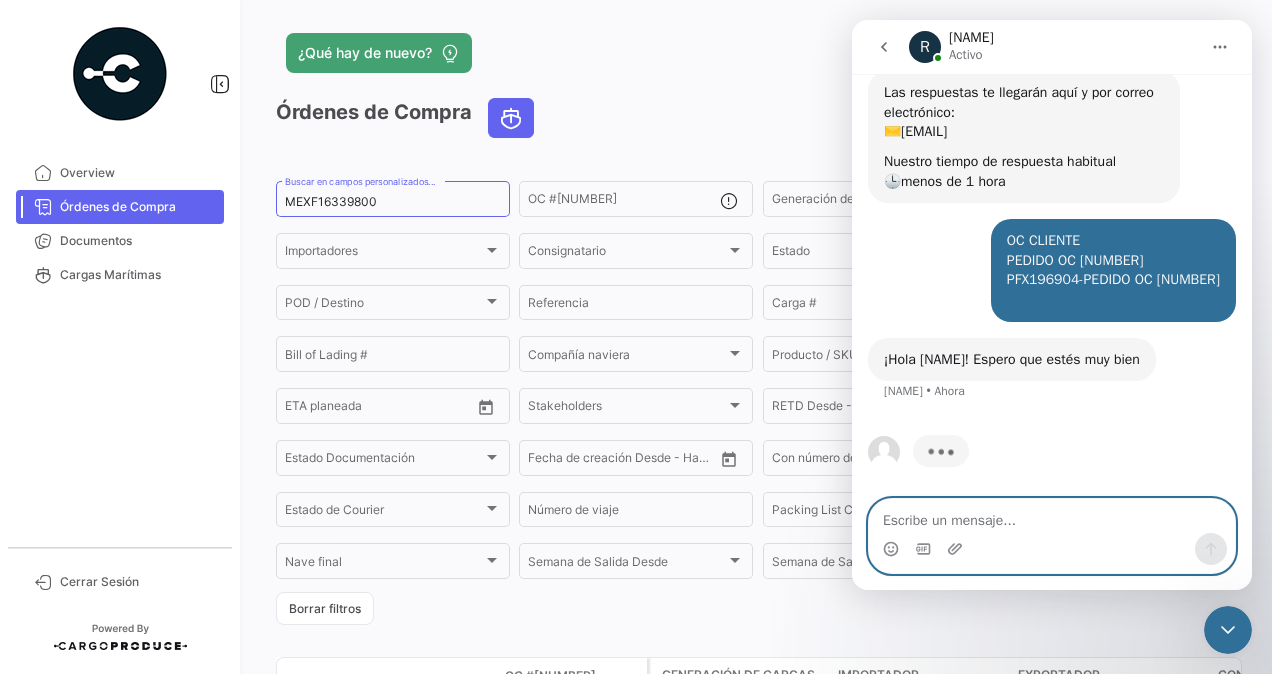 click at bounding box center (1052, 516) 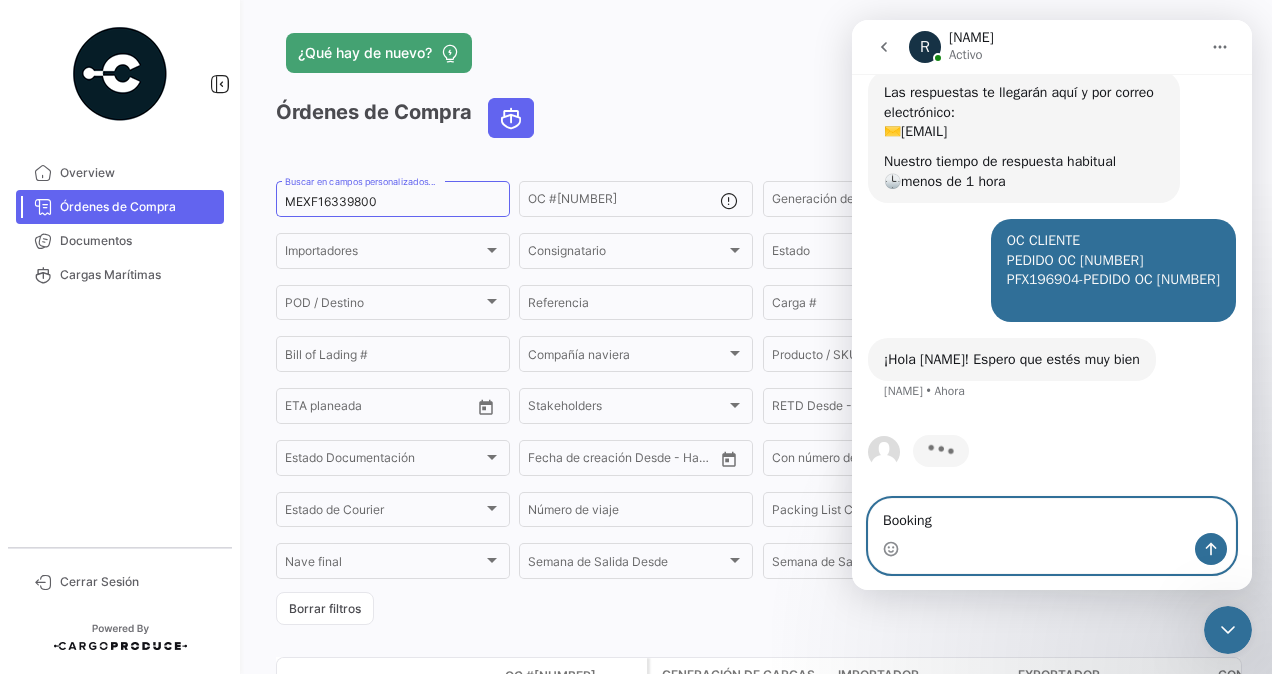 paste on "MEXF16339800" 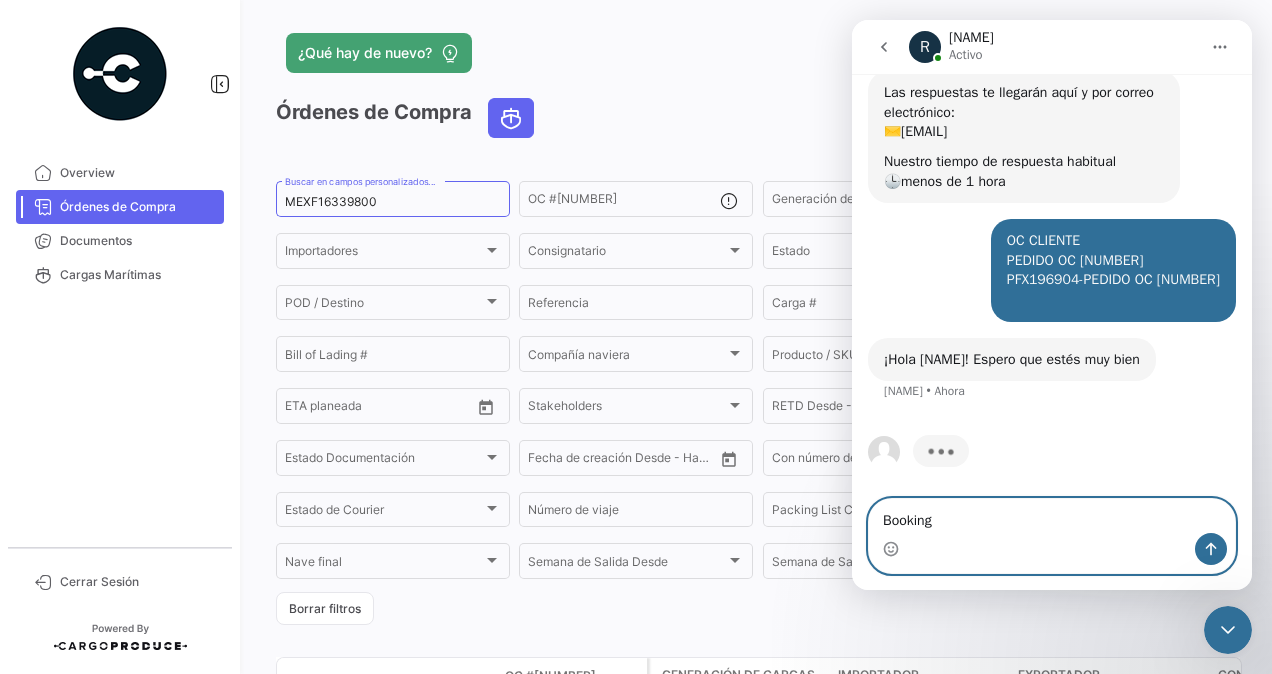 type on "Booking MEXF16339800" 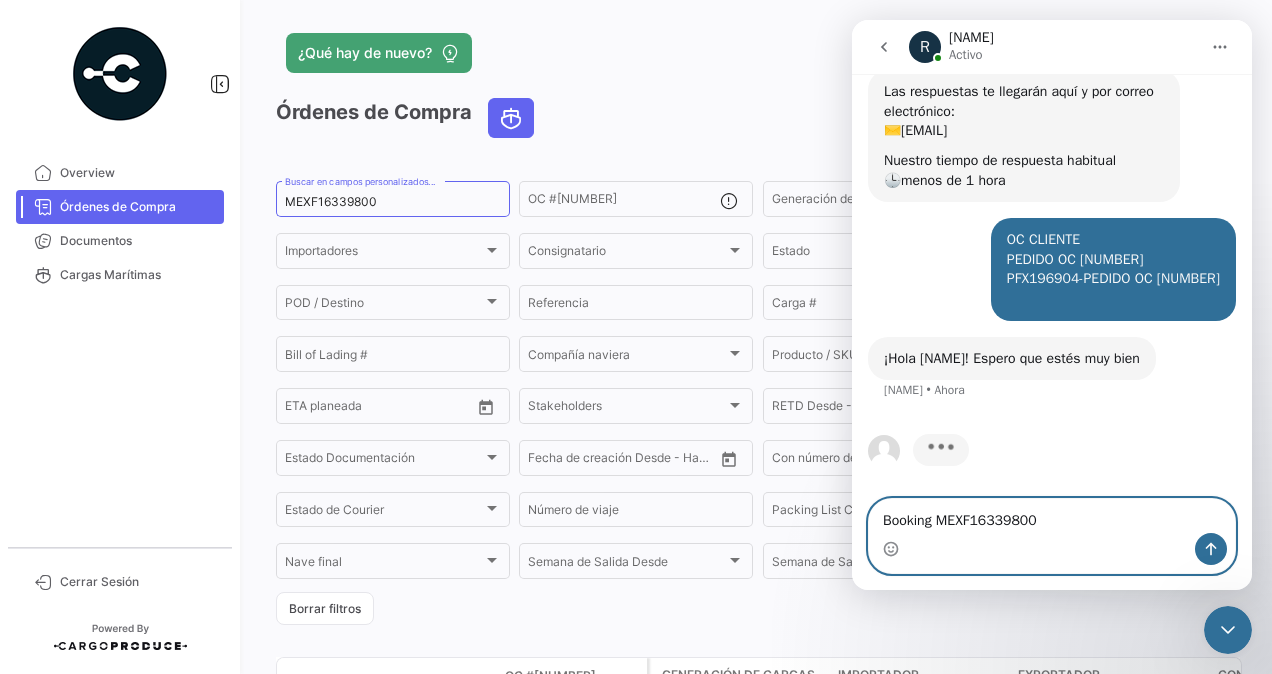 type 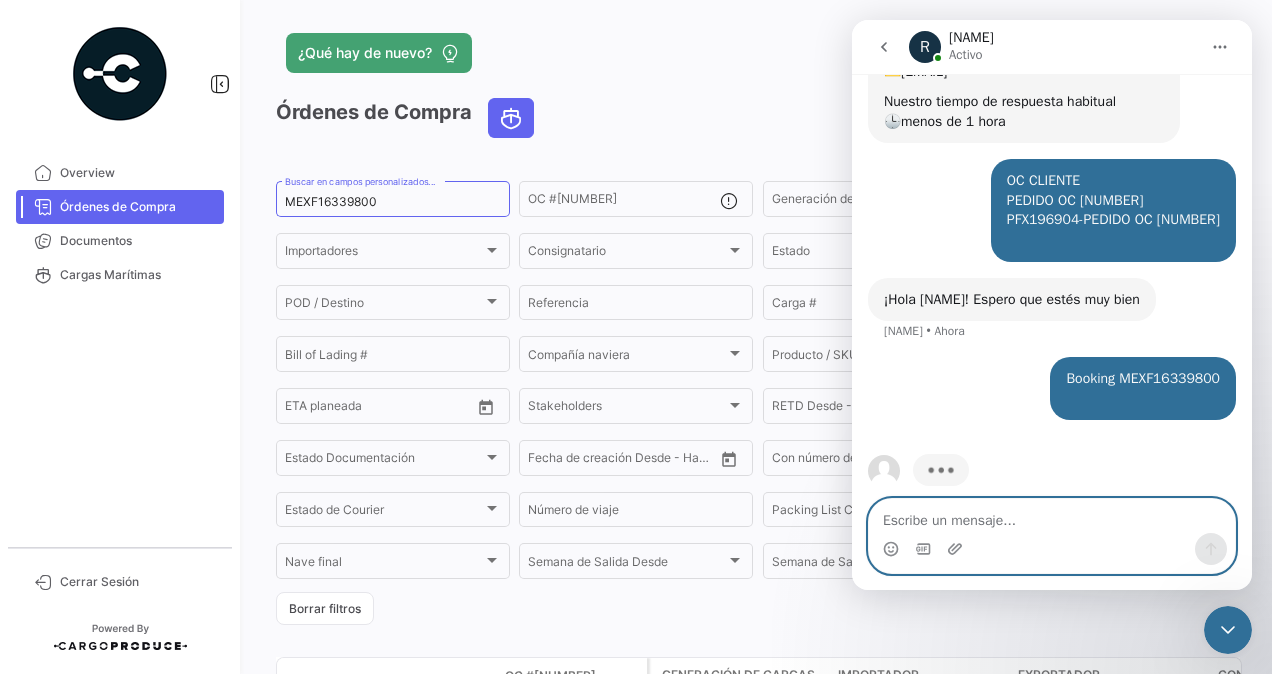 scroll, scrollTop: 185, scrollLeft: 0, axis: vertical 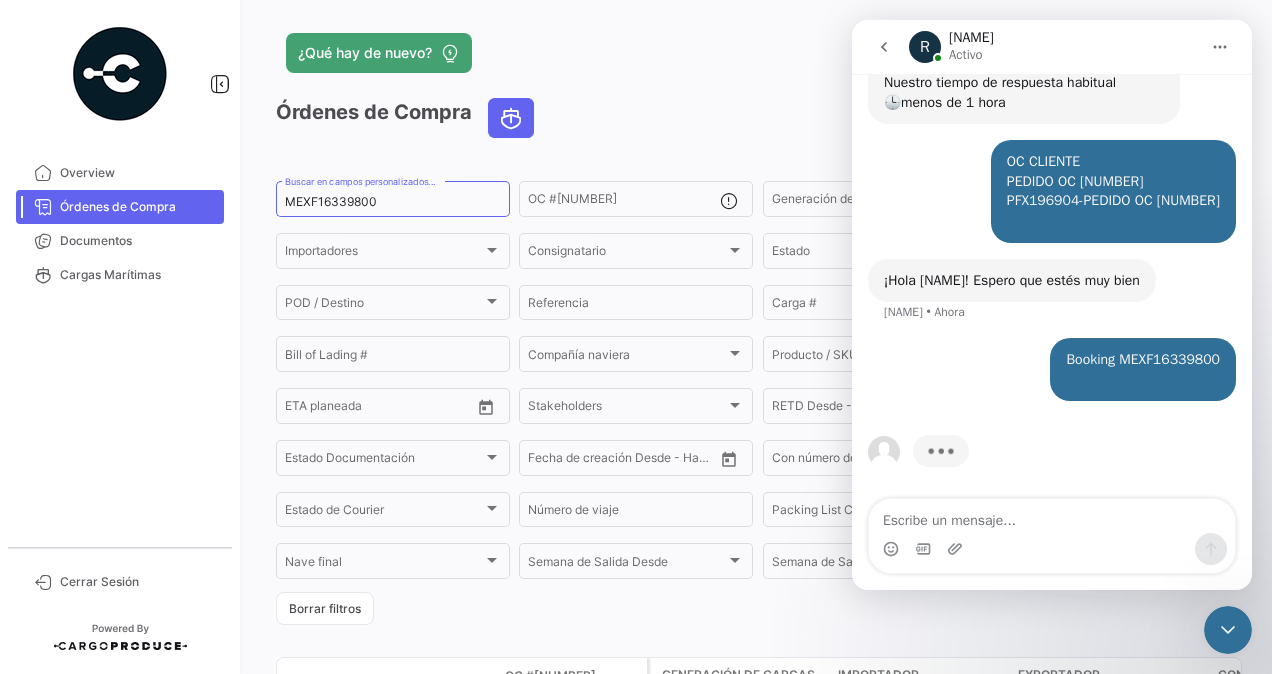 click 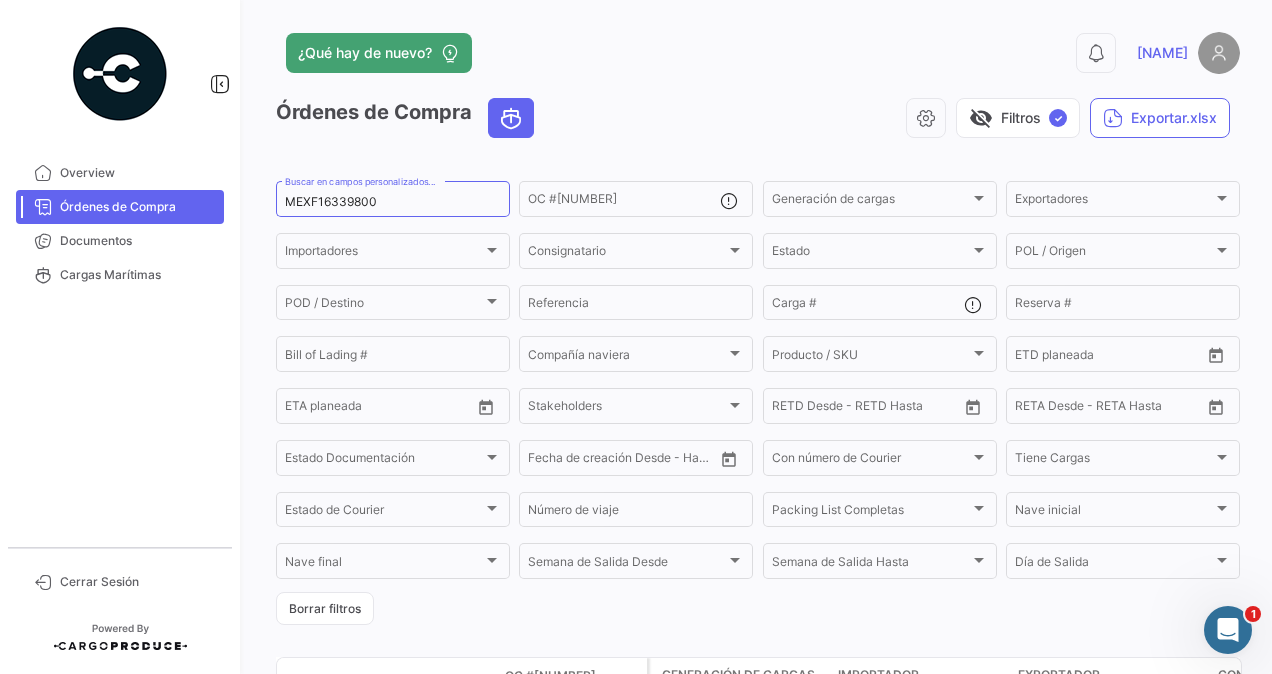 scroll, scrollTop: 0, scrollLeft: 0, axis: both 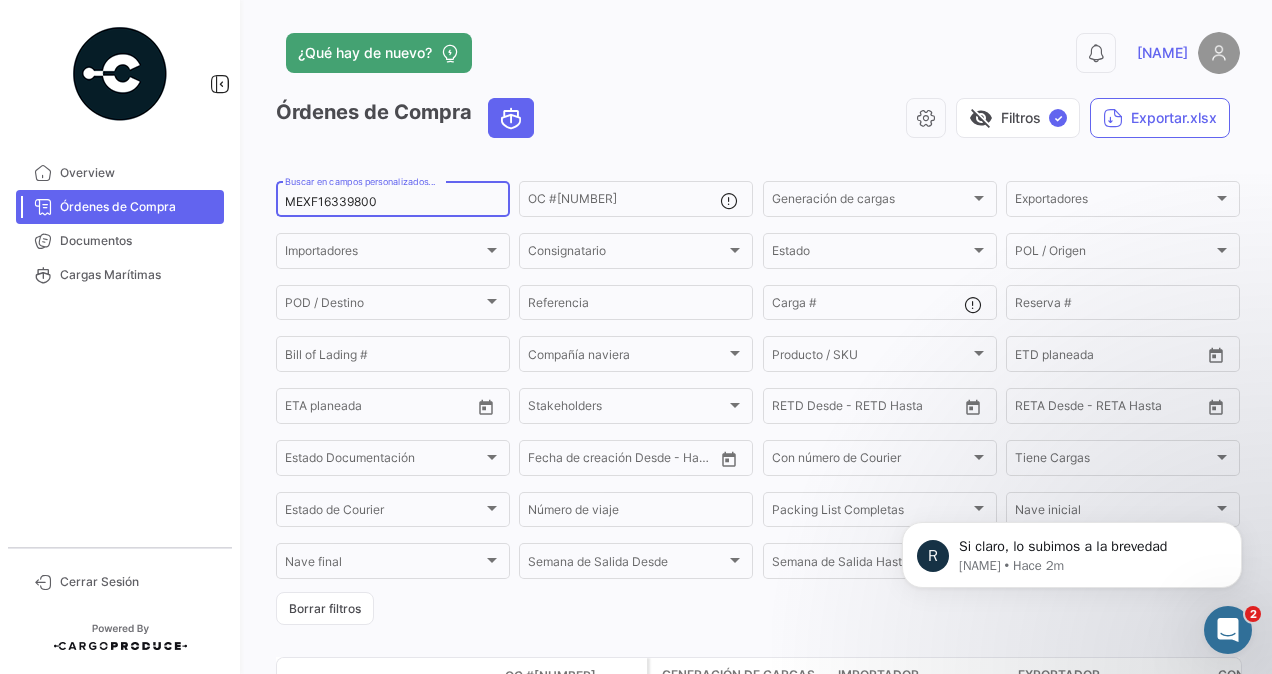 drag, startPoint x: 420, startPoint y: 206, endPoint x: 283, endPoint y: 220, distance: 137.71347 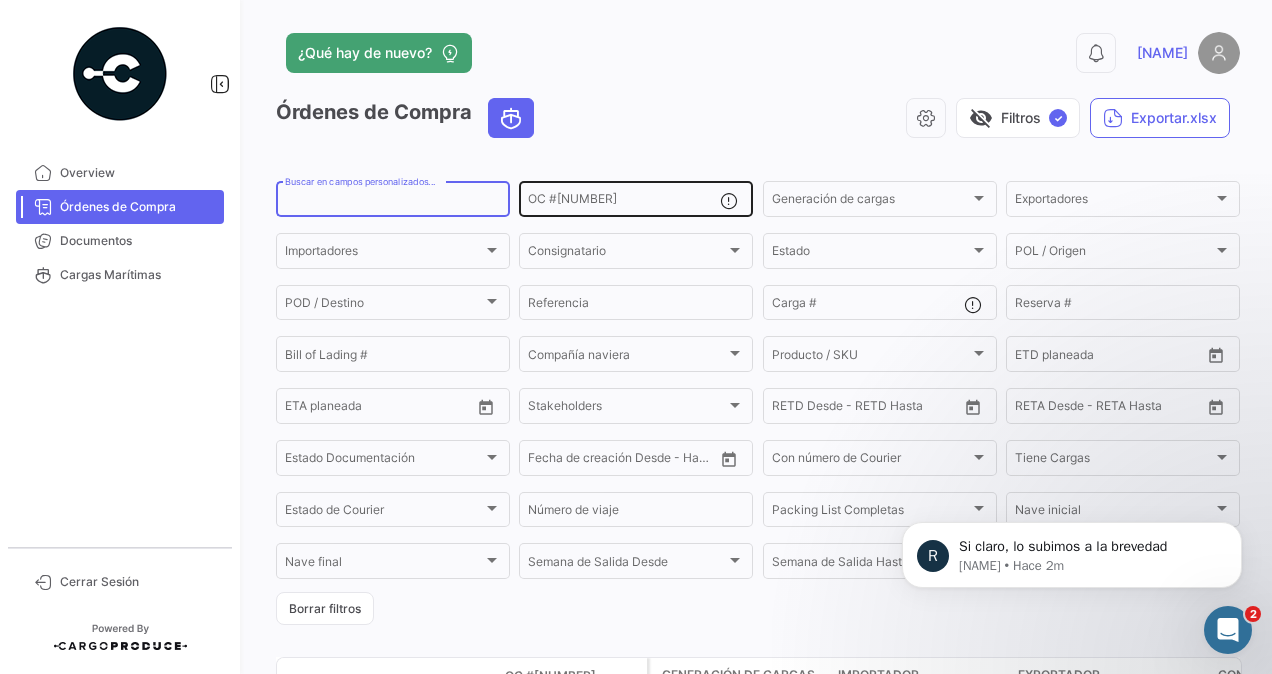 type 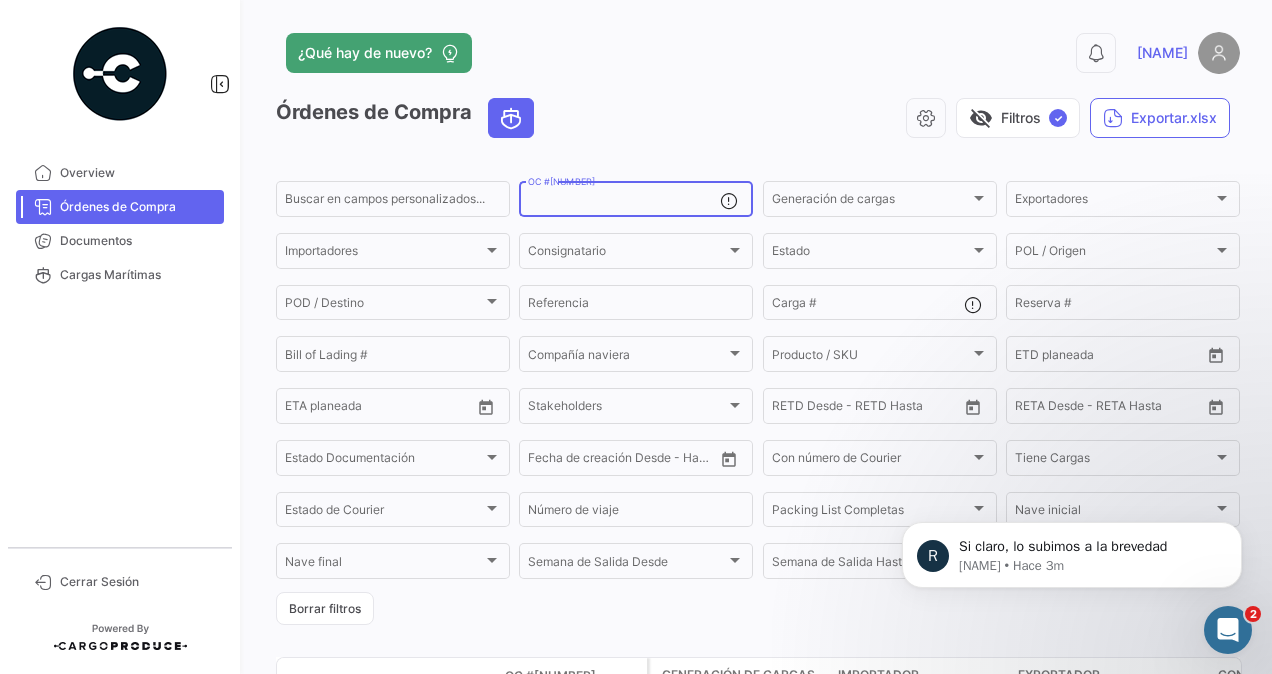 paste on "911759" 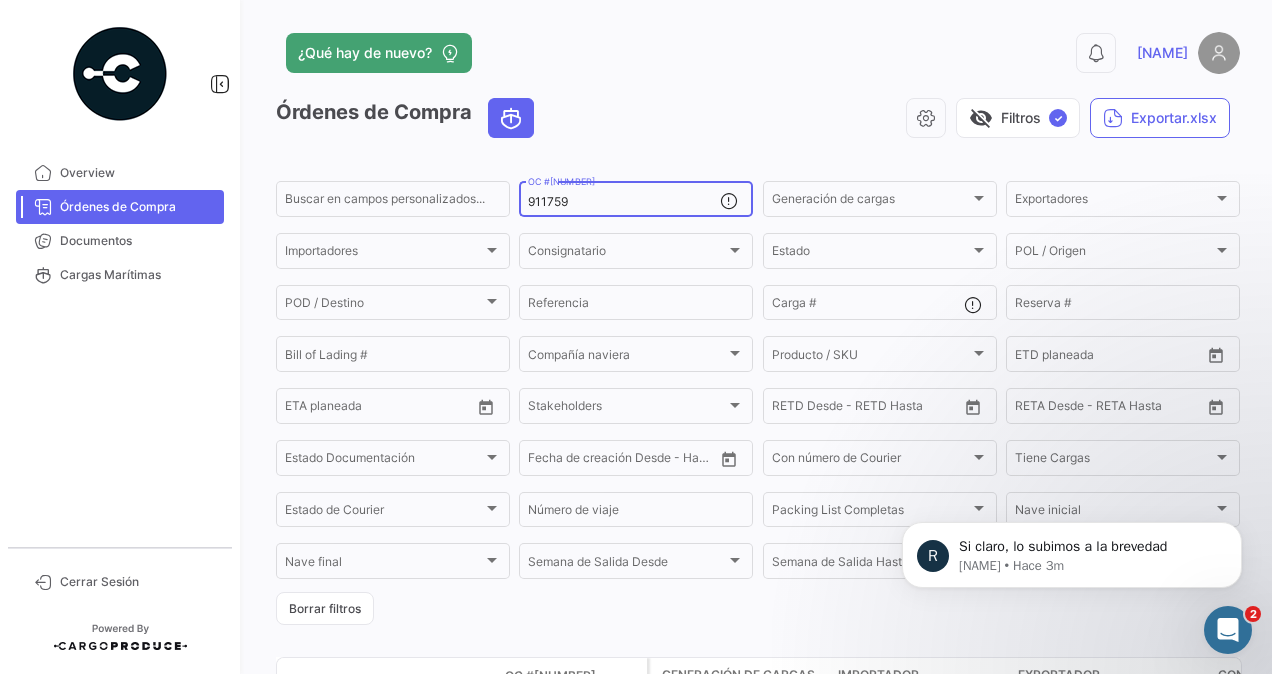 scroll, scrollTop: 200, scrollLeft: 0, axis: vertical 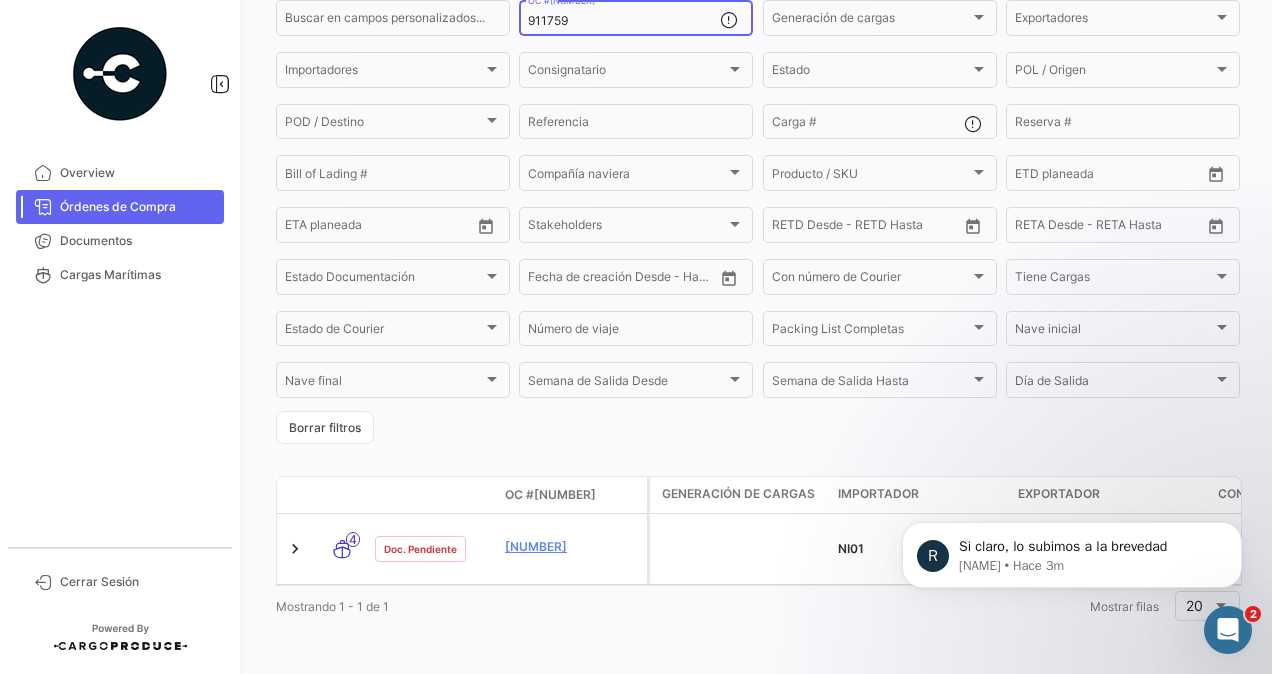 type on "911759" 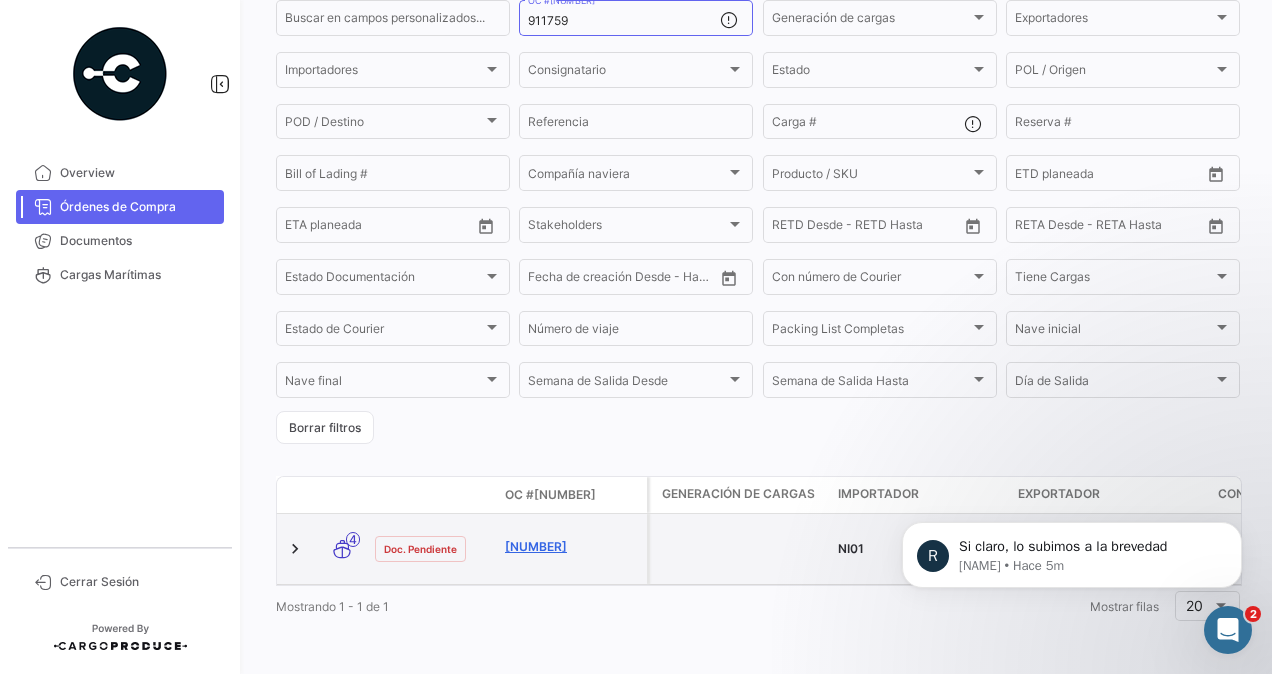 click on "[NUMBER]" 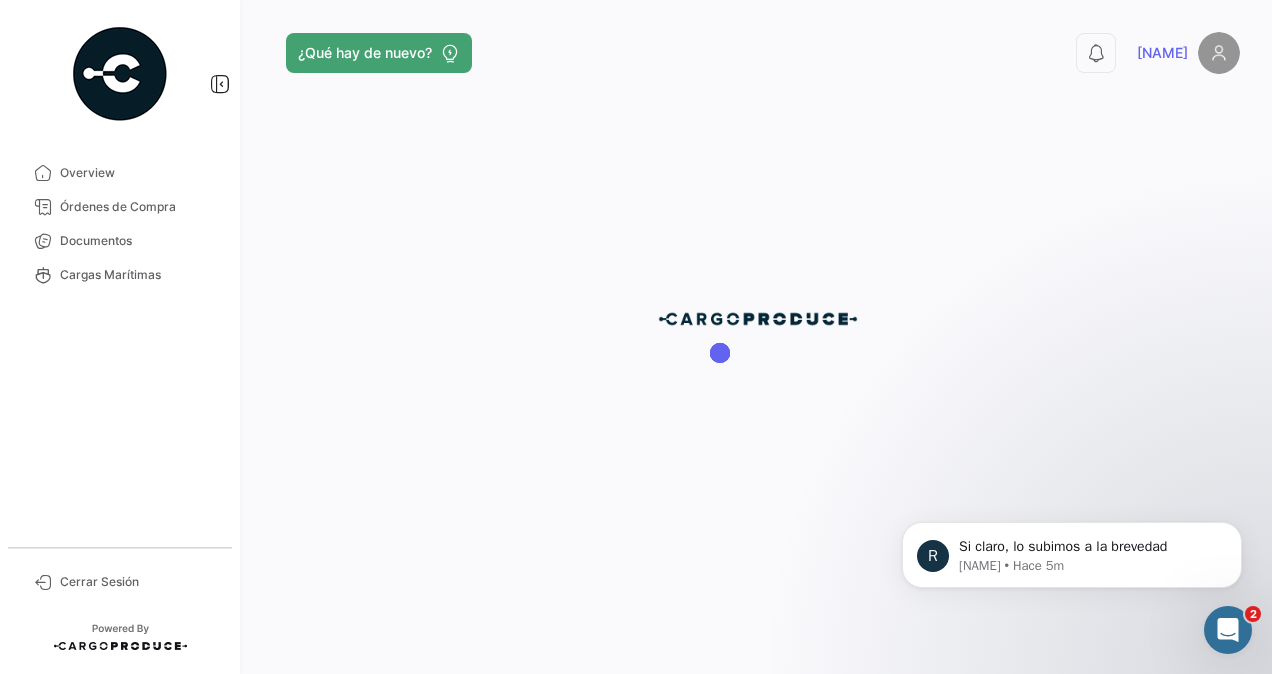 scroll, scrollTop: 0, scrollLeft: 0, axis: both 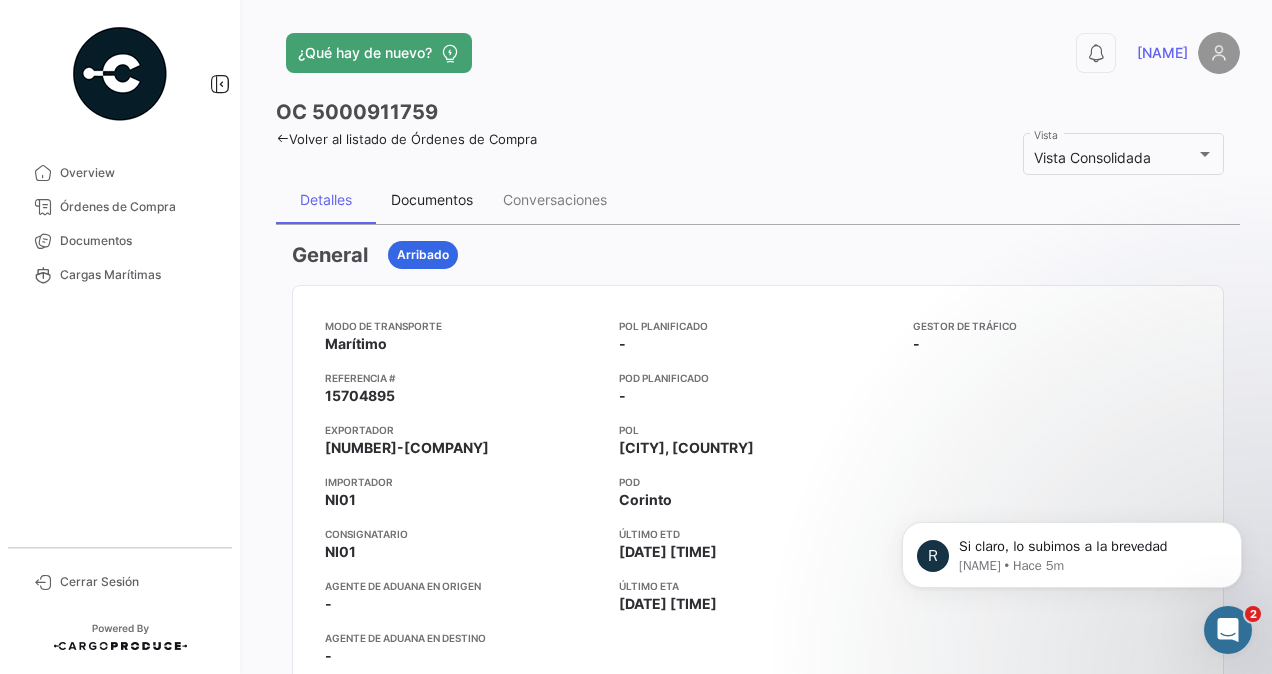 click on "Documentos" at bounding box center [432, 199] 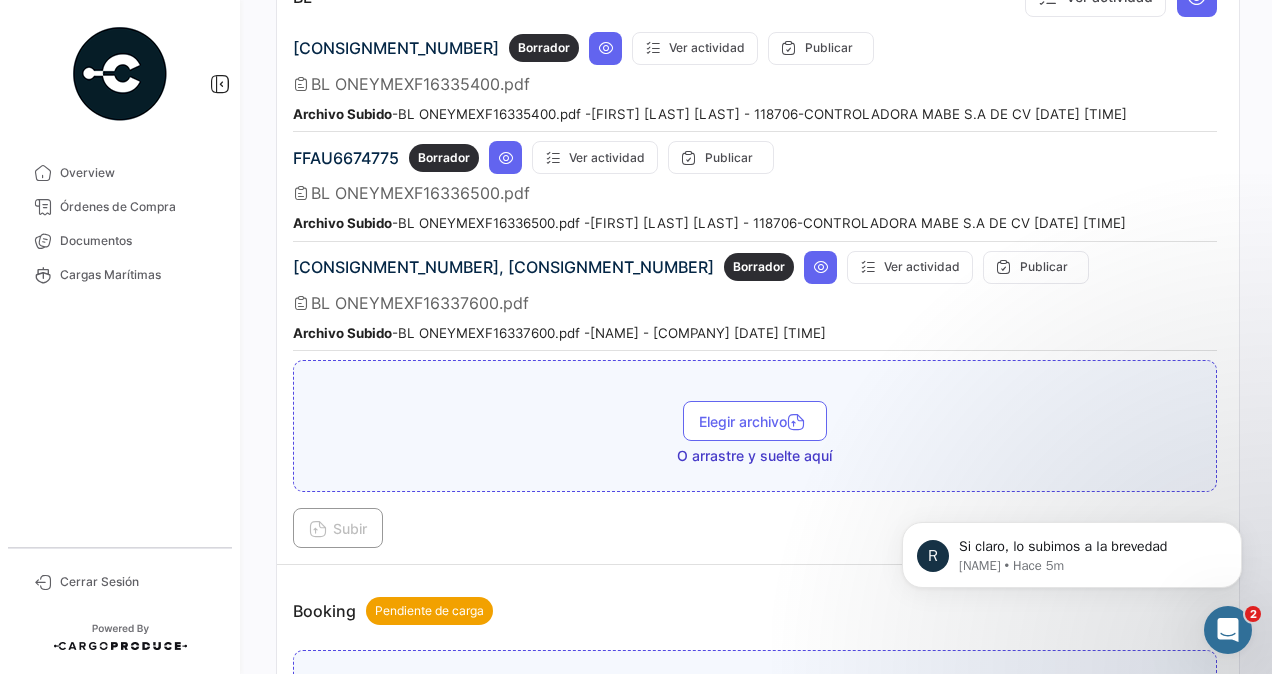 scroll, scrollTop: 500, scrollLeft: 0, axis: vertical 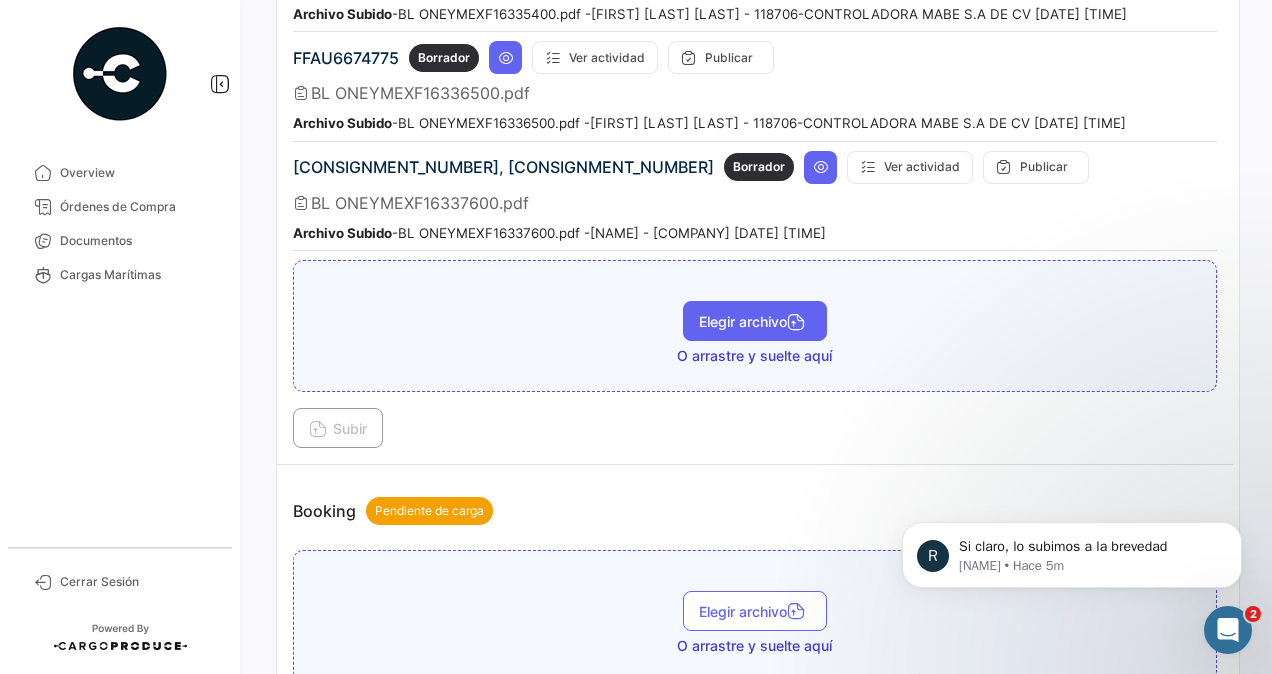 click on "Elegir archivo" at bounding box center [755, 321] 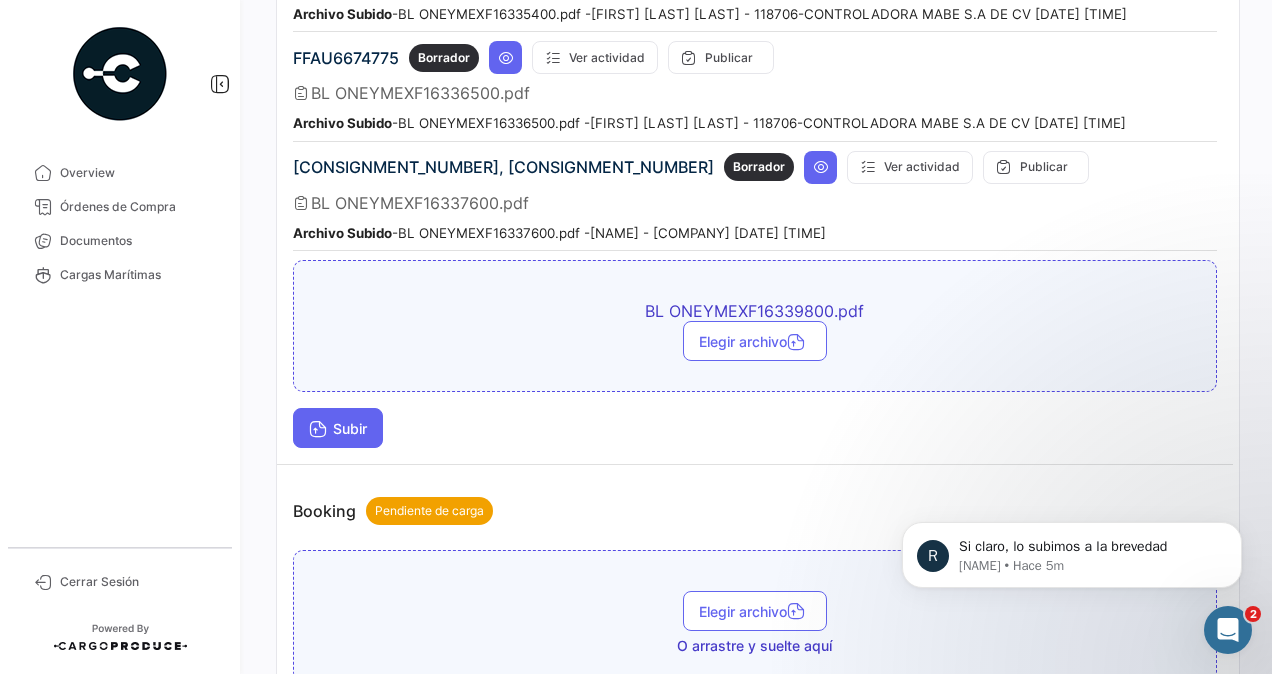 click on "Subir" at bounding box center (338, 428) 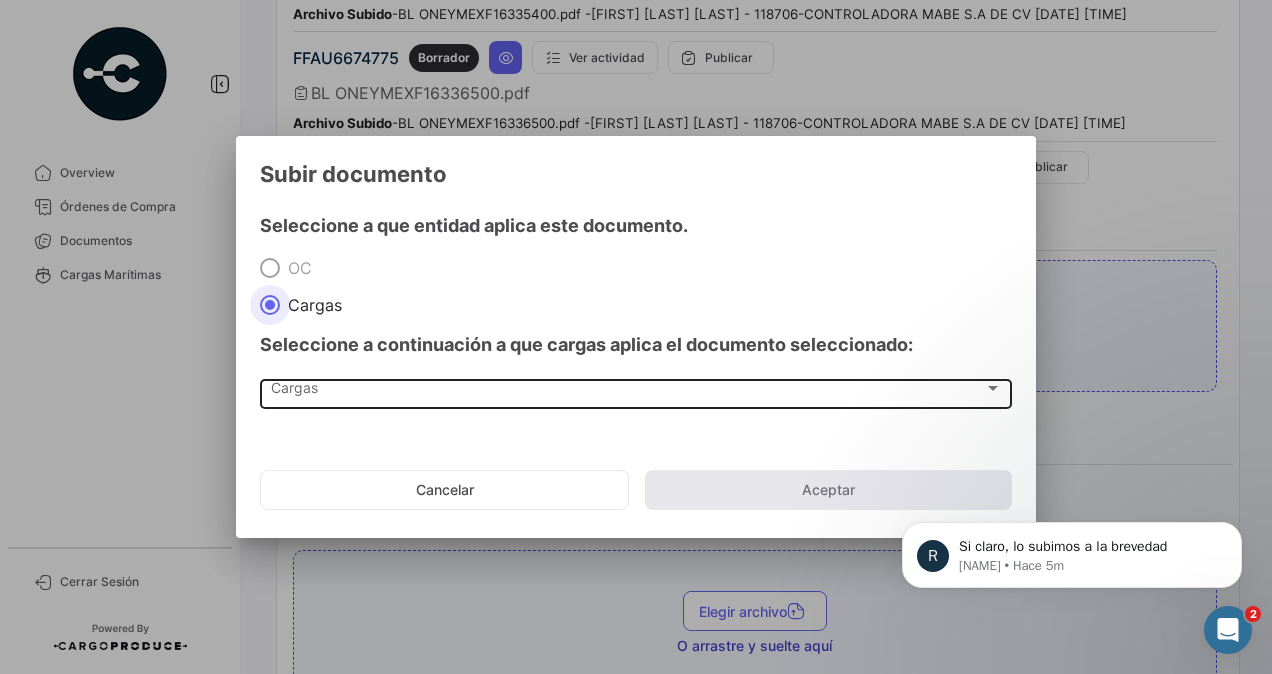 click on "Cargas" at bounding box center [627, 392] 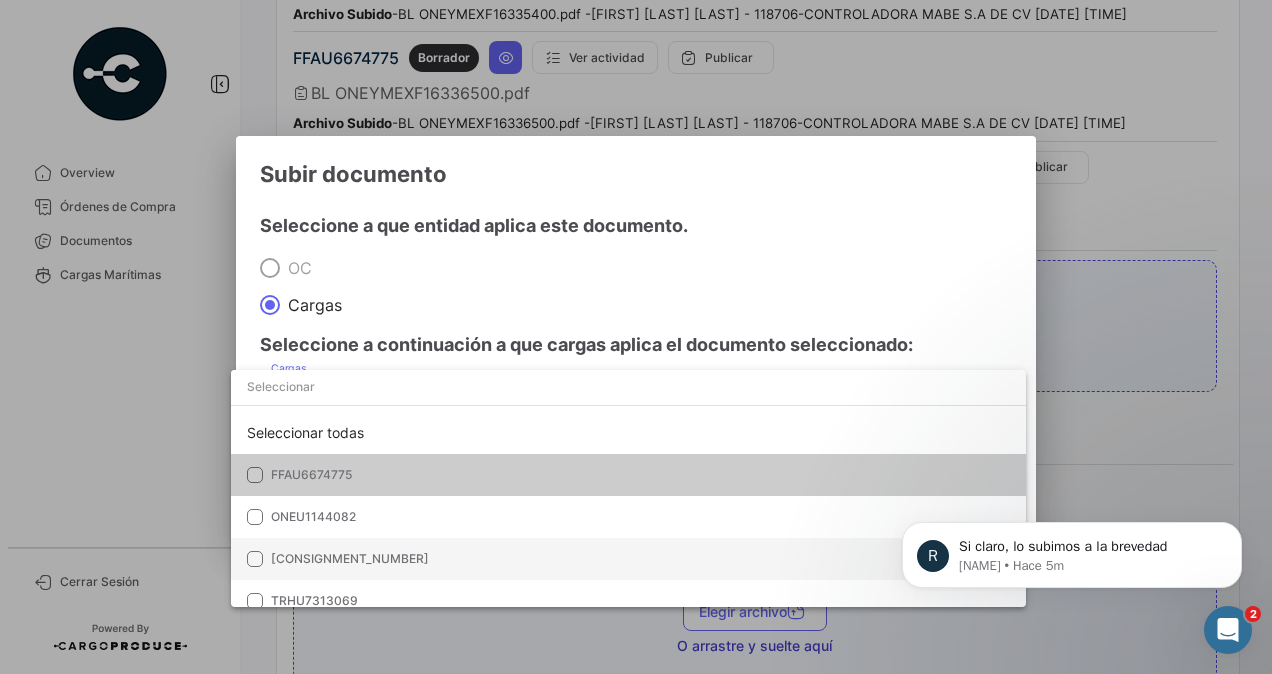 scroll, scrollTop: 14, scrollLeft: 0, axis: vertical 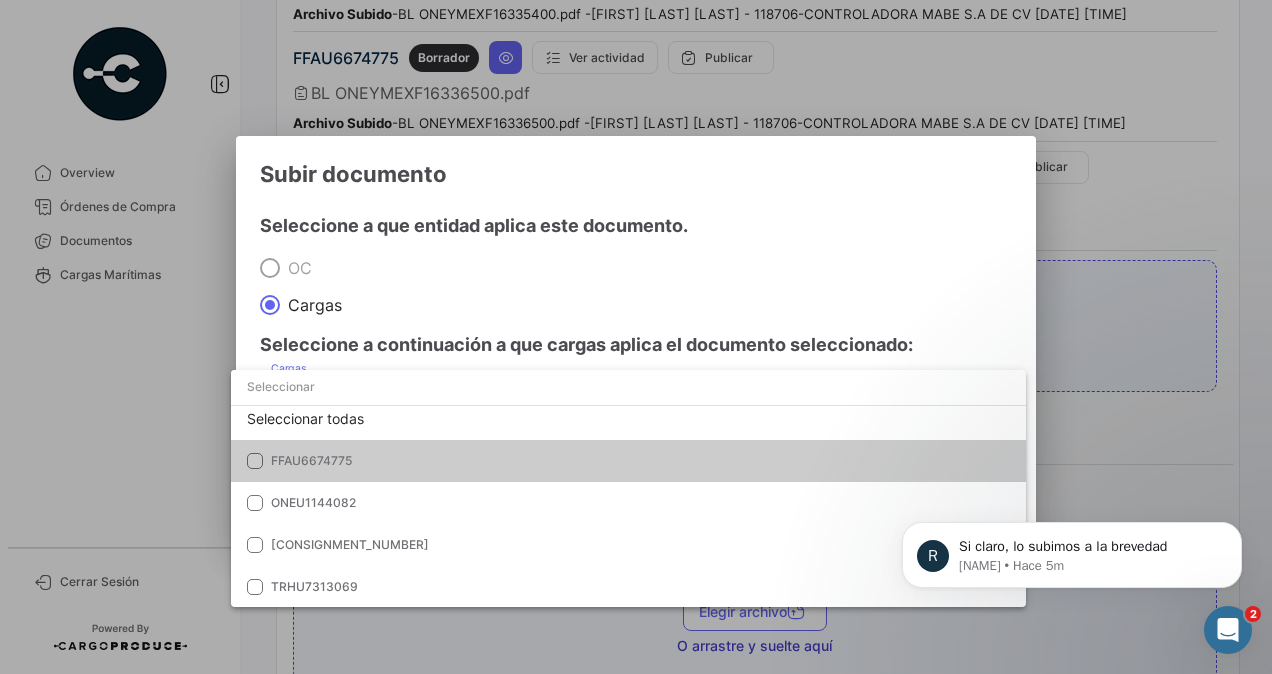 click at bounding box center [636, 337] 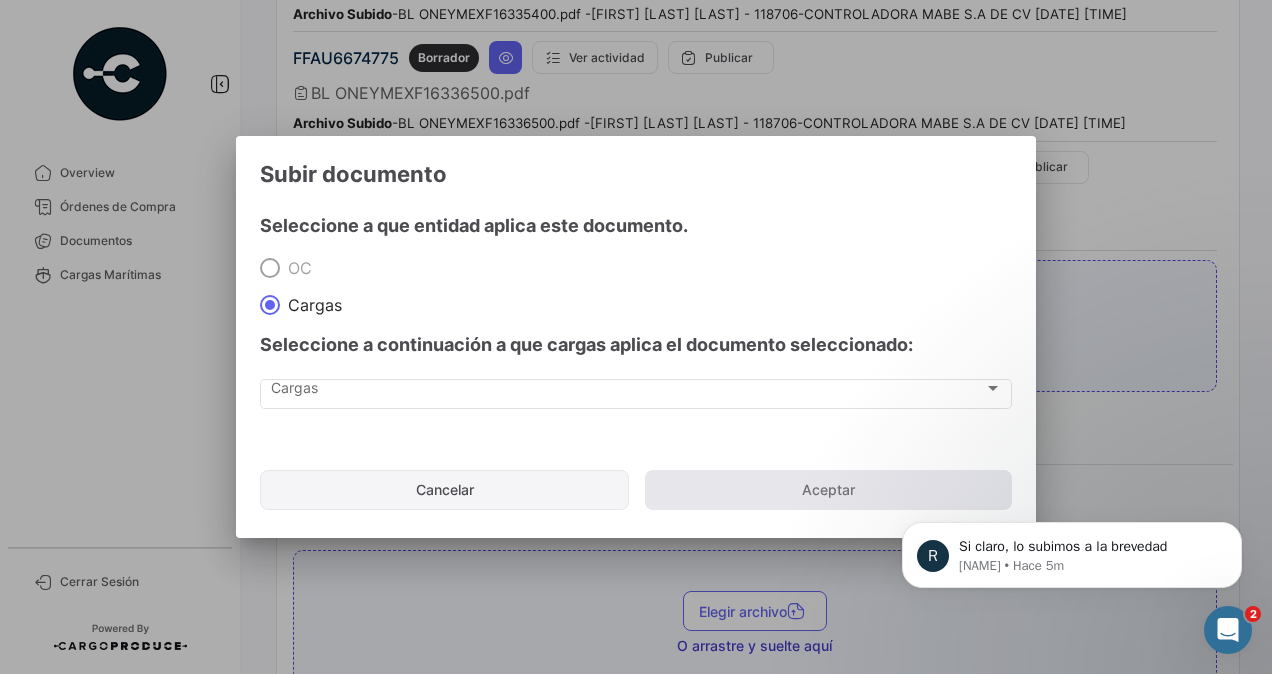 click on "Cancelar" 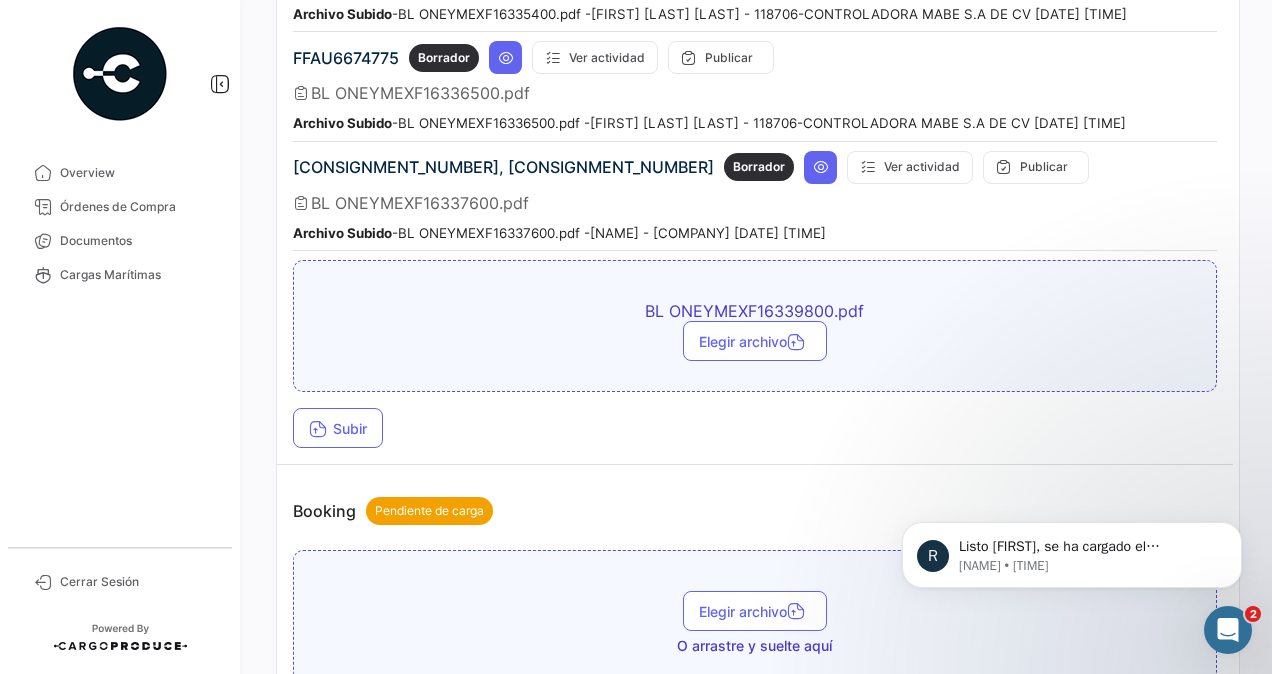 scroll, scrollTop: 214, scrollLeft: 0, axis: vertical 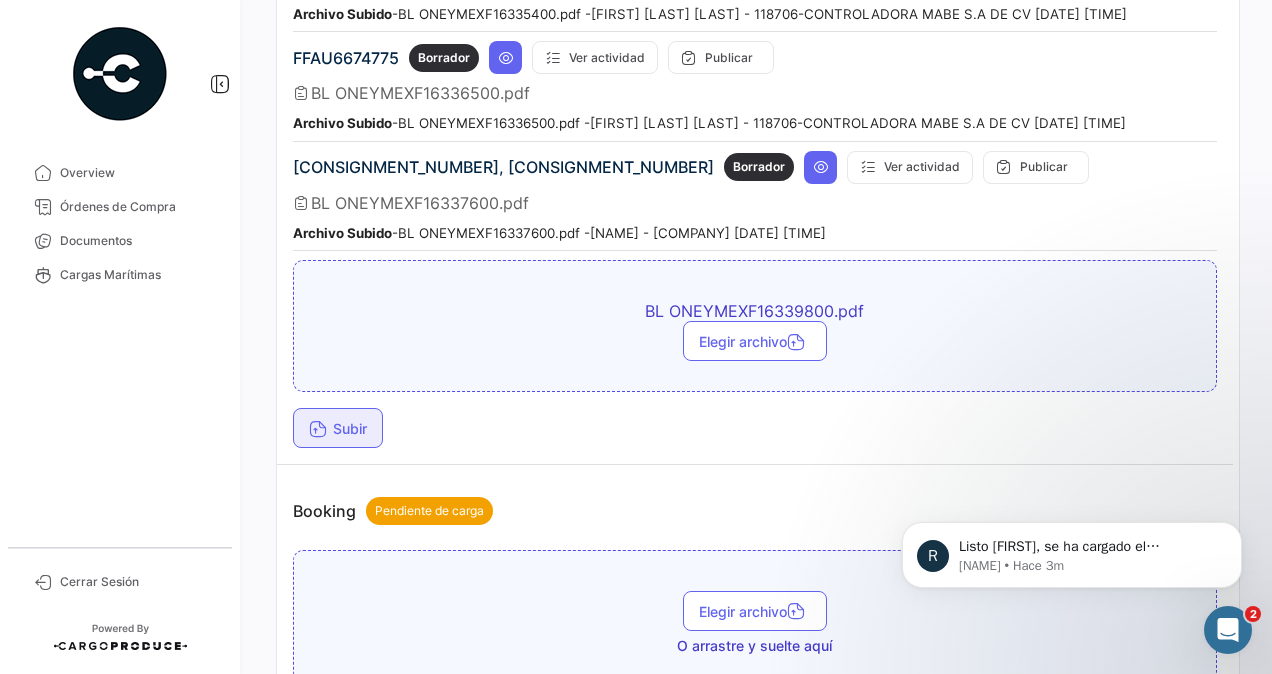 click 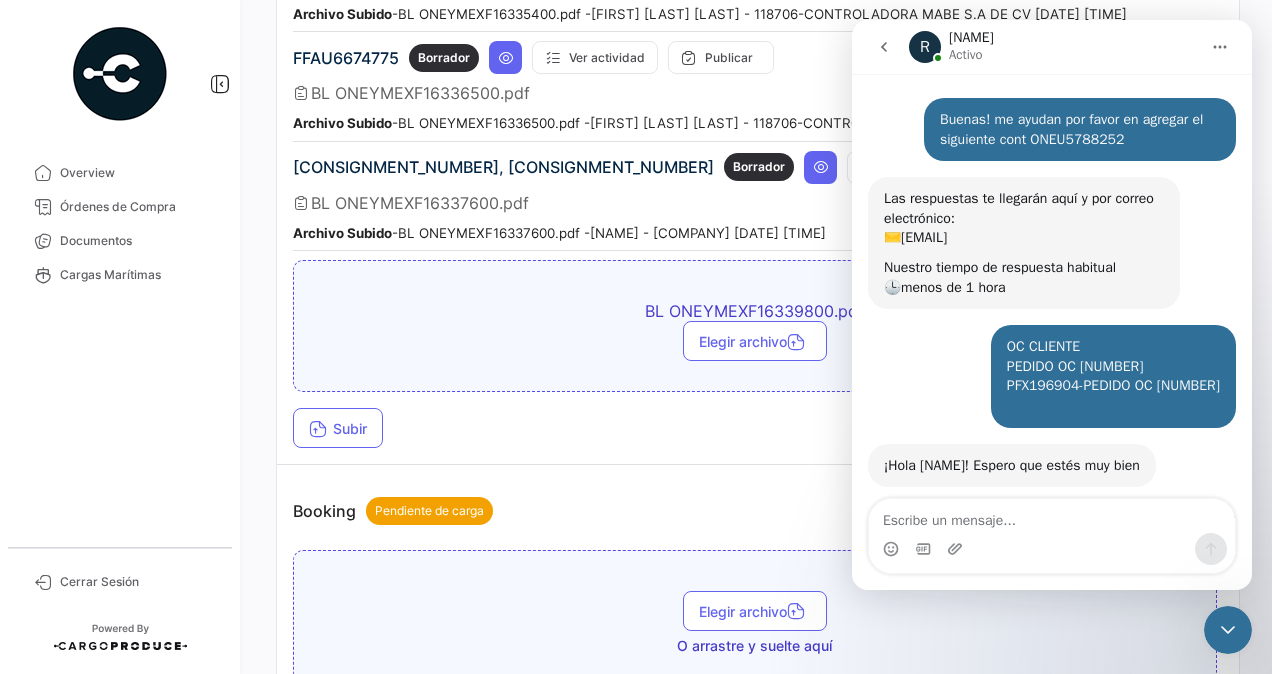 scroll, scrollTop: 246, scrollLeft: 0, axis: vertical 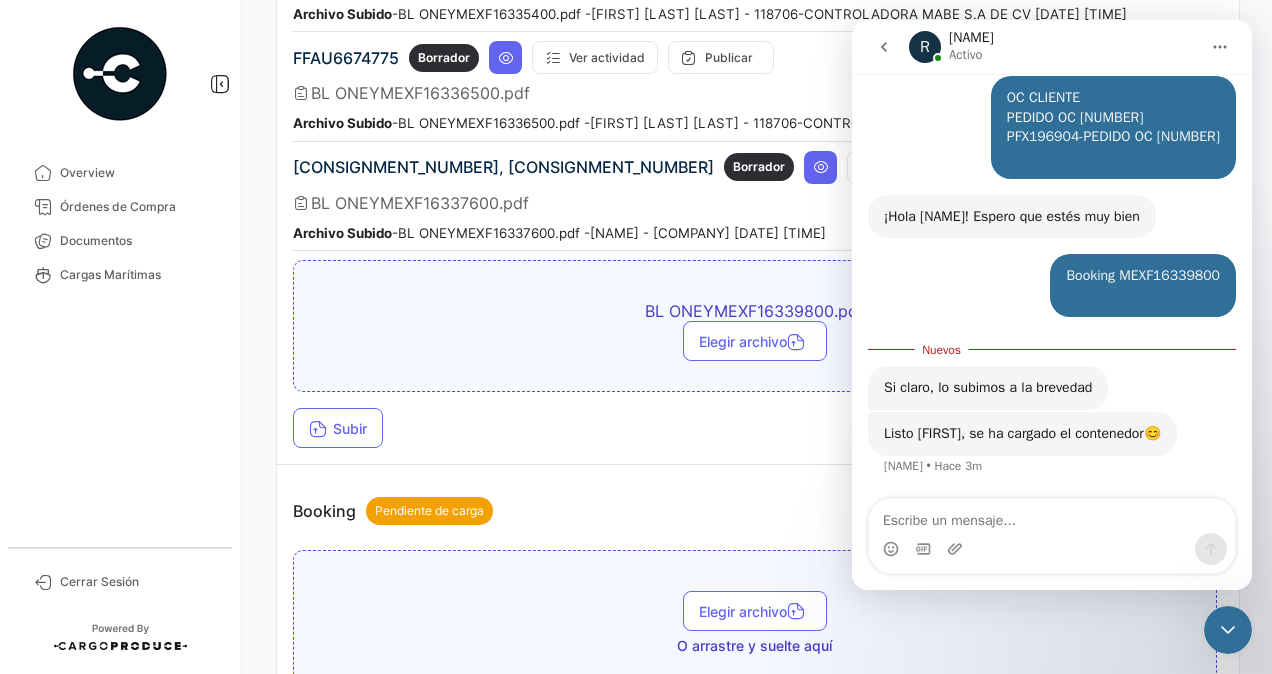 click at bounding box center [1052, 516] 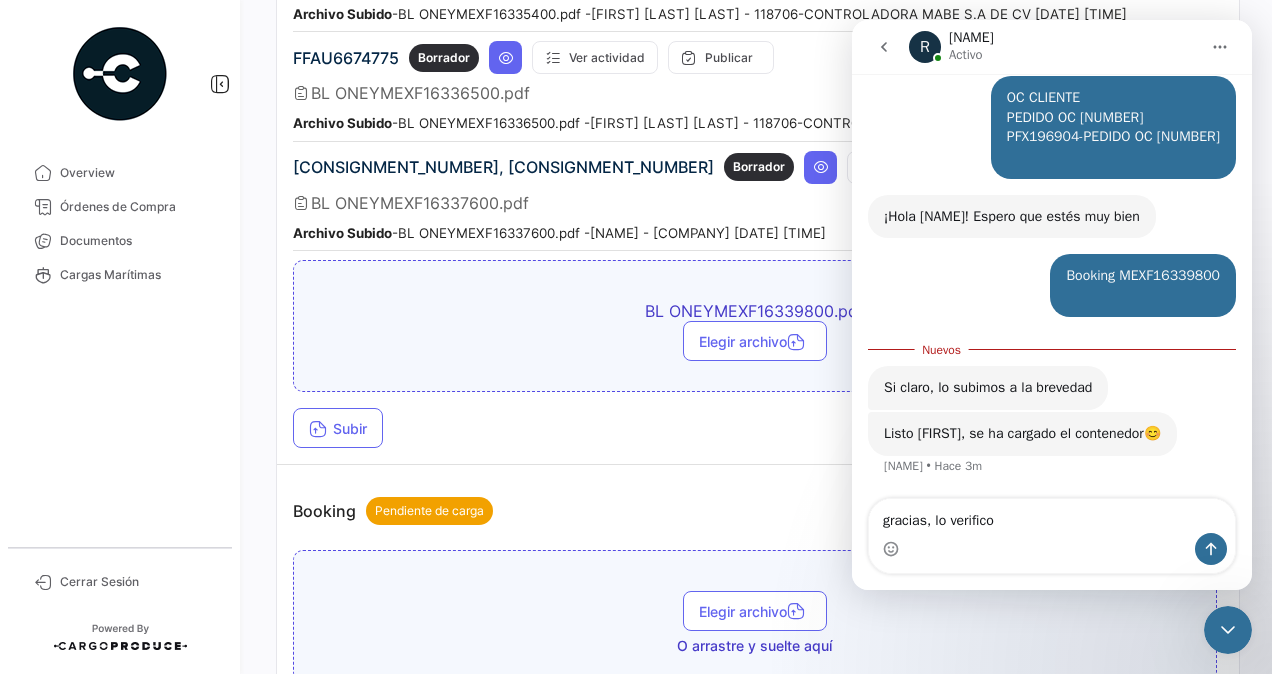 type on "gracias, lo verifico" 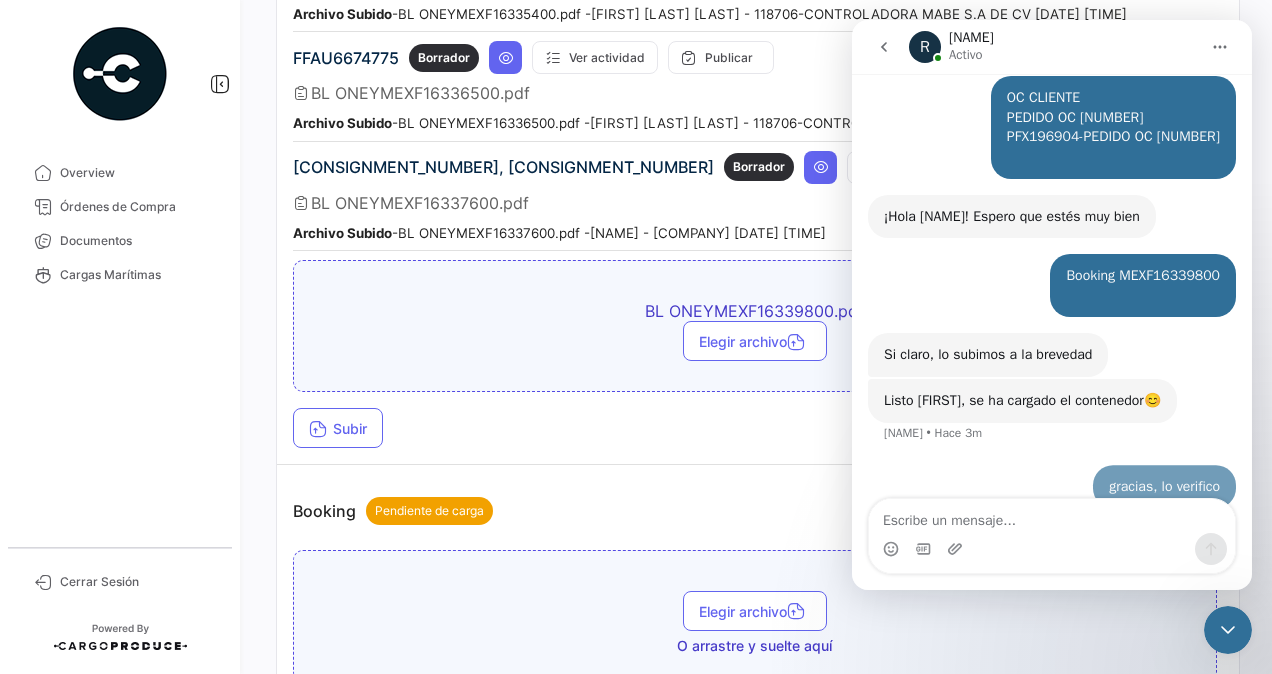 scroll, scrollTop: 2, scrollLeft: 0, axis: vertical 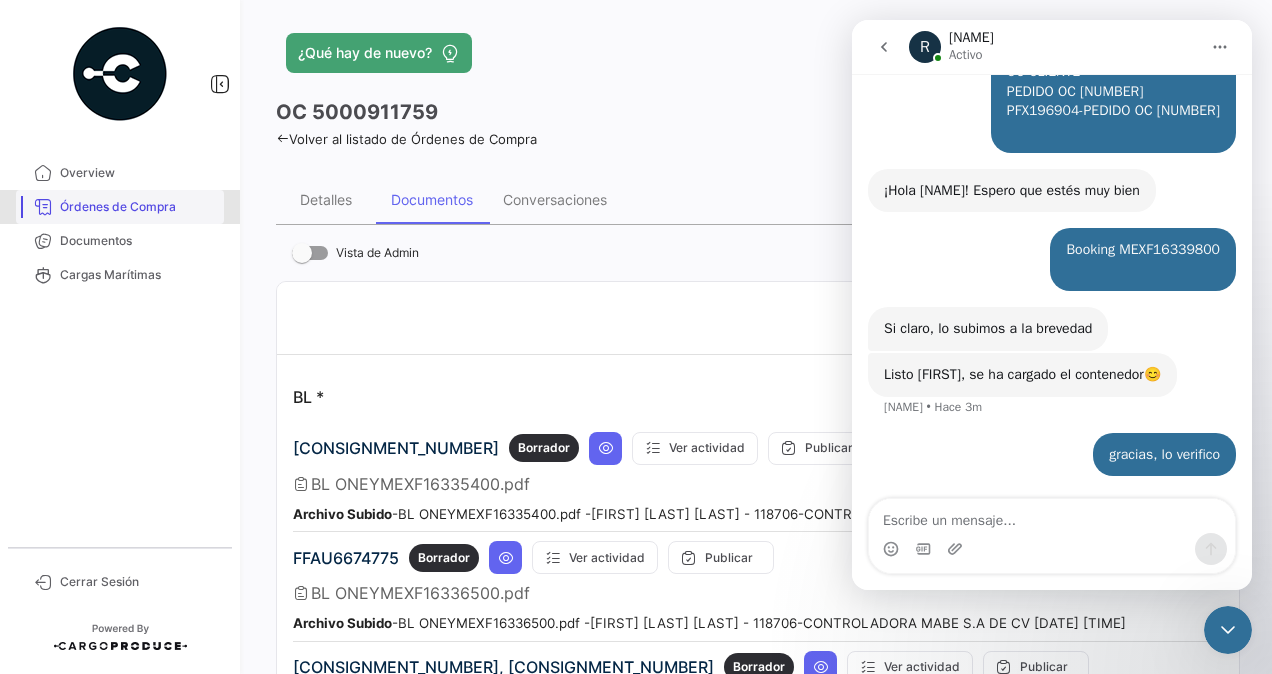 click on "Órdenes de Compra" at bounding box center (138, 207) 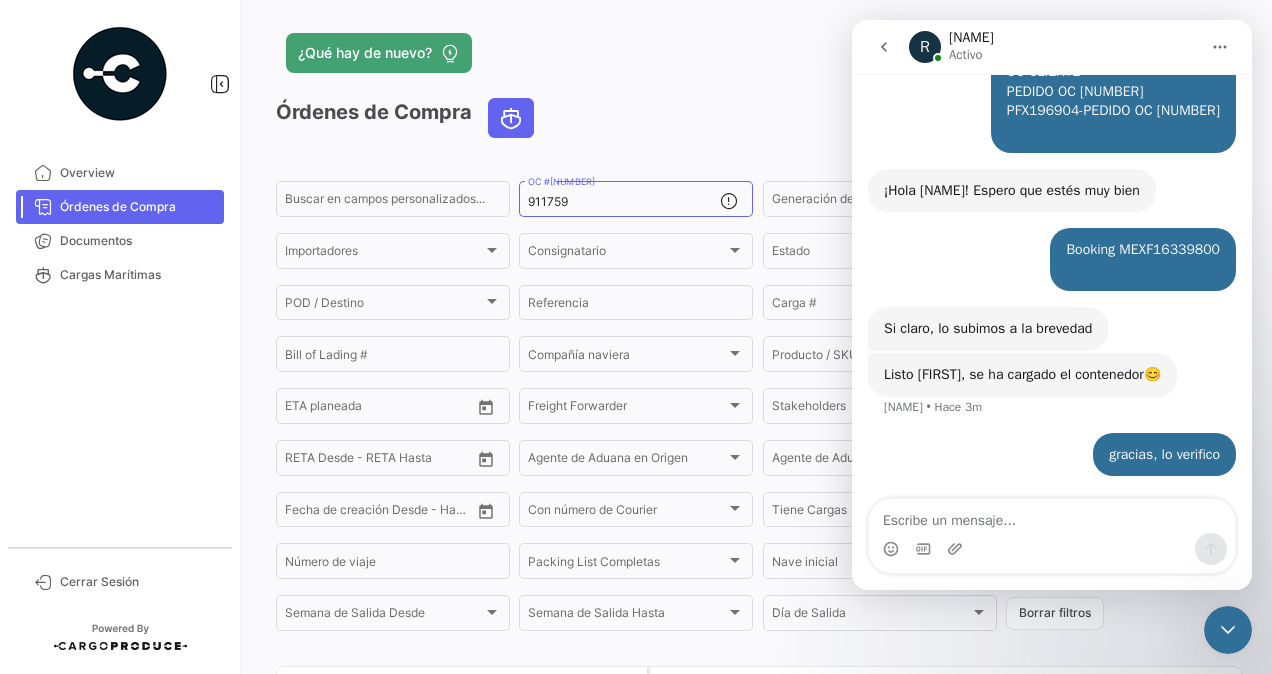 drag, startPoint x: 1224, startPoint y: 630, endPoint x: 1218, endPoint y: 607, distance: 23.769728 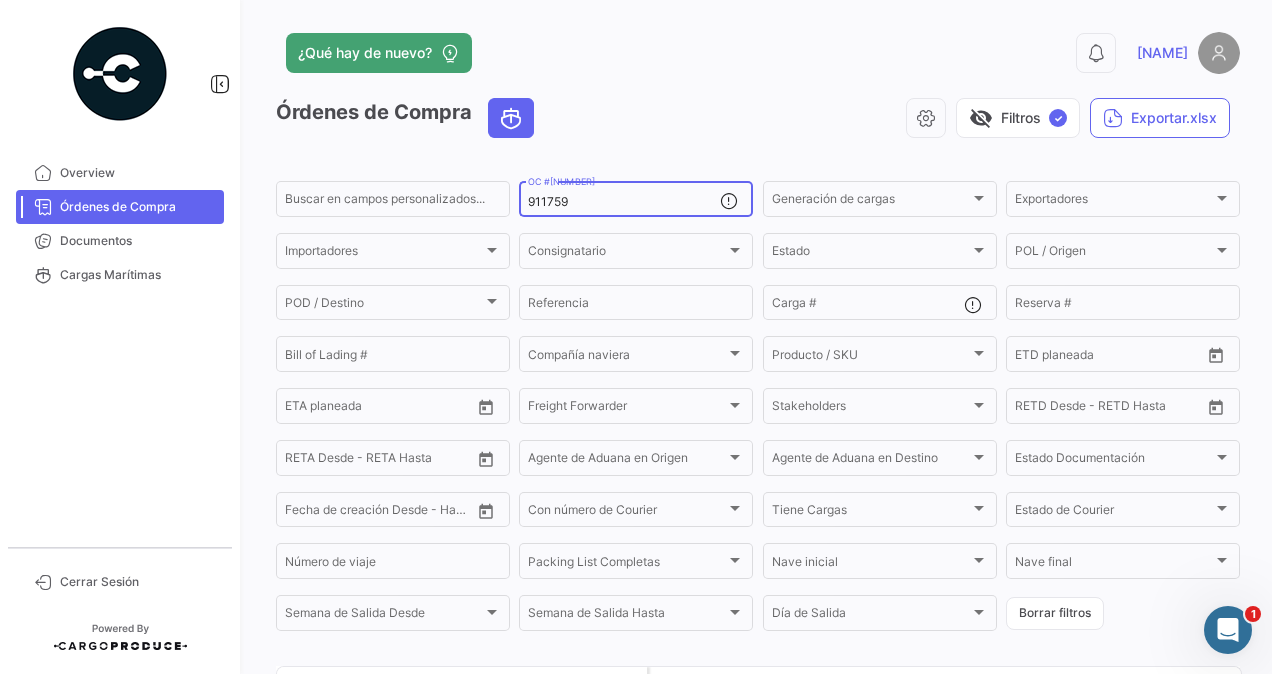 click on "911759" at bounding box center (624, 202) 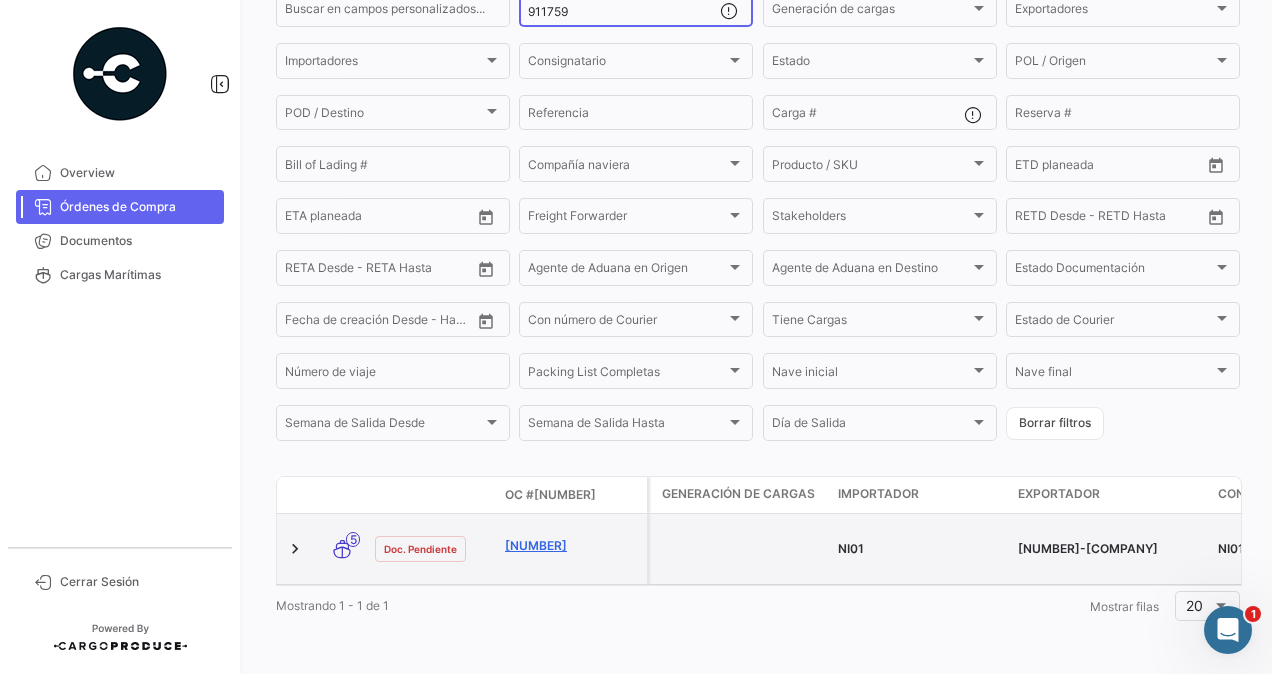 click on "[NUMBER]" 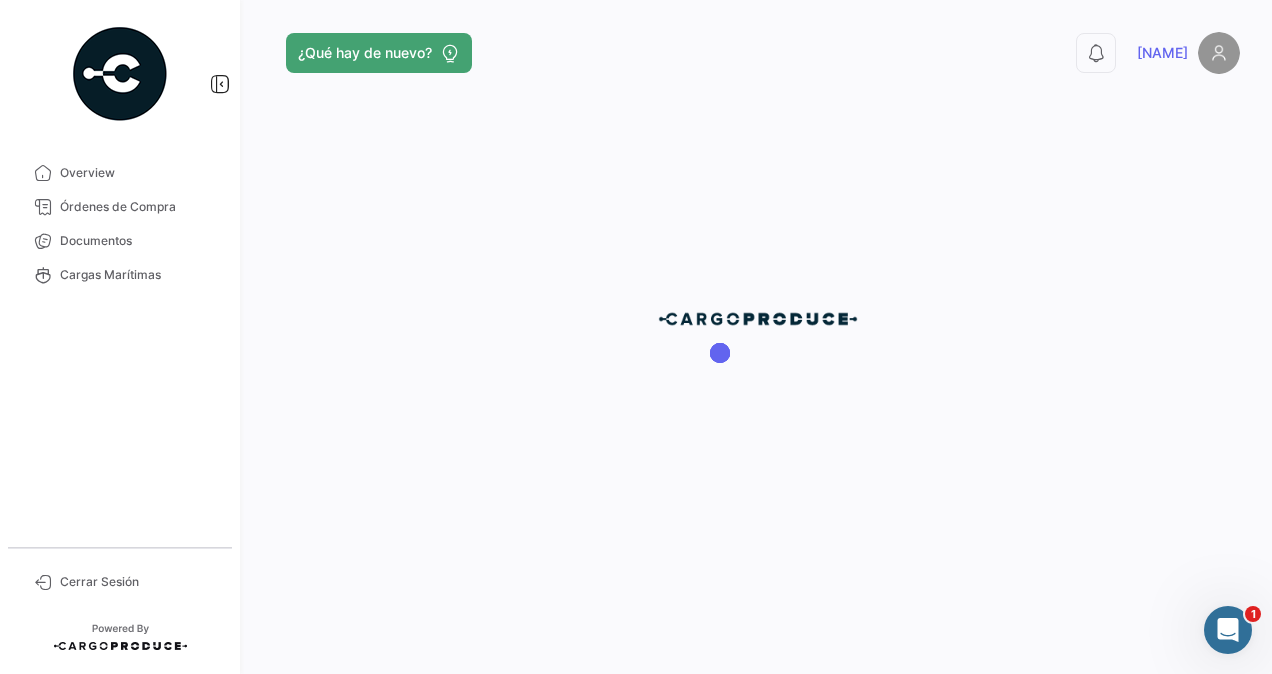 scroll, scrollTop: 0, scrollLeft: 0, axis: both 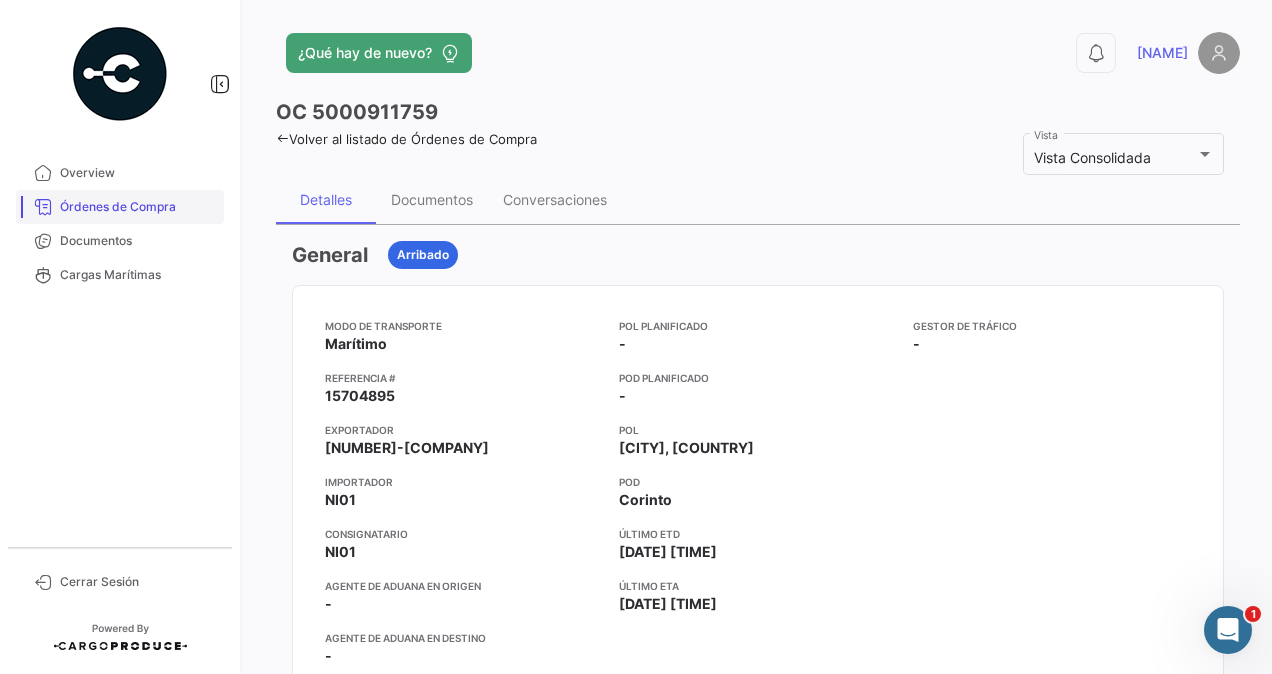 click on "Órdenes de Compra" at bounding box center (138, 207) 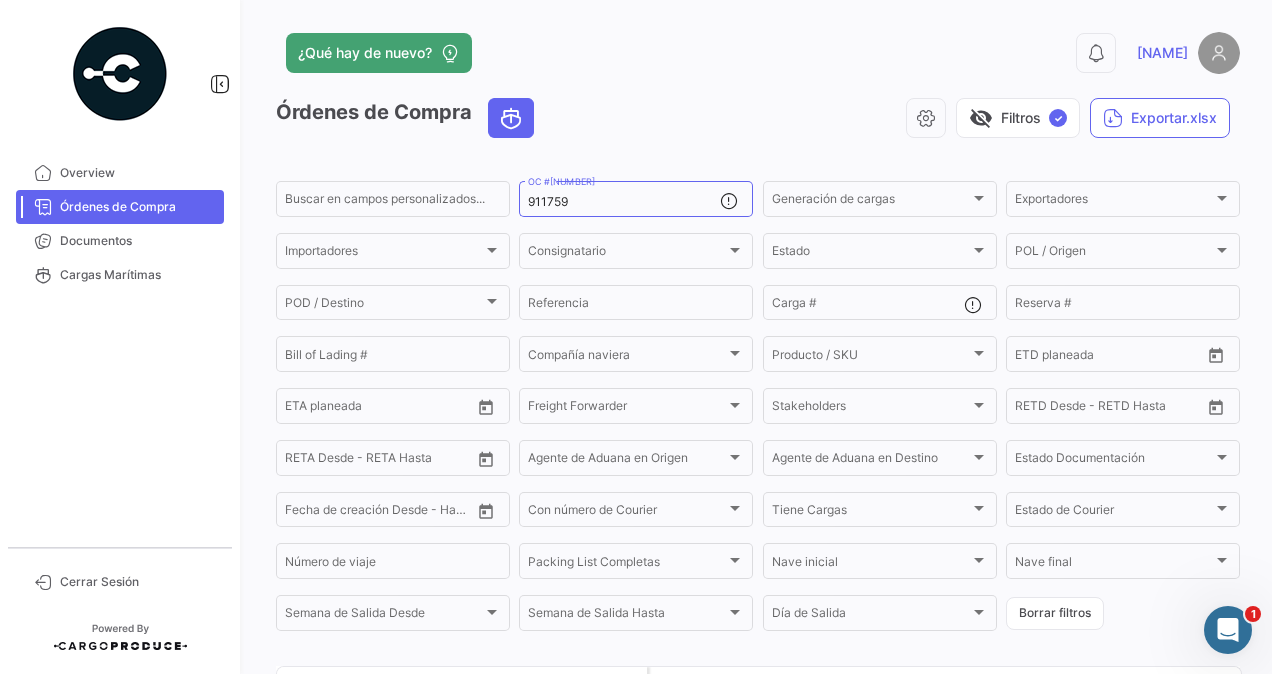 scroll, scrollTop: 124, scrollLeft: 0, axis: vertical 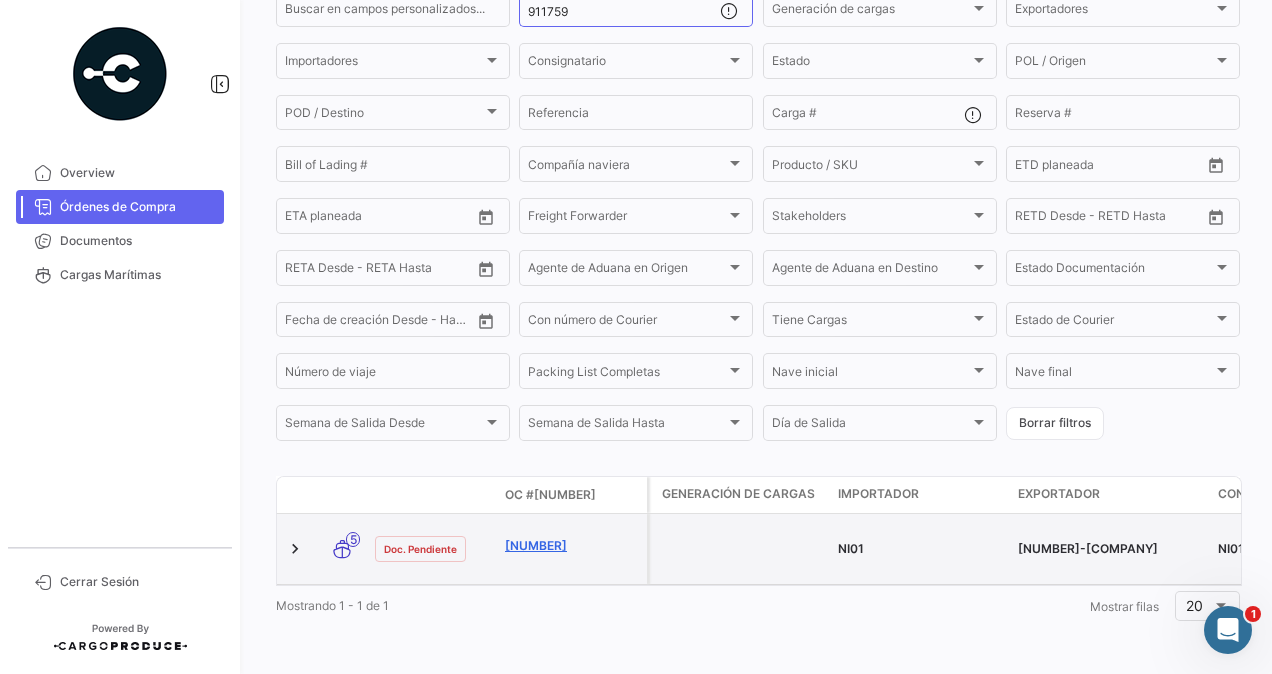 click on "[NUMBER]" 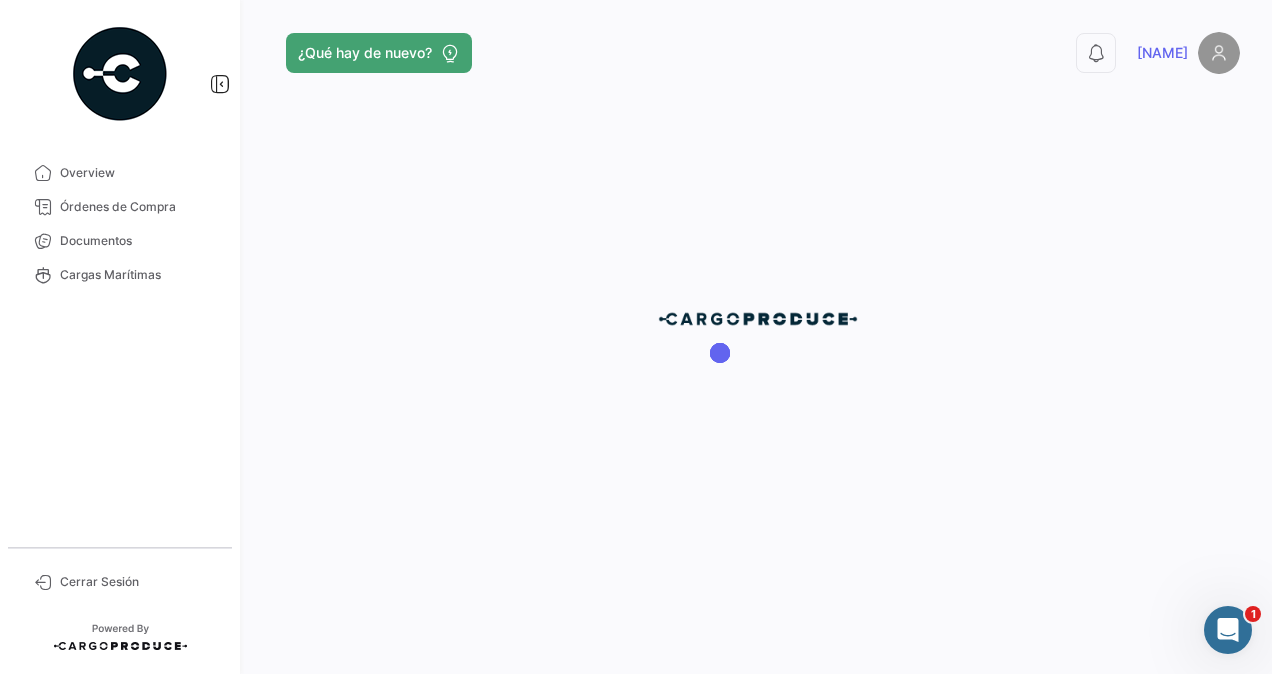 scroll, scrollTop: 0, scrollLeft: 0, axis: both 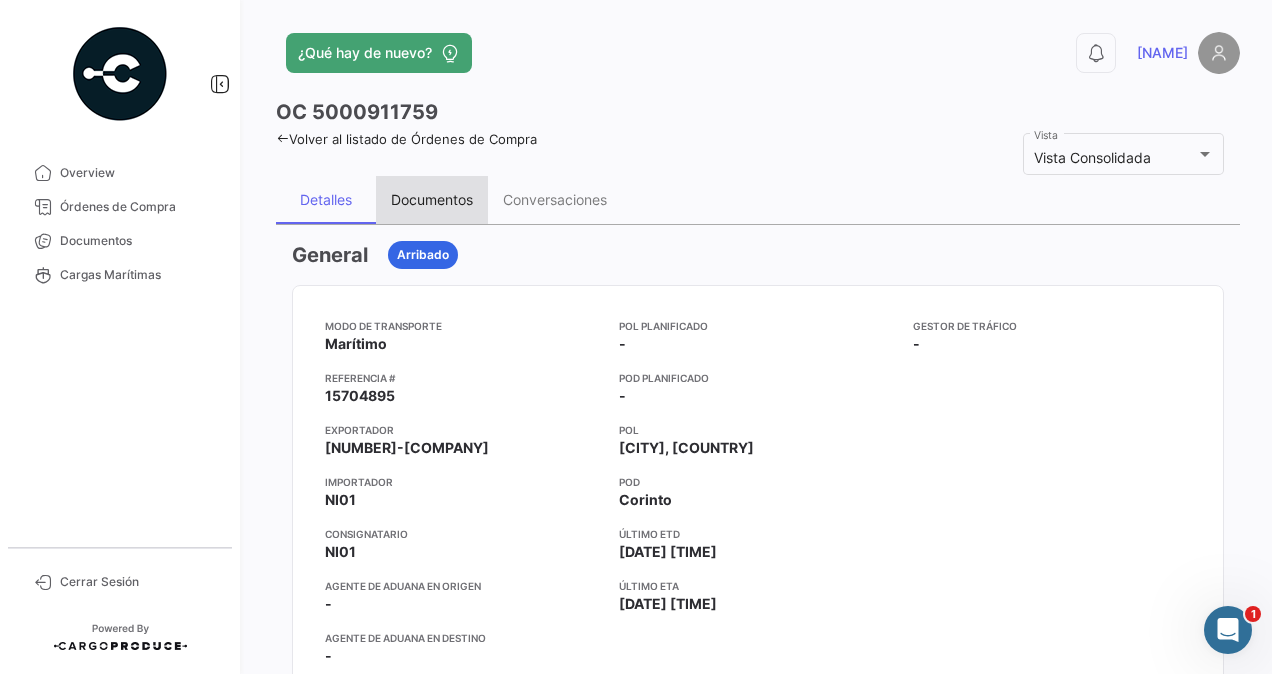 click on "Documentos" at bounding box center [432, 199] 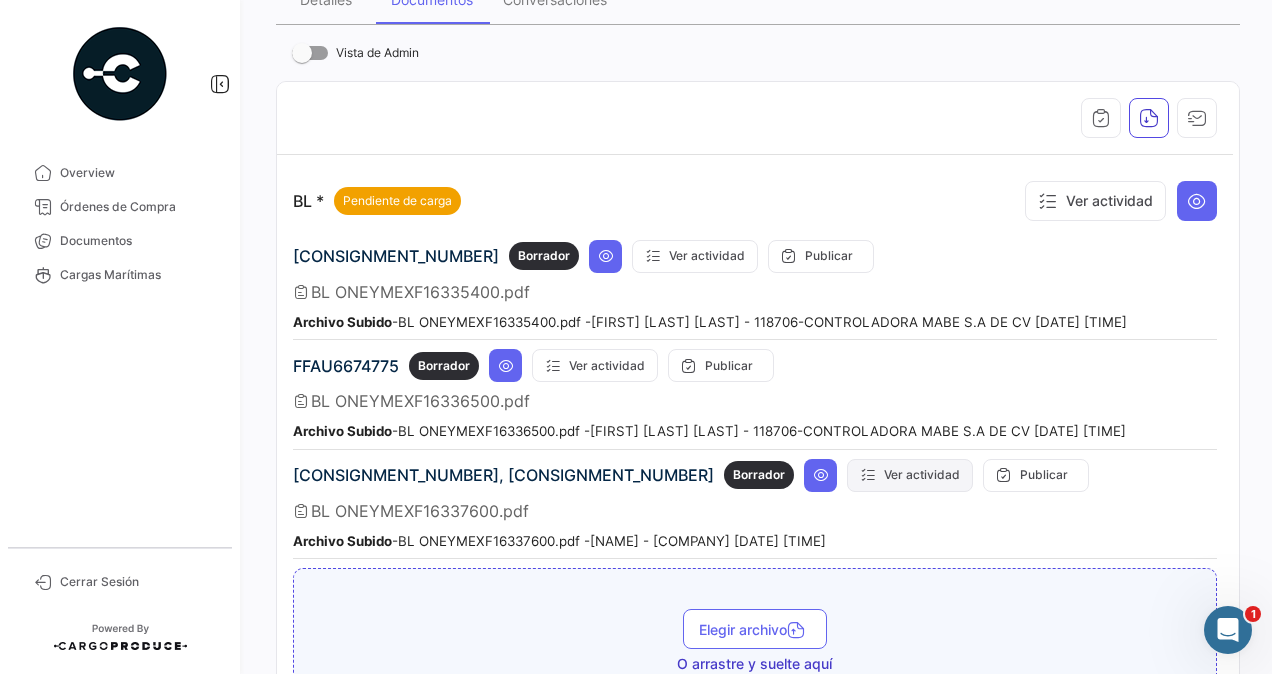 scroll, scrollTop: 300, scrollLeft: 0, axis: vertical 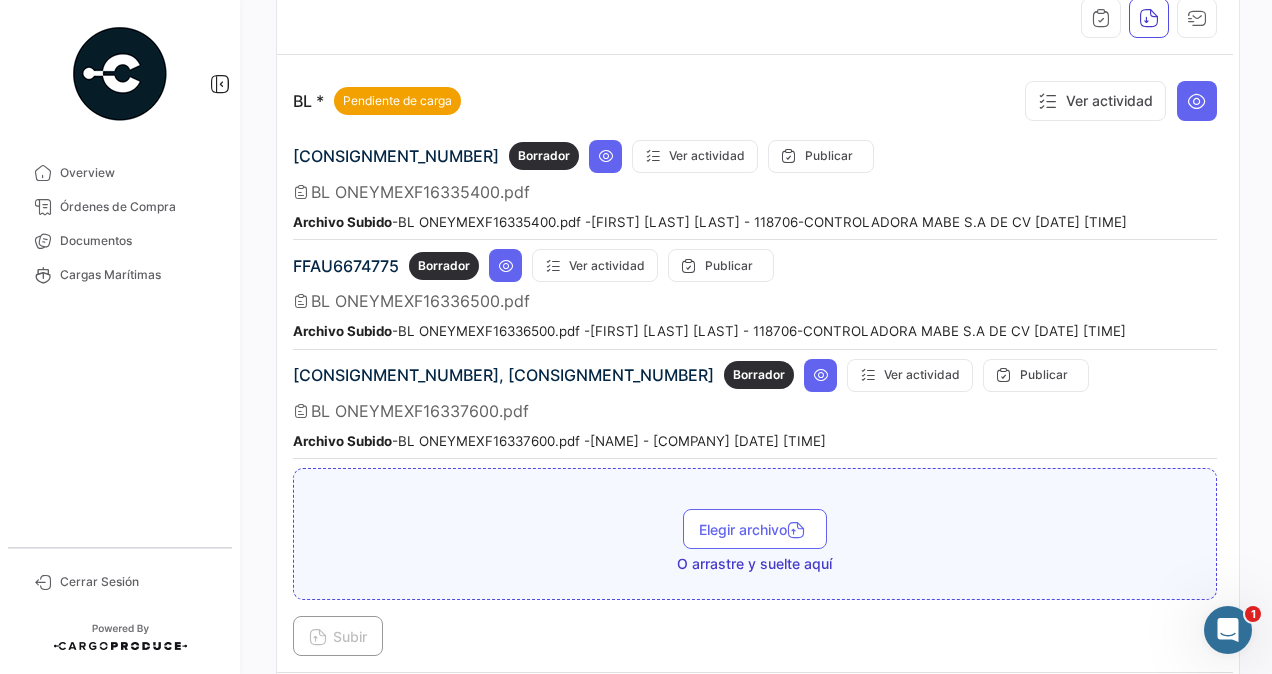 click on "Elegir archivo  O arrastre y suelte aquí" at bounding box center [755, 541] 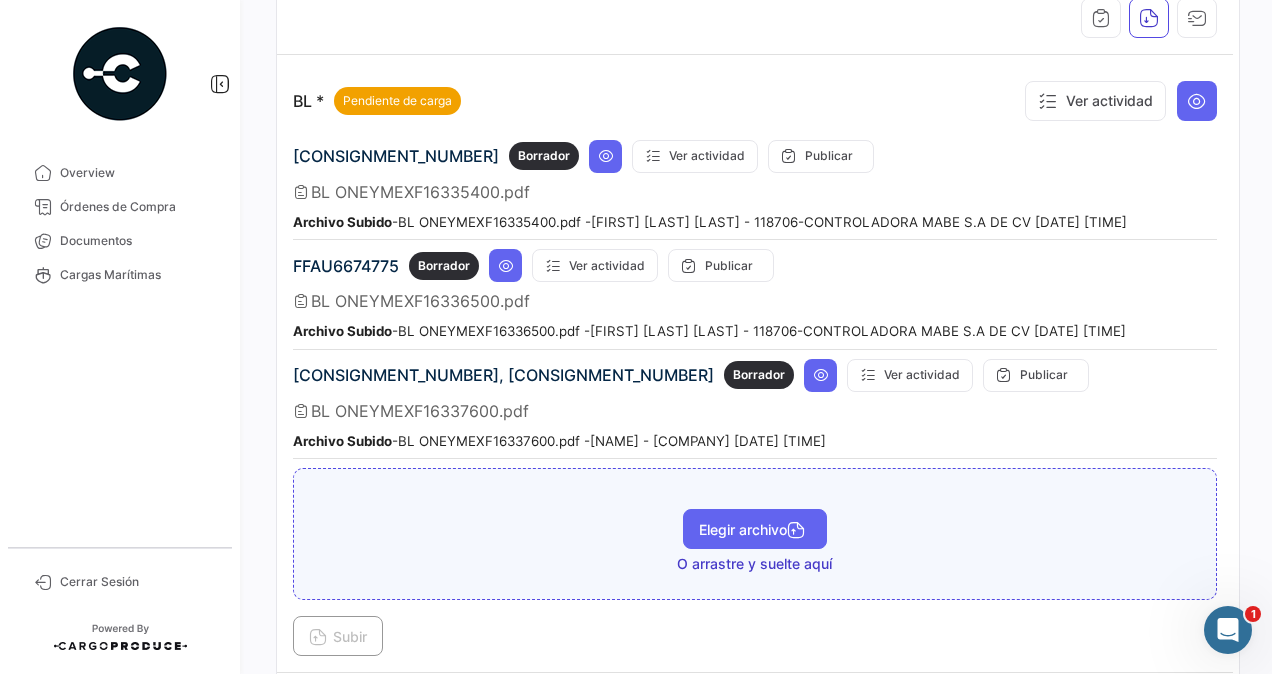 click on "Elegir archivo" at bounding box center [755, 529] 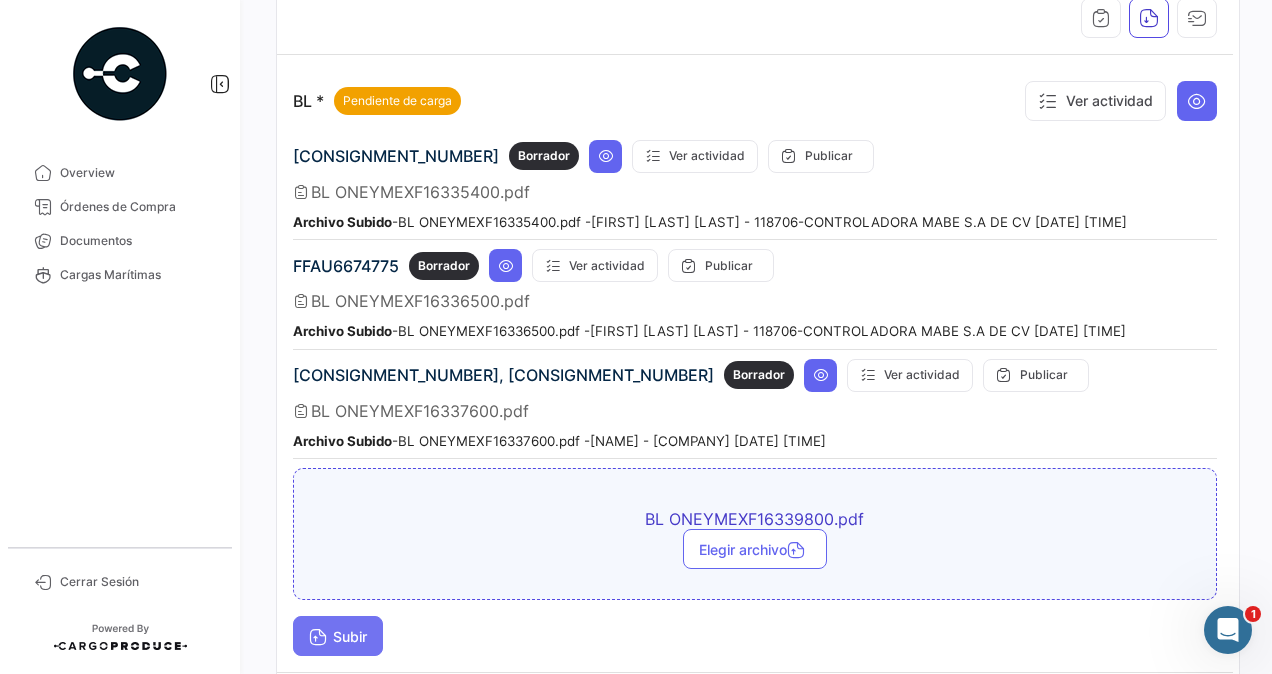 click at bounding box center [318, 639] 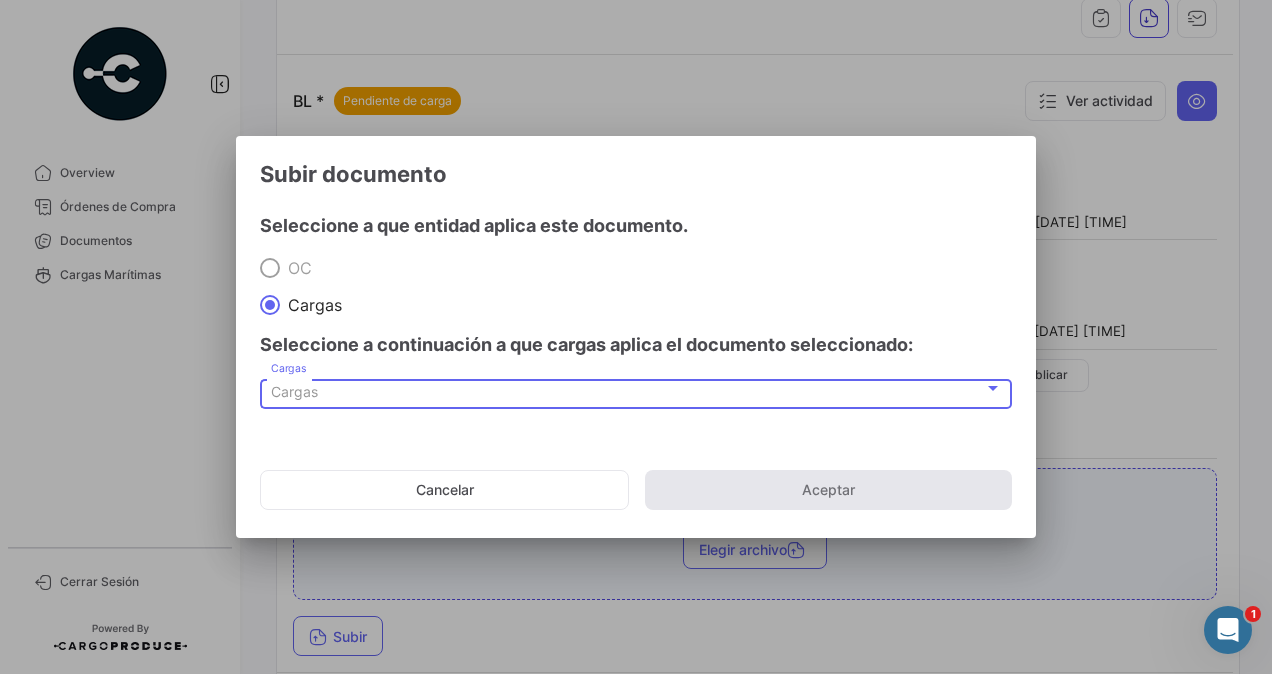 click on "Cargas" at bounding box center (294, 391) 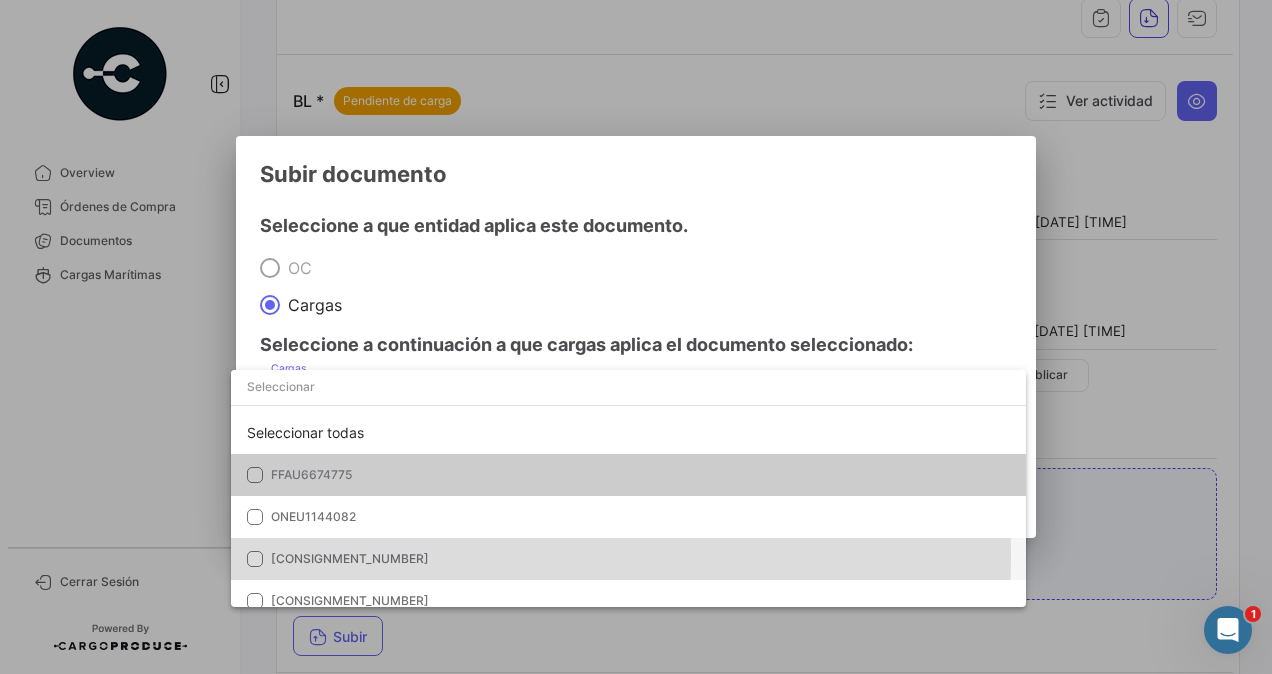click on "[CONSIGNMENT_NUMBER]" at bounding box center [350, 558] 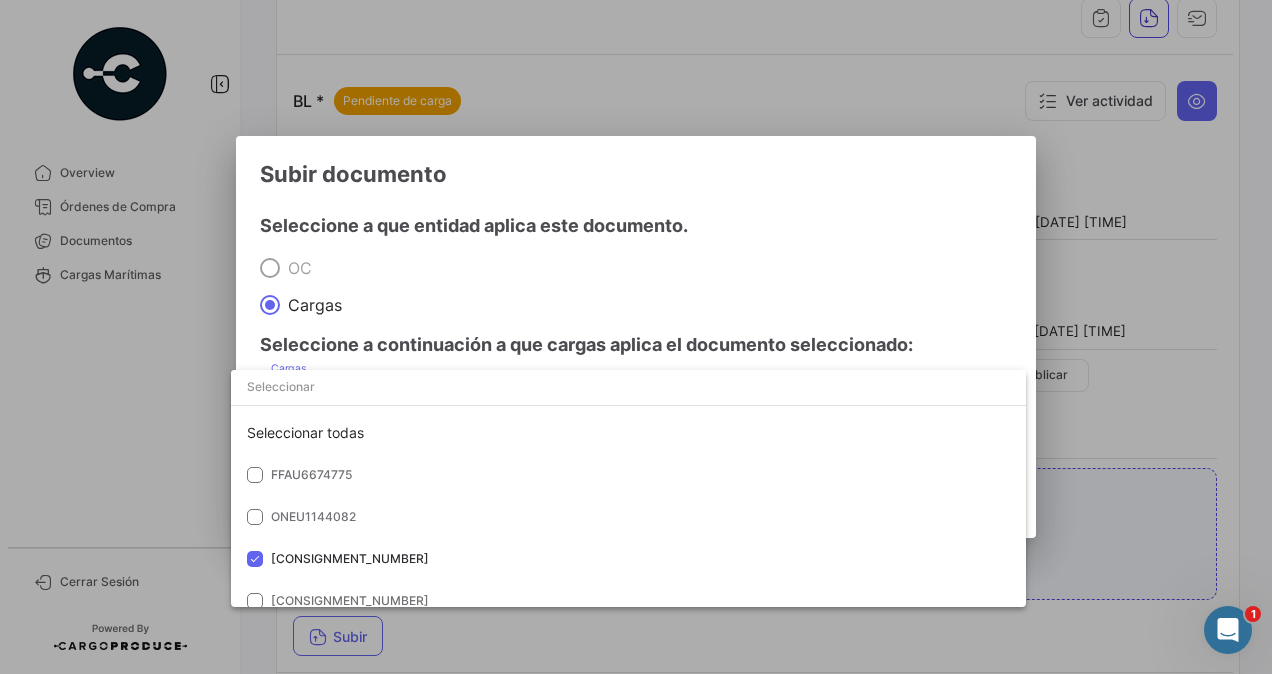 click at bounding box center [636, 337] 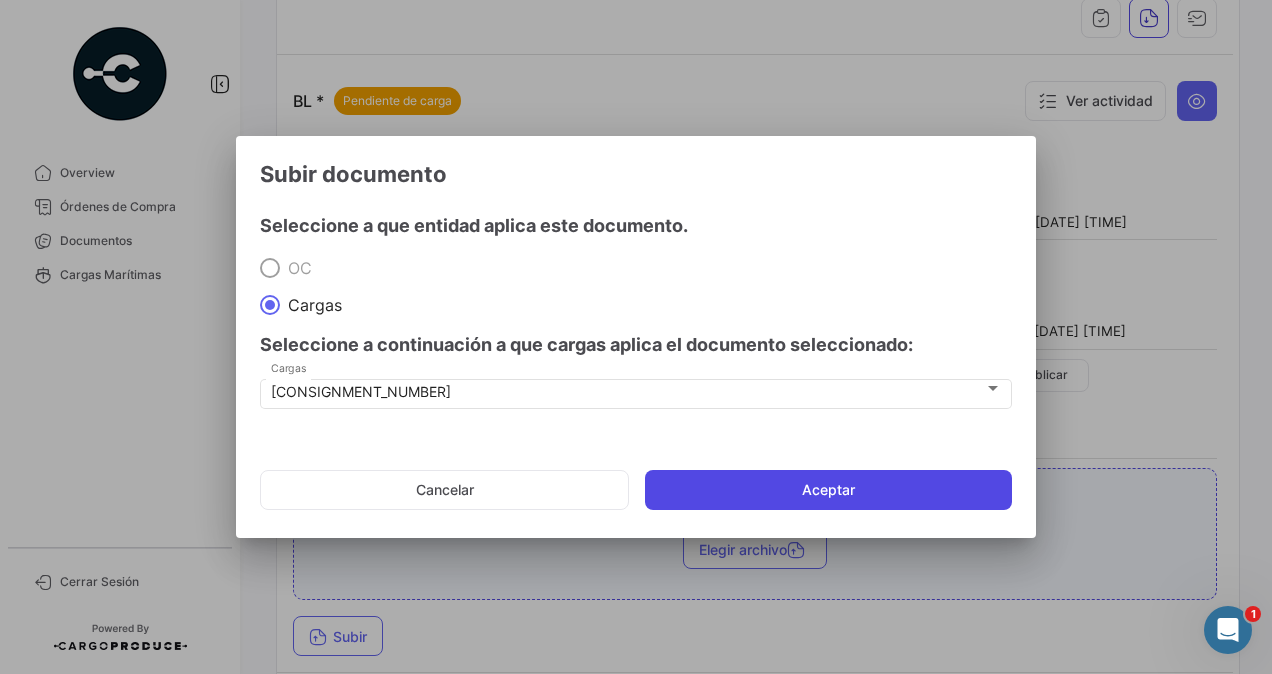 click on "Aceptar" 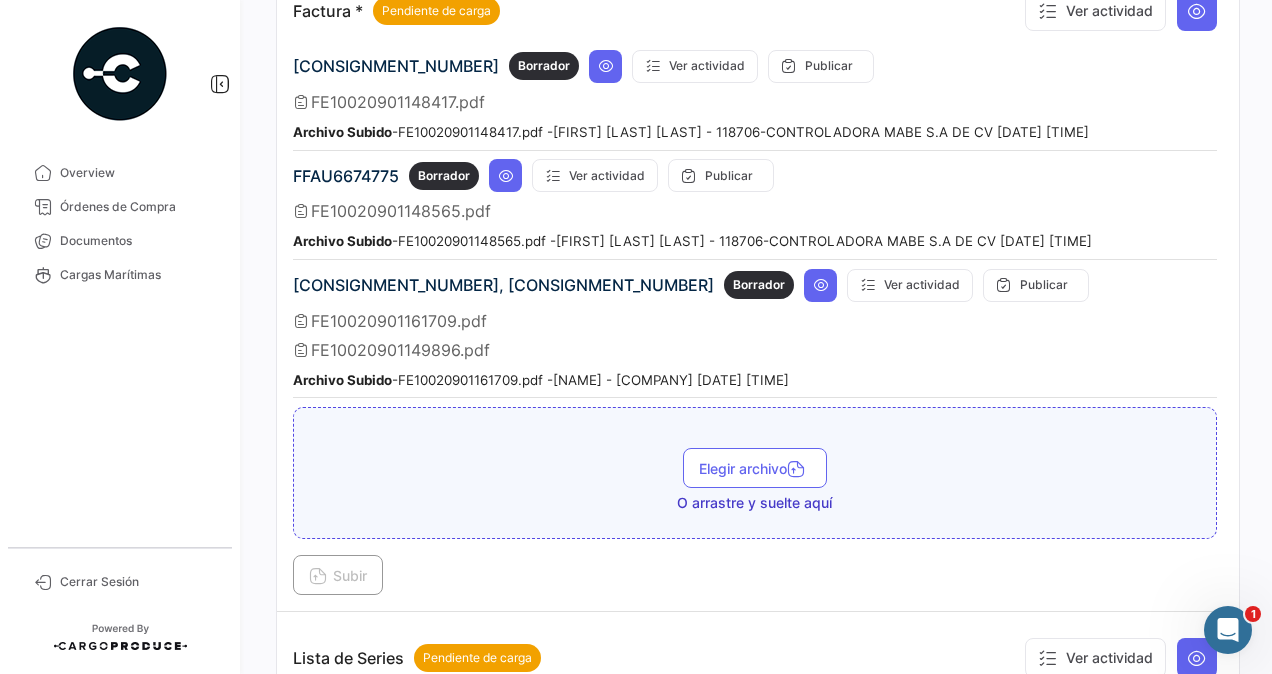 scroll, scrollTop: 1700, scrollLeft: 0, axis: vertical 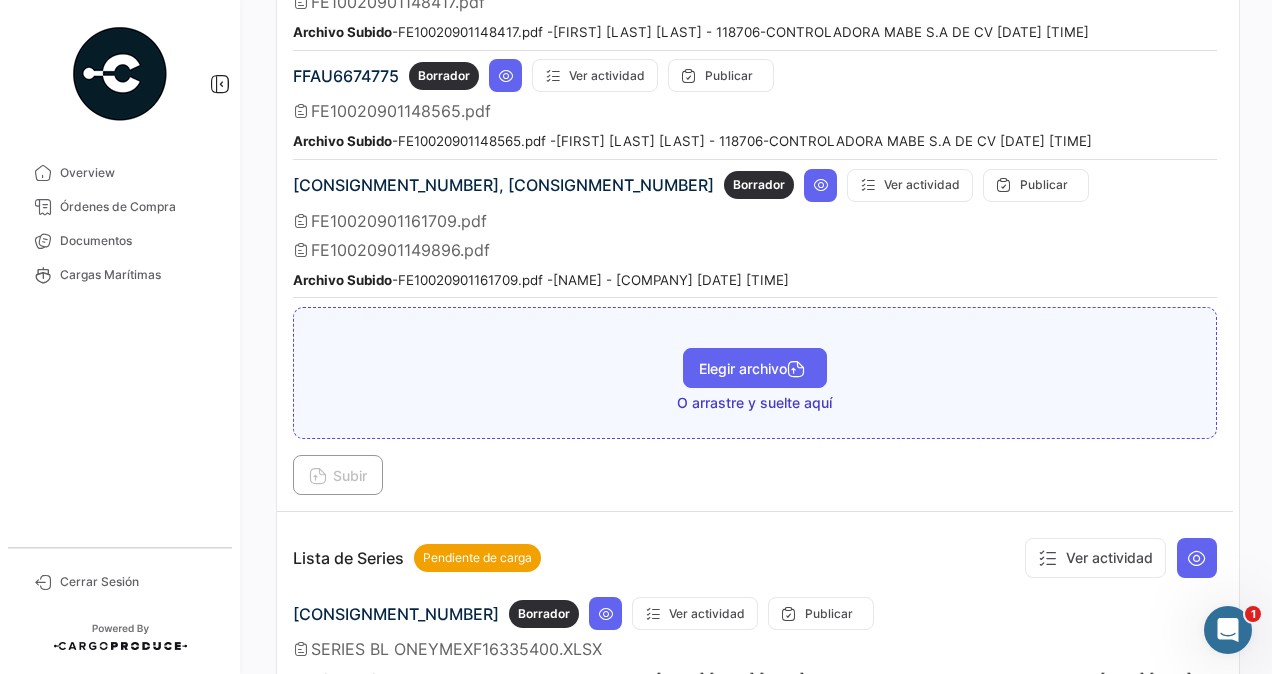 click on "Elegir archivo" at bounding box center [755, 368] 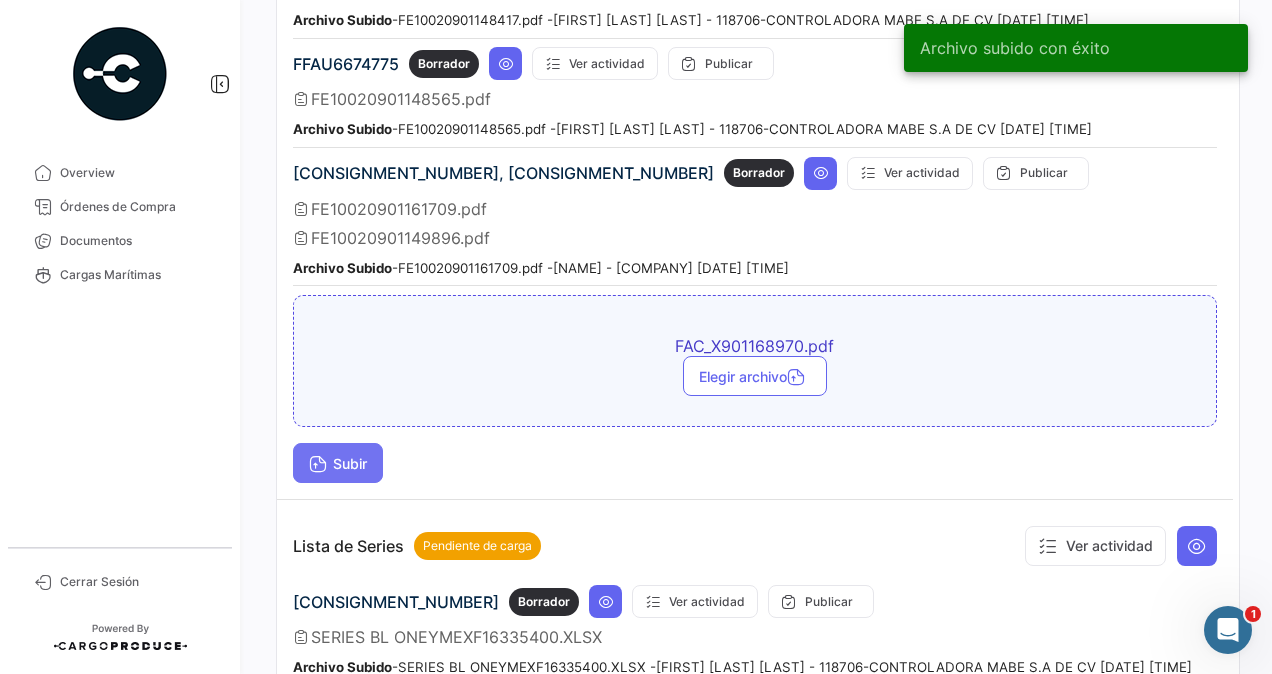 click on "Subir" at bounding box center [338, 463] 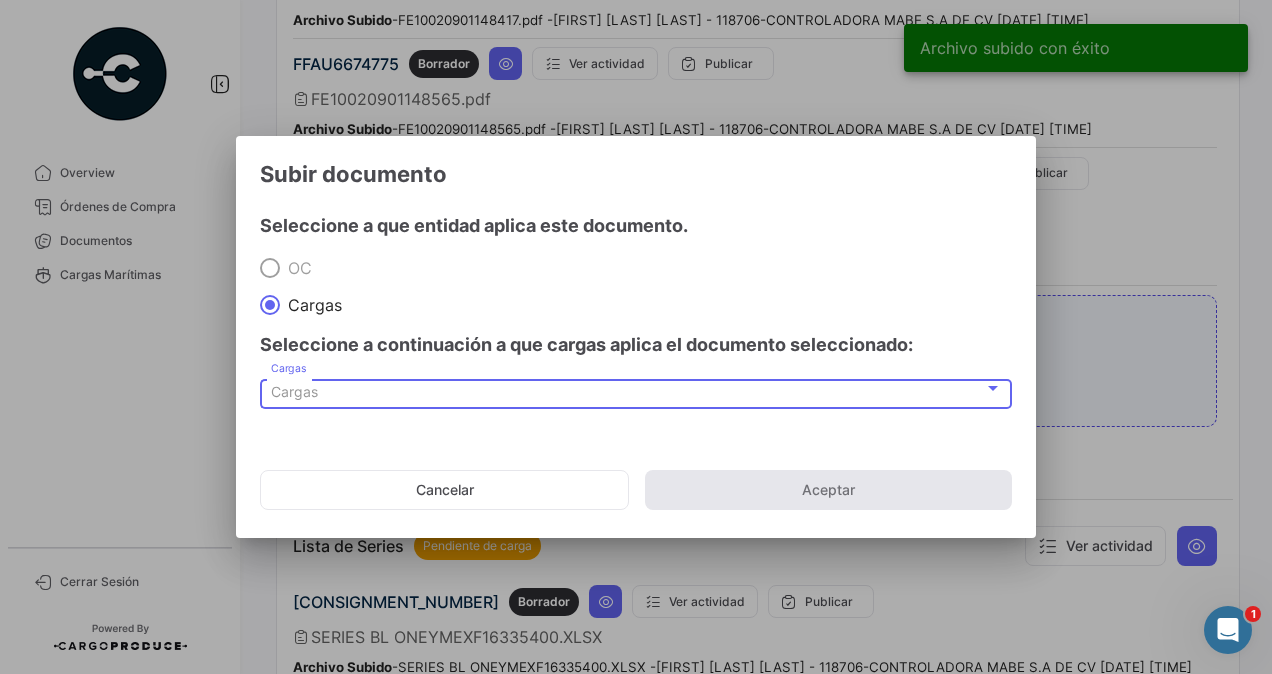click on "Cargas" at bounding box center (294, 391) 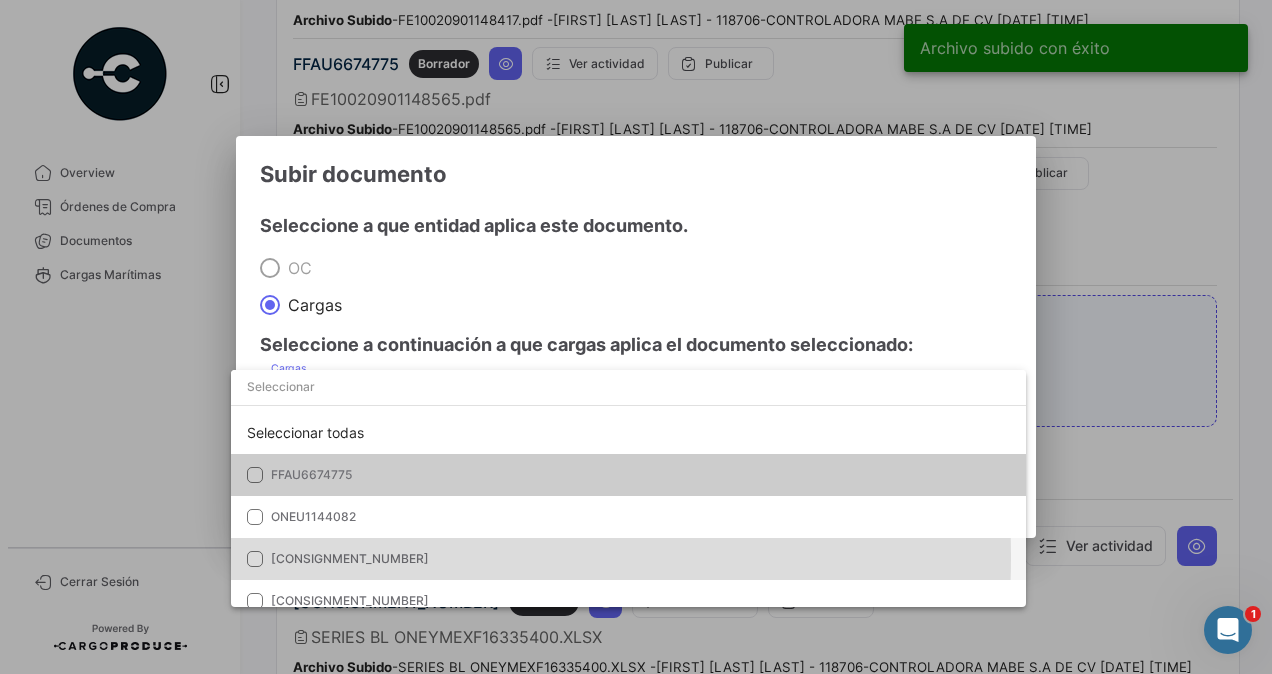 drag, startPoint x: 316, startPoint y: 558, endPoint x: 343, endPoint y: 552, distance: 27.658634 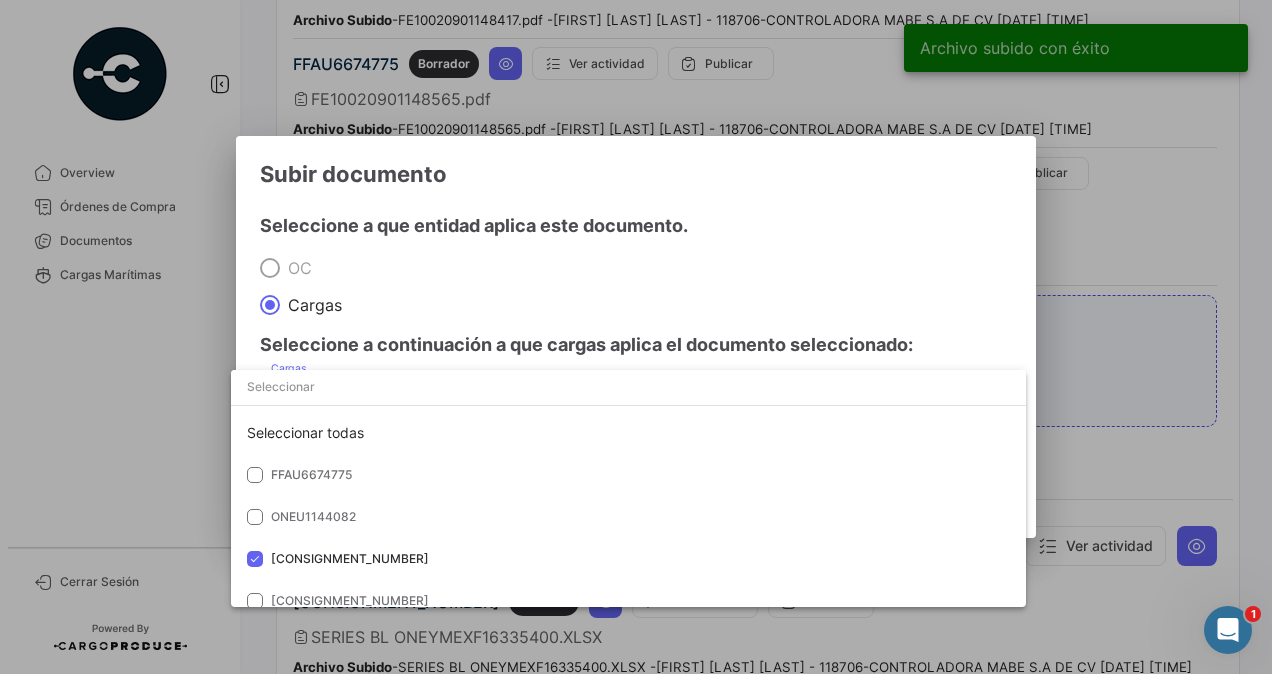 click at bounding box center (636, 337) 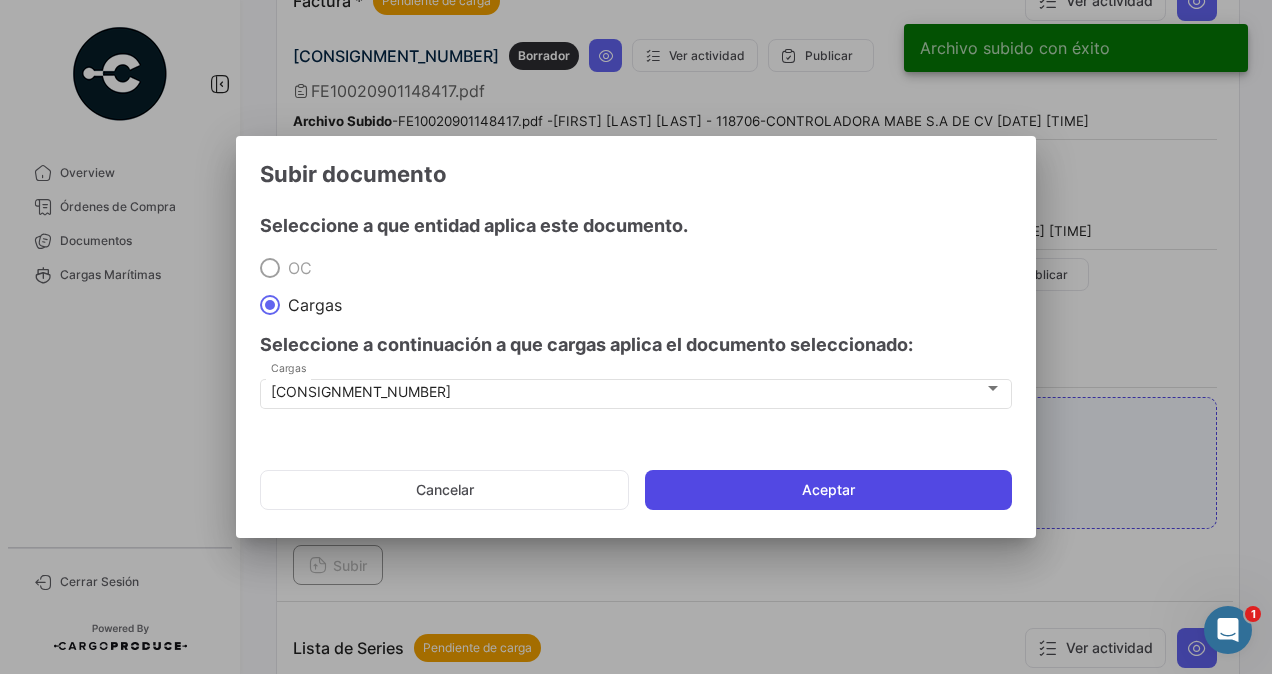 click on "Aceptar" 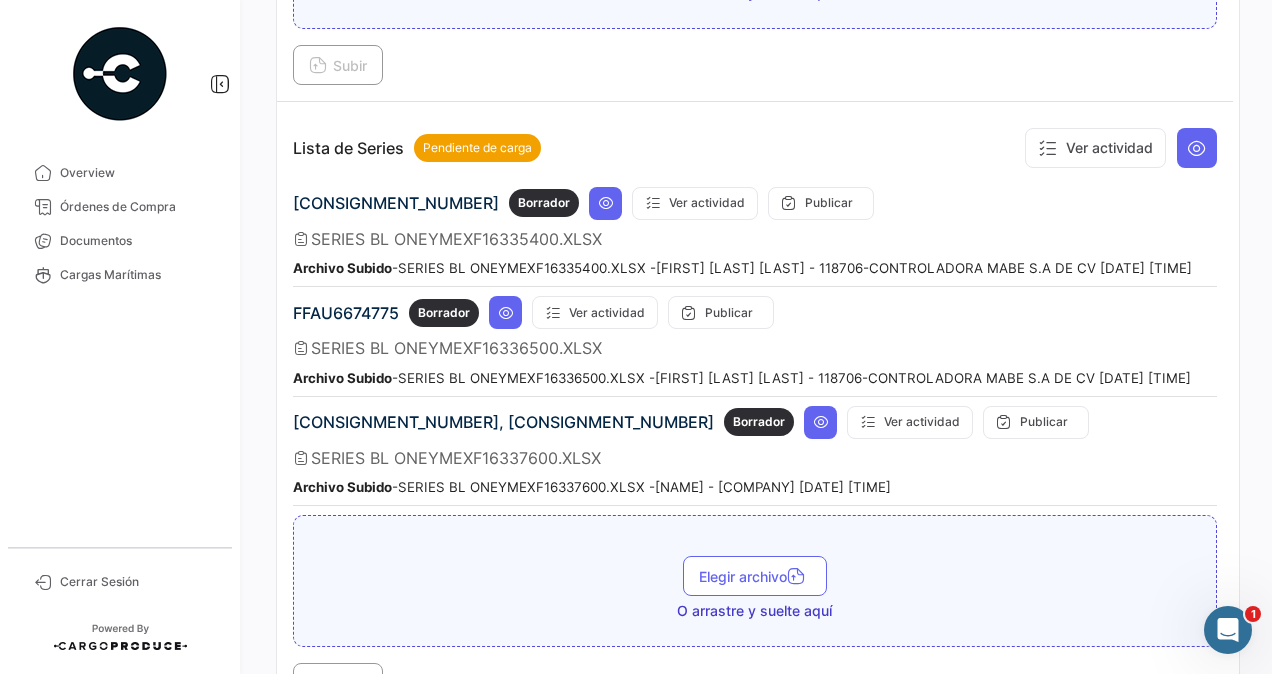scroll, scrollTop: 2300, scrollLeft: 0, axis: vertical 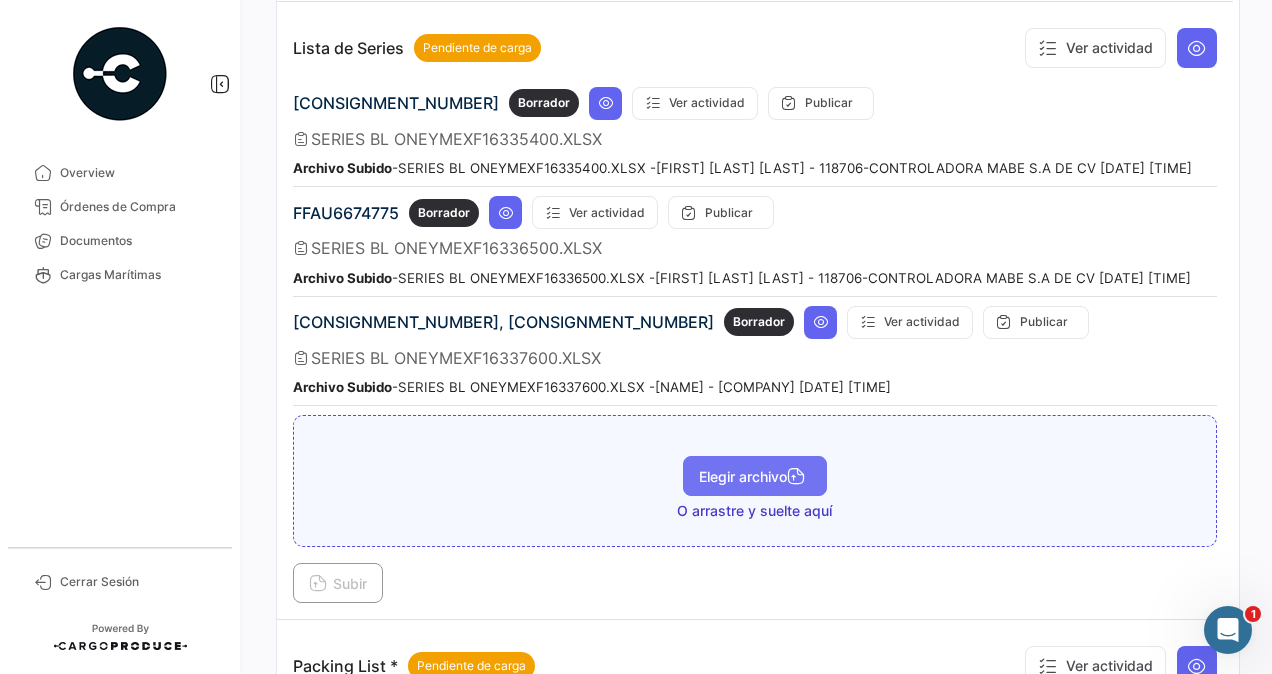 click on "Elegir archivo" at bounding box center (755, 476) 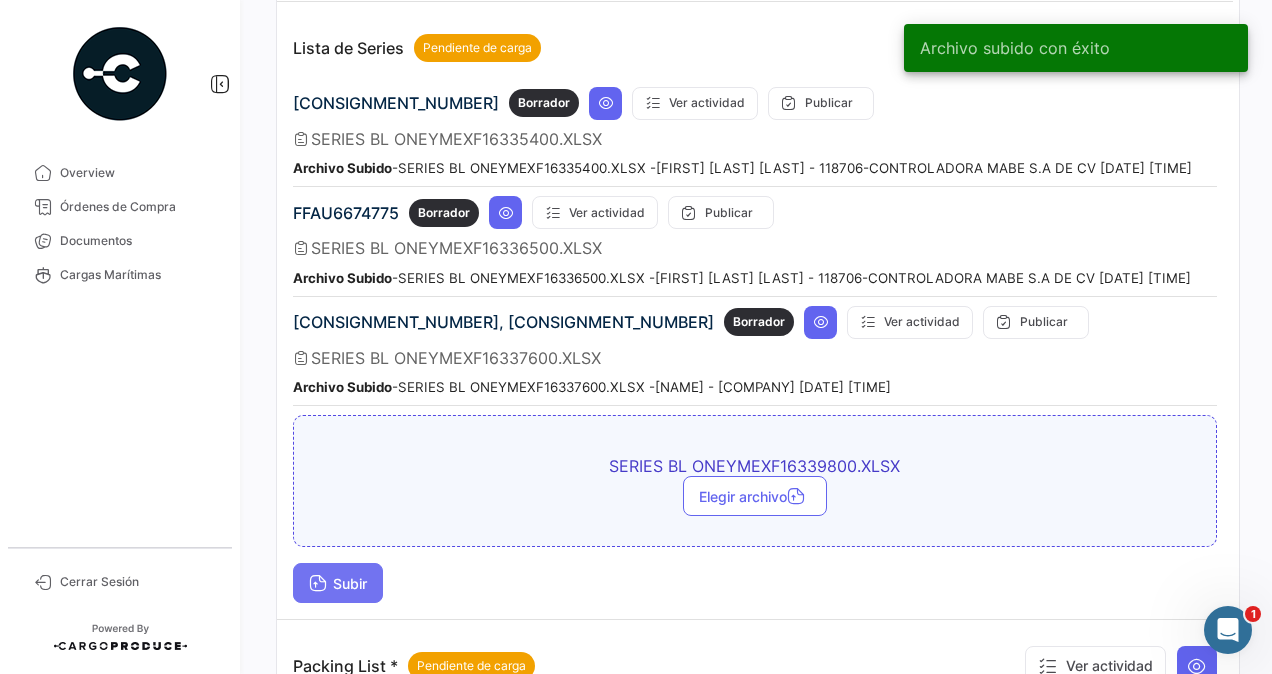 click on "Subir" at bounding box center [338, 583] 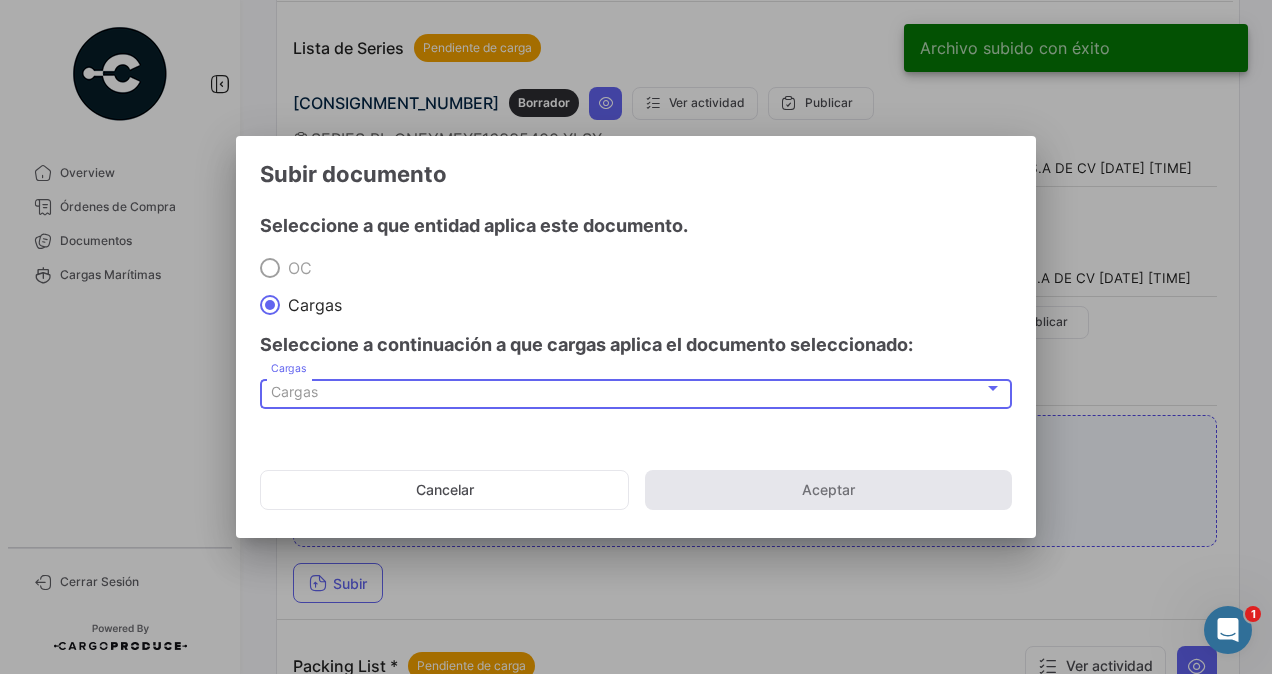 click on "Cargas" at bounding box center [294, 391] 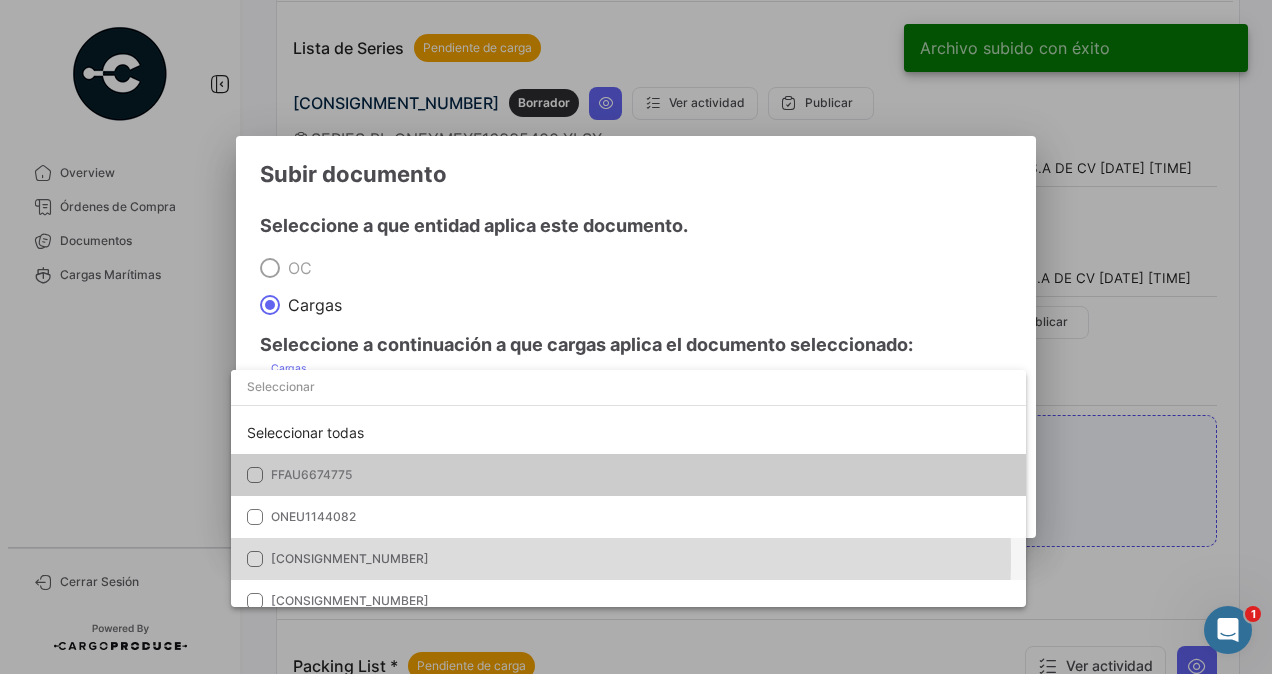 click on "[CONSIGNMENT_NUMBER]" at bounding box center (350, 558) 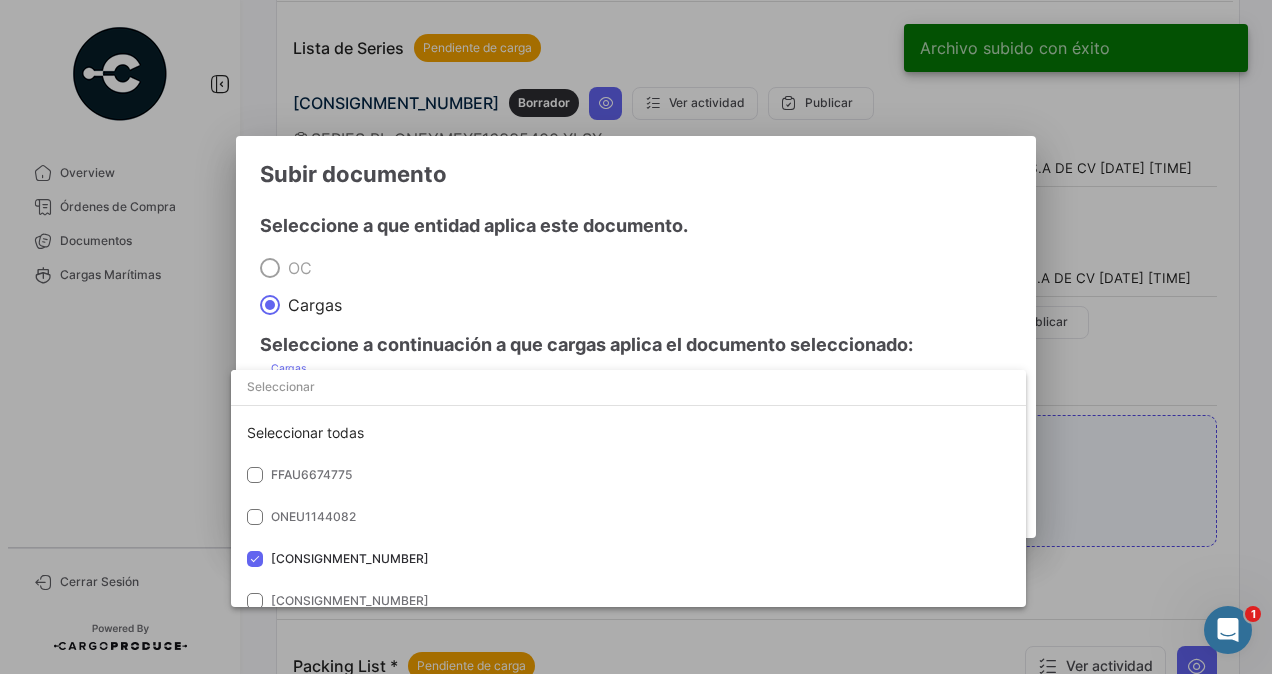 click at bounding box center (636, 337) 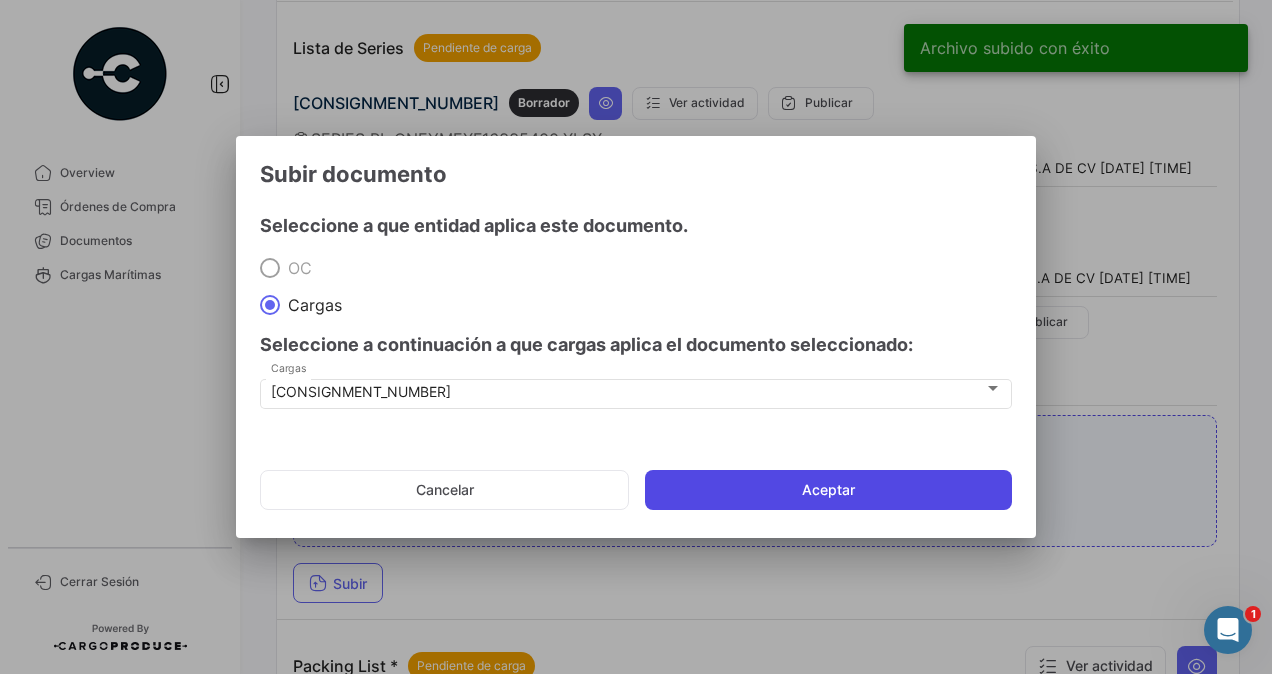 click on "Aceptar" 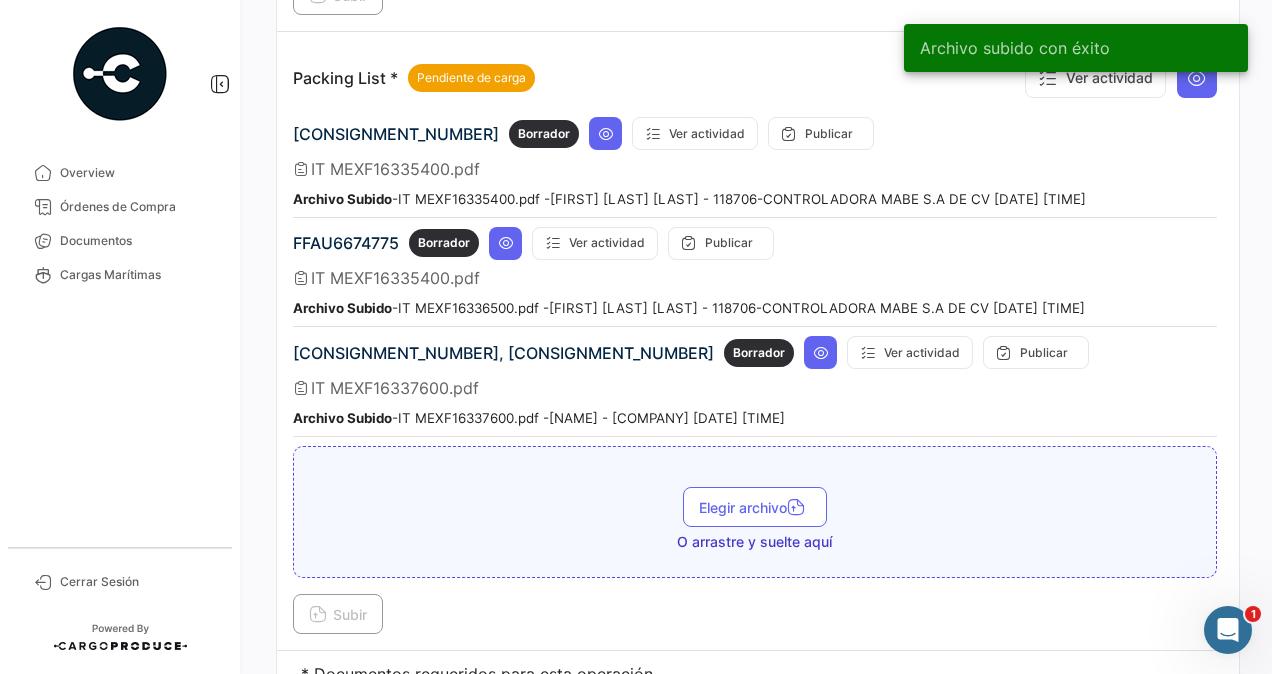 scroll, scrollTop: 3000, scrollLeft: 0, axis: vertical 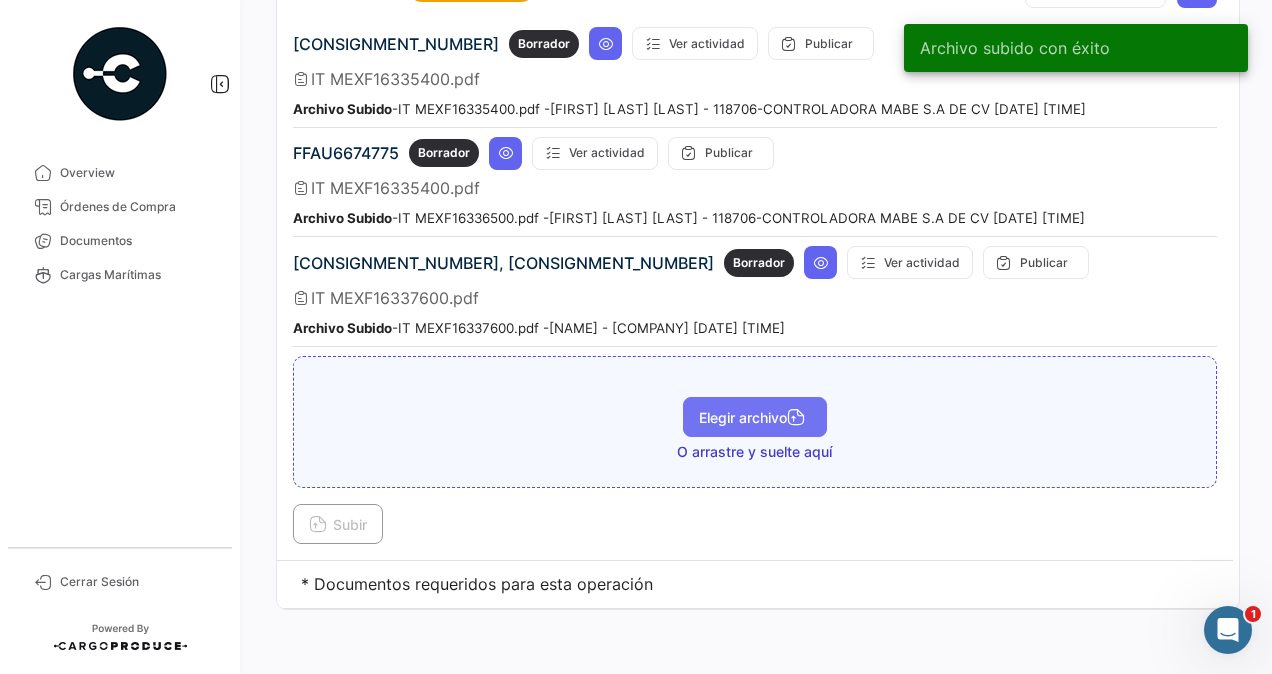 click on "Elegir archivo" at bounding box center [755, 417] 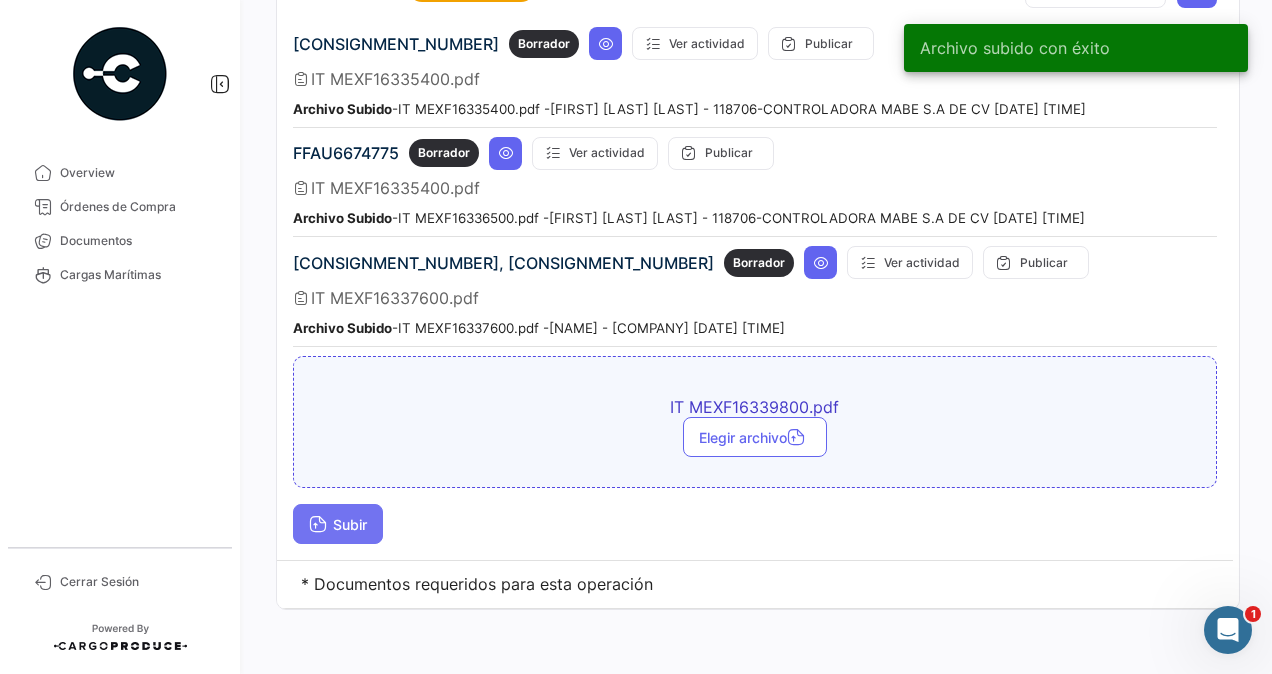 click on "Subir" at bounding box center (338, 524) 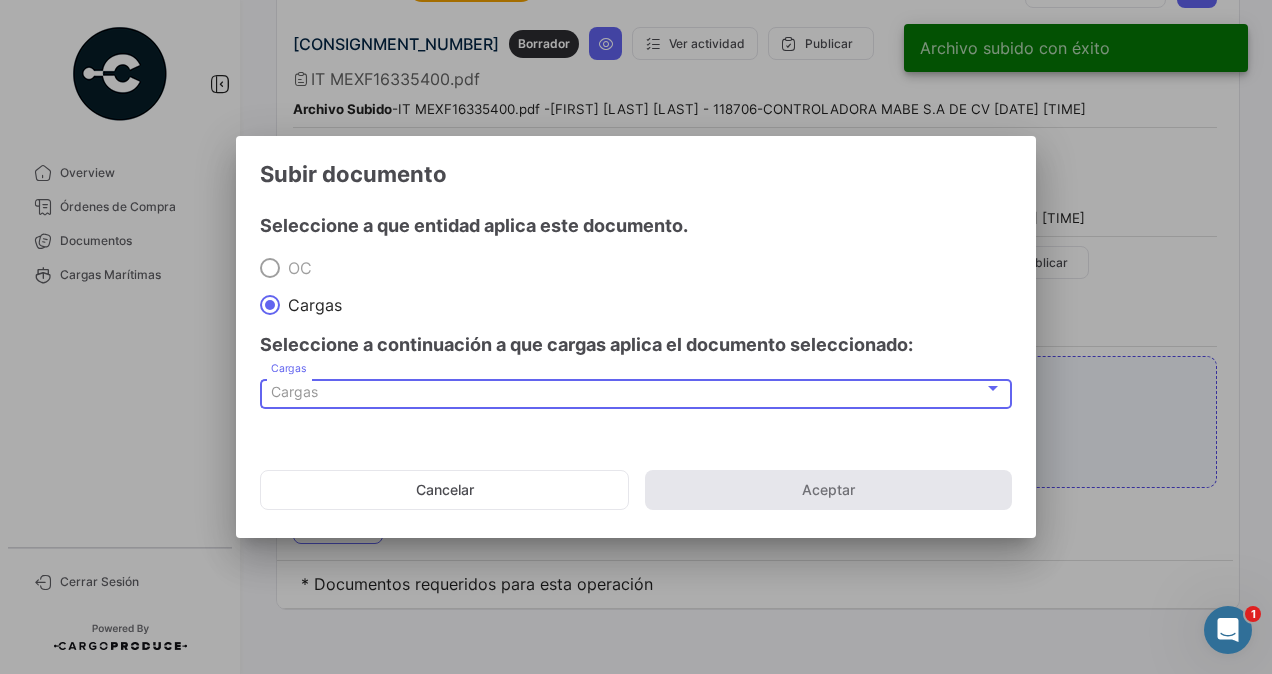 click on "Cargas" at bounding box center (627, 392) 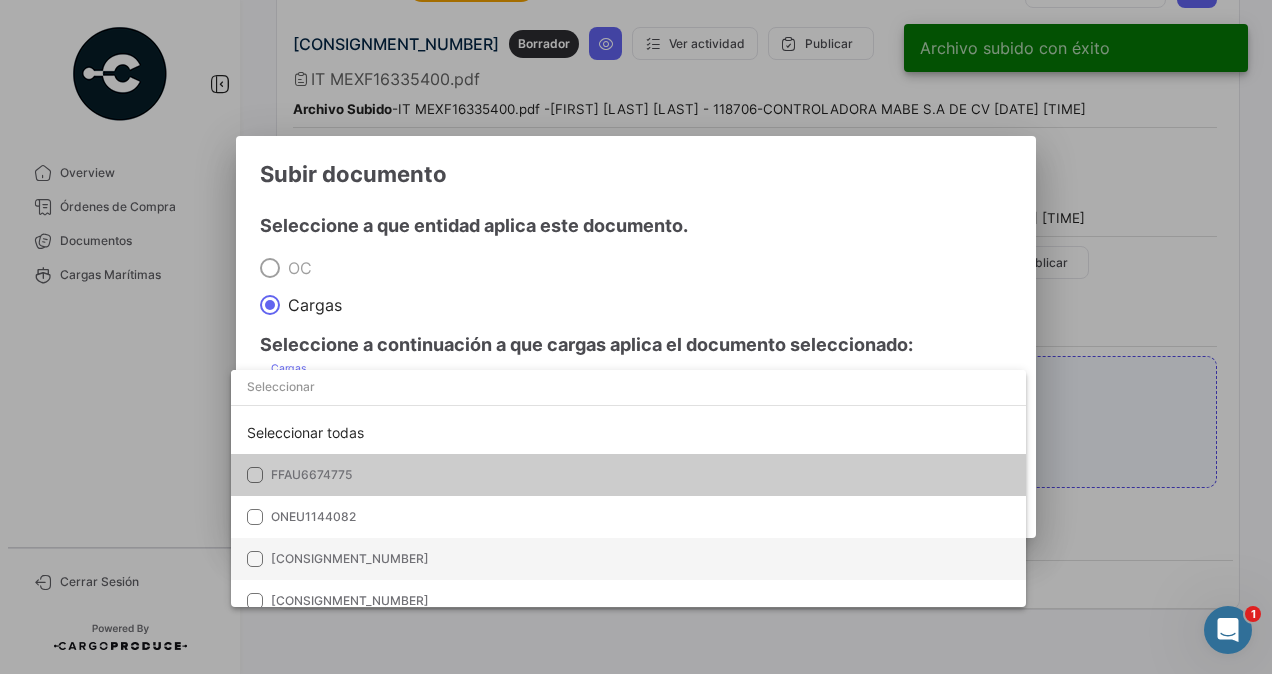 click on "[CONSIGNMENT_NUMBER]" at bounding box center (350, 558) 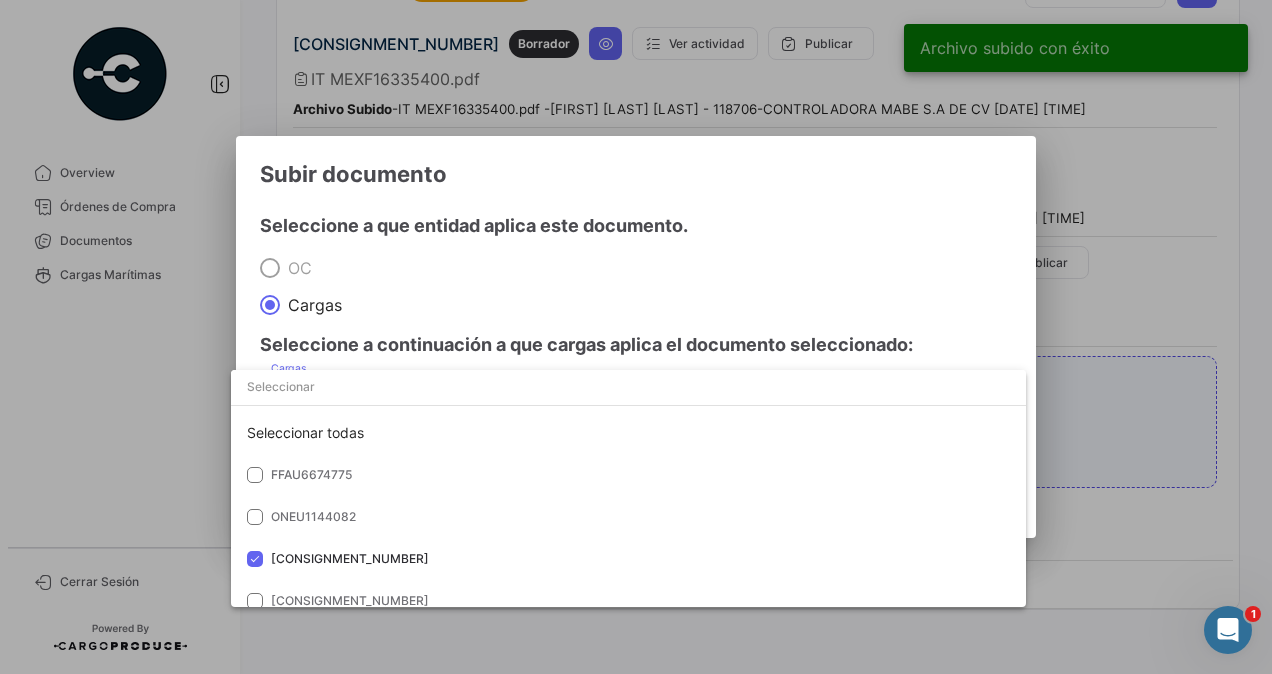 click at bounding box center (636, 337) 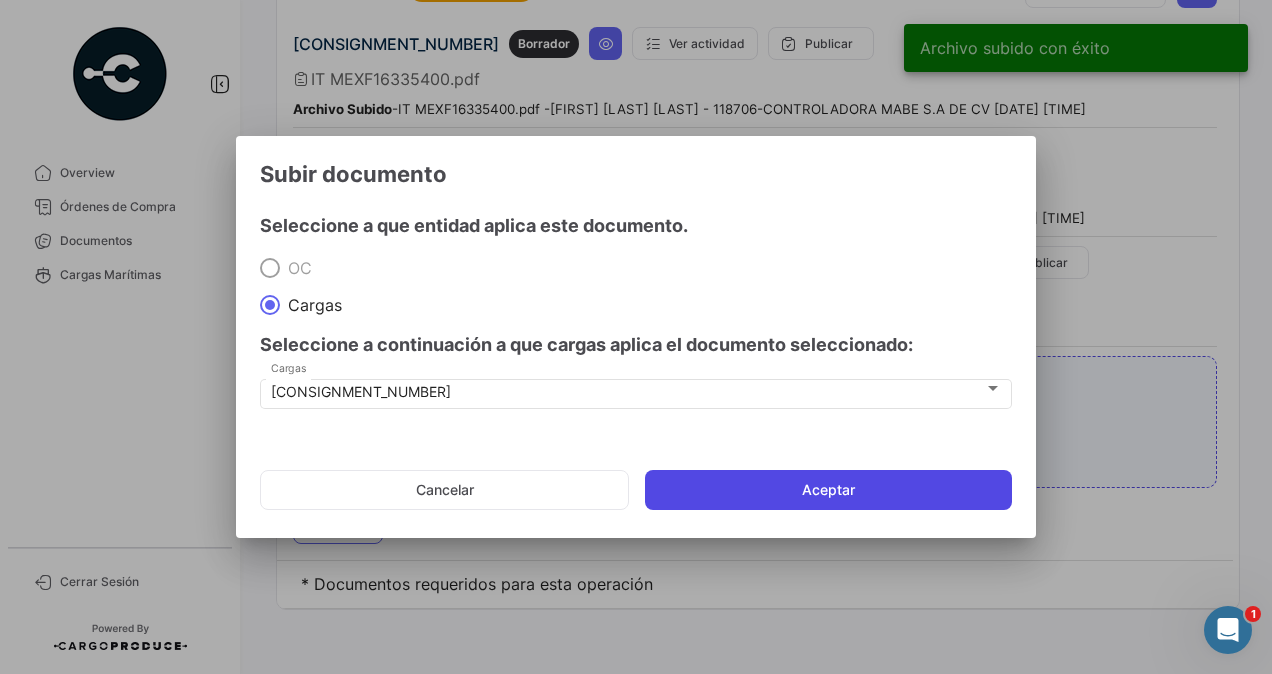click on "Aceptar" 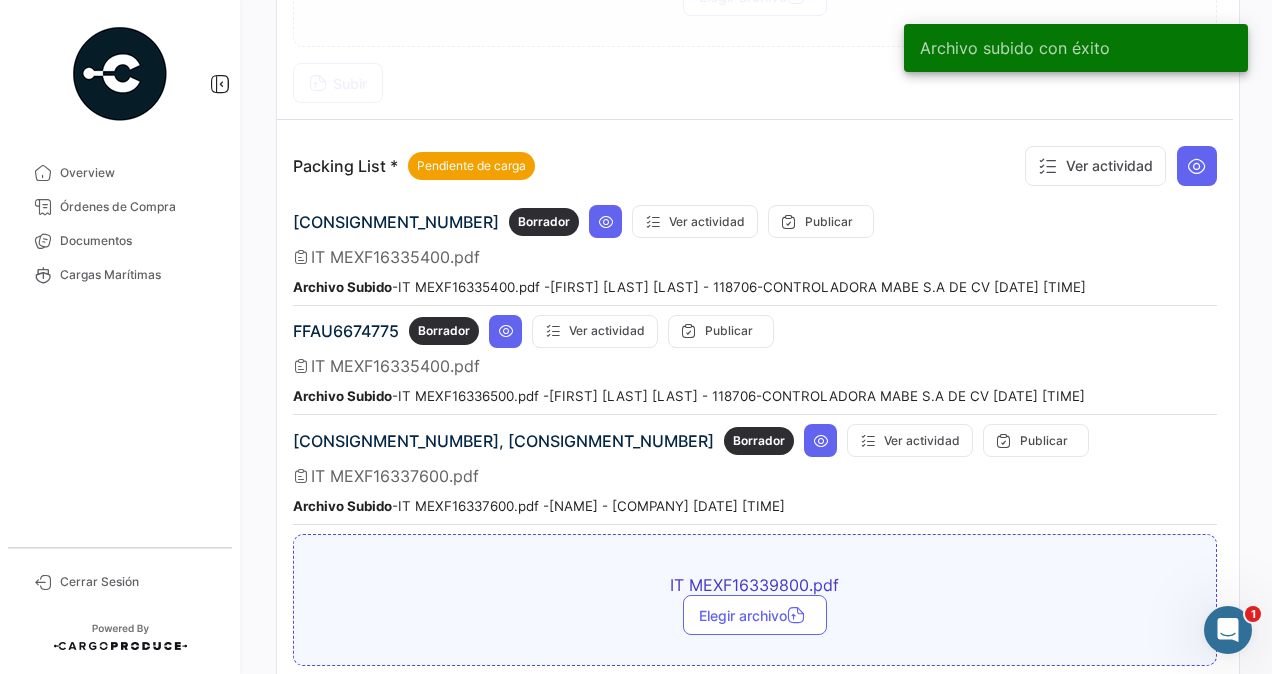 scroll, scrollTop: 2500, scrollLeft: 0, axis: vertical 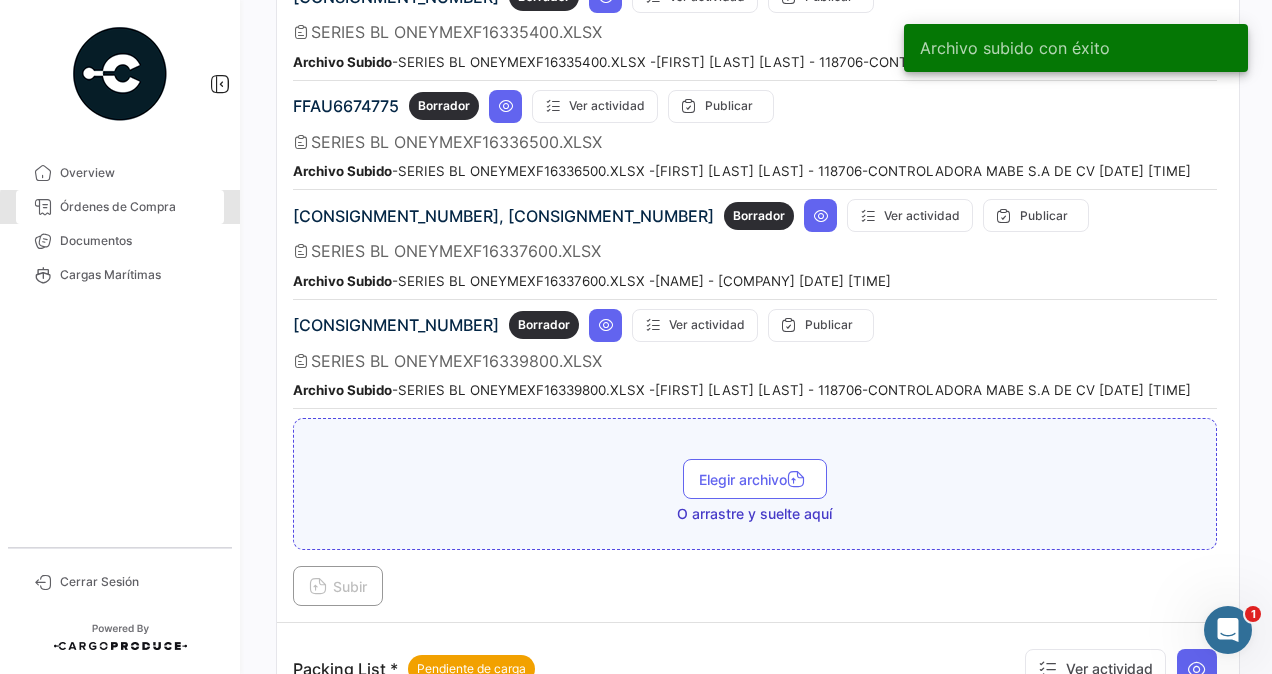 drag, startPoint x: 148, startPoint y: 210, endPoint x: 14, endPoint y: 566, distance: 380.384 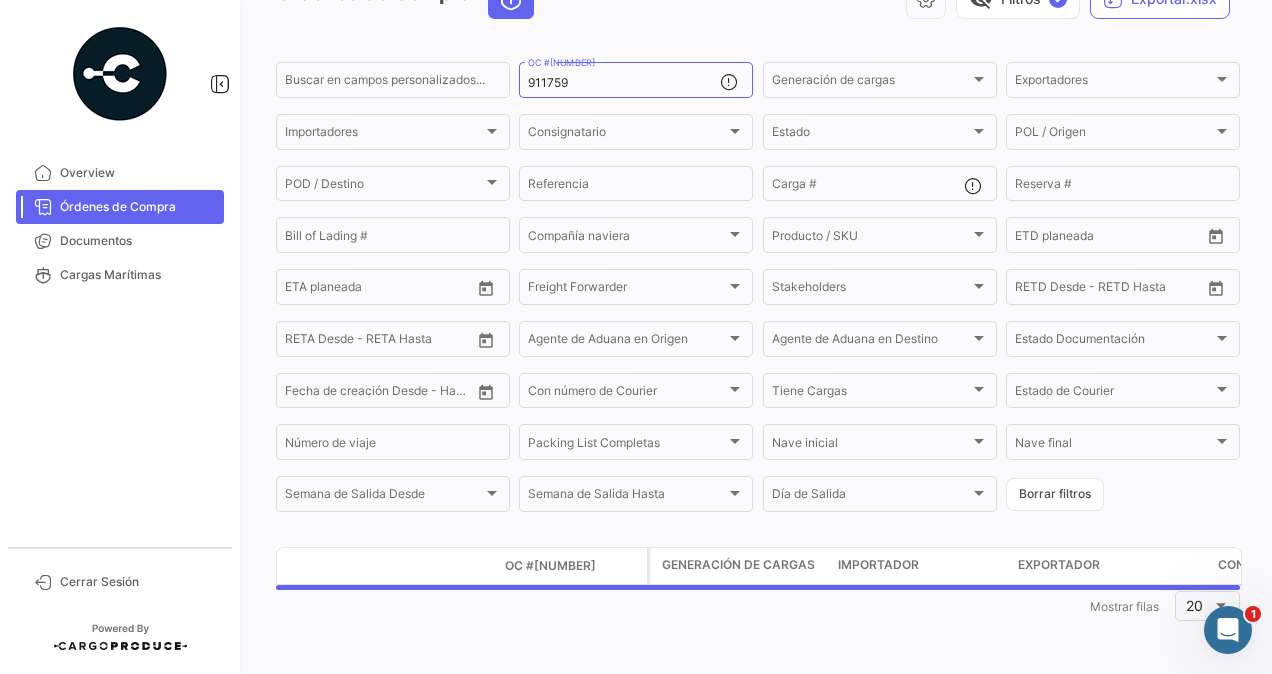 scroll, scrollTop: 0, scrollLeft: 0, axis: both 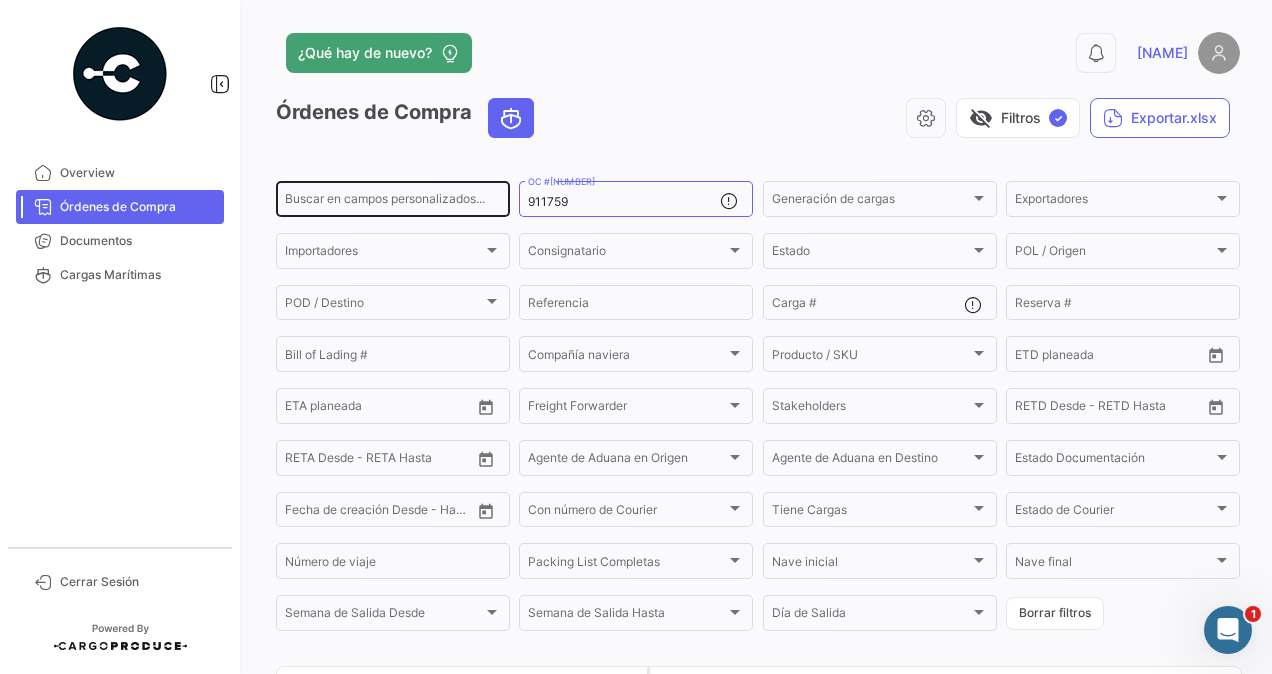 drag, startPoint x: 587, startPoint y: 193, endPoint x: 499, endPoint y: 197, distance: 88.09086 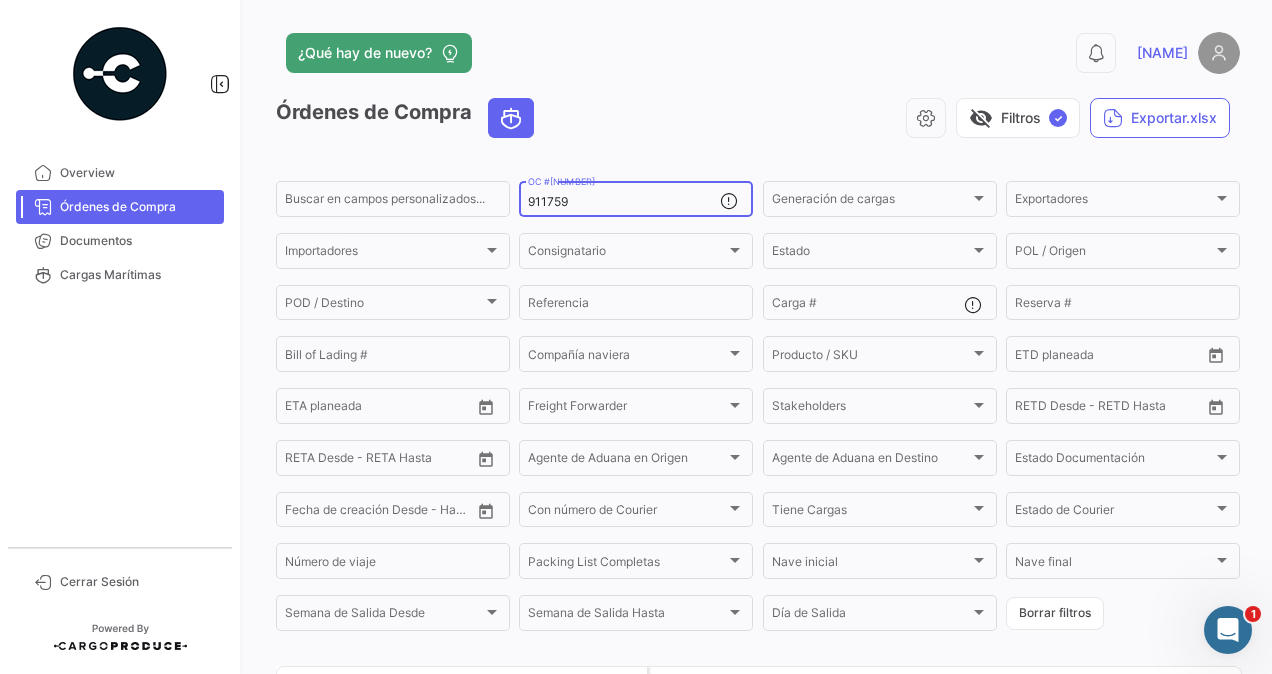 drag, startPoint x: 499, startPoint y: 197, endPoint x: 576, endPoint y: 204, distance: 77.31753 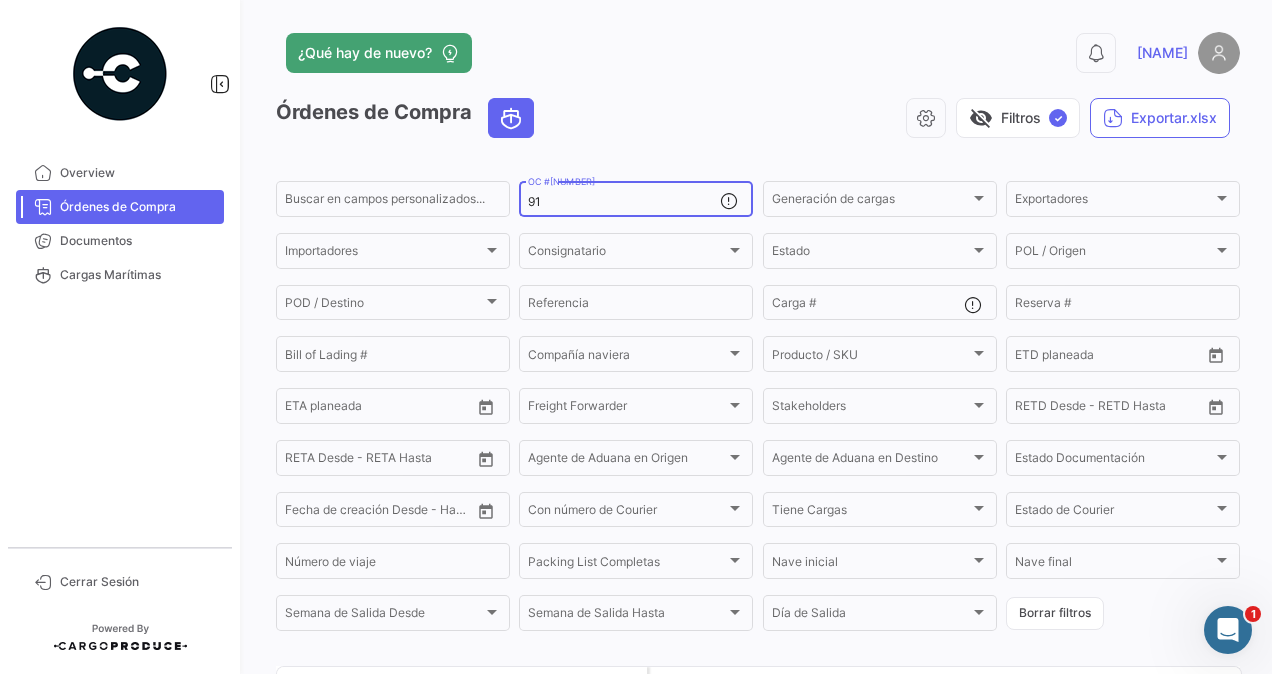 type on "9" 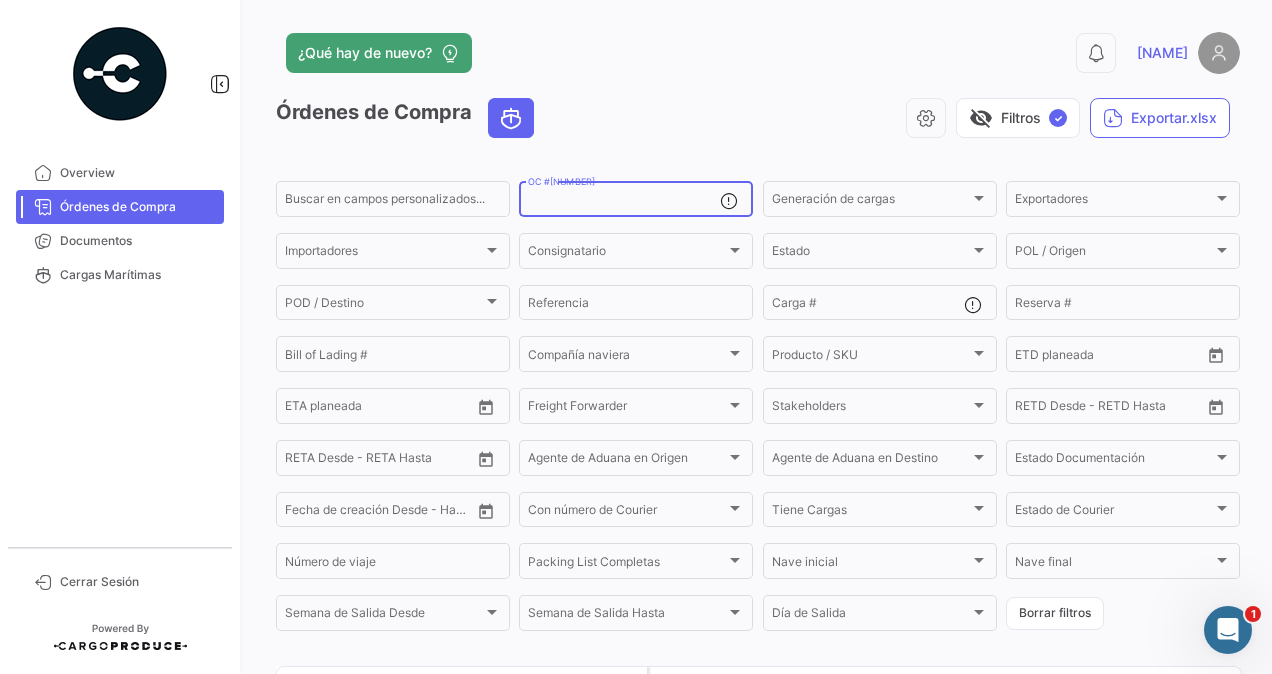 paste on "911751" 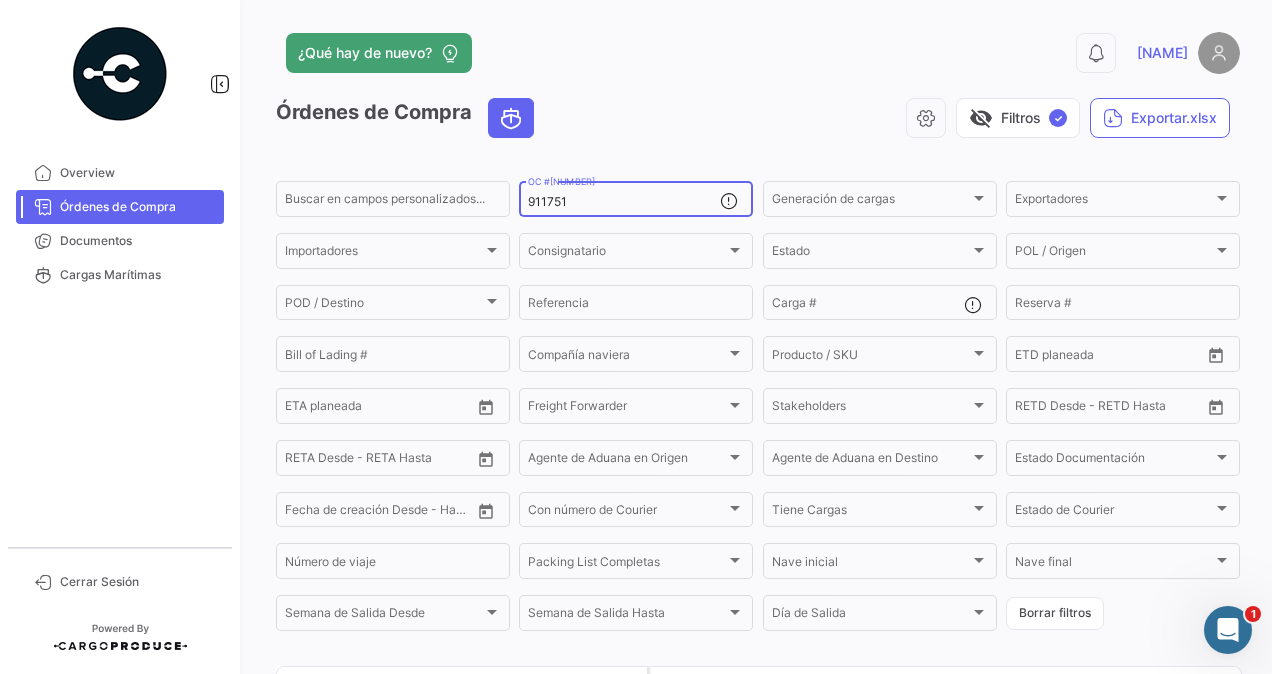 scroll, scrollTop: 210, scrollLeft: 0, axis: vertical 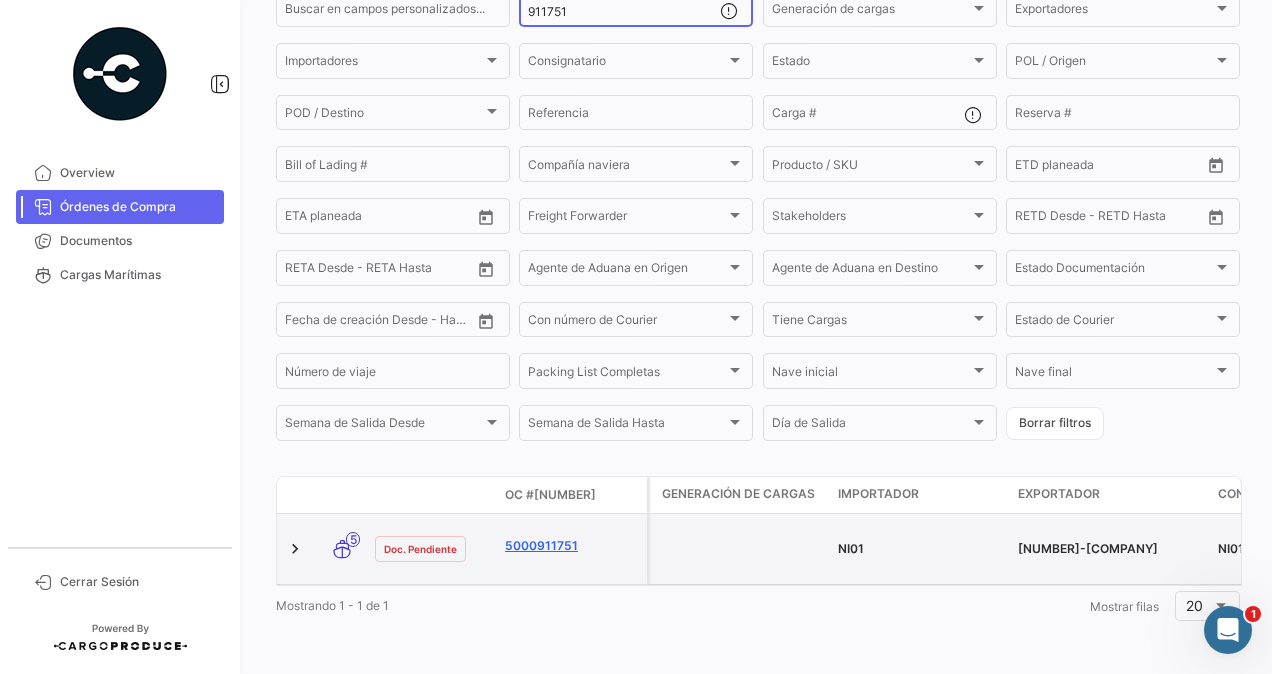 type on "911751" 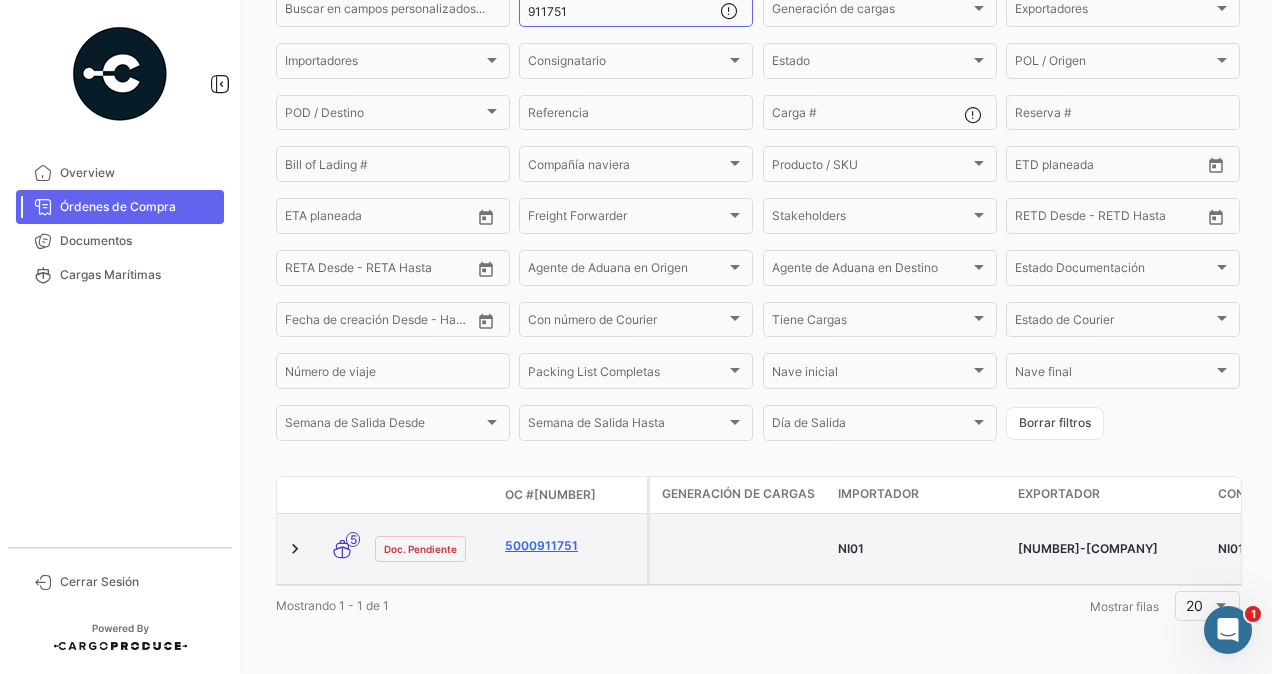 click on "5000911751" 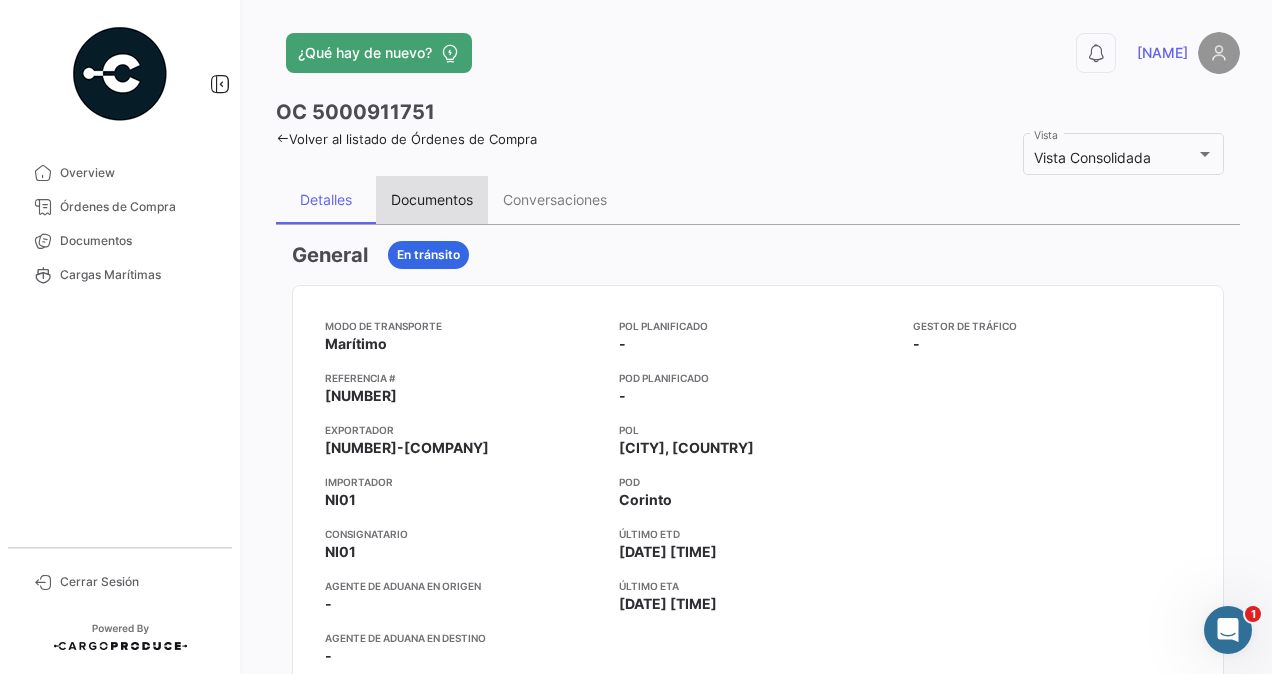 click on "Documentos" at bounding box center (432, 199) 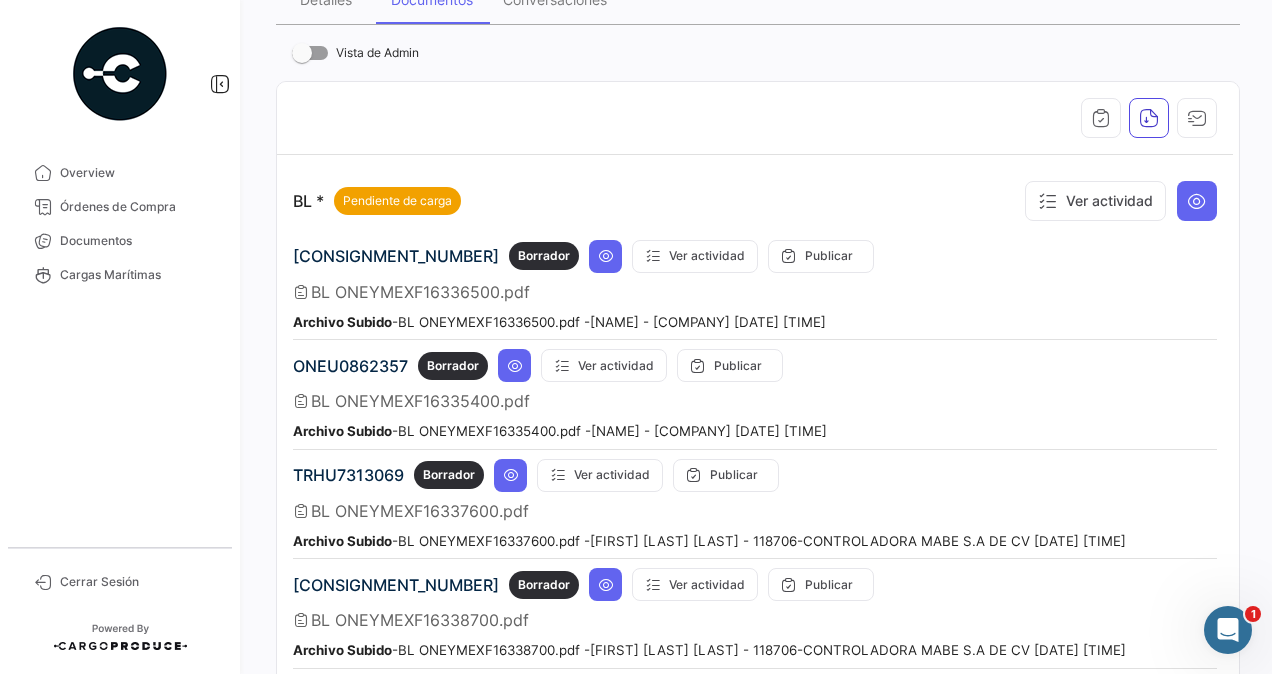 scroll, scrollTop: 400, scrollLeft: 0, axis: vertical 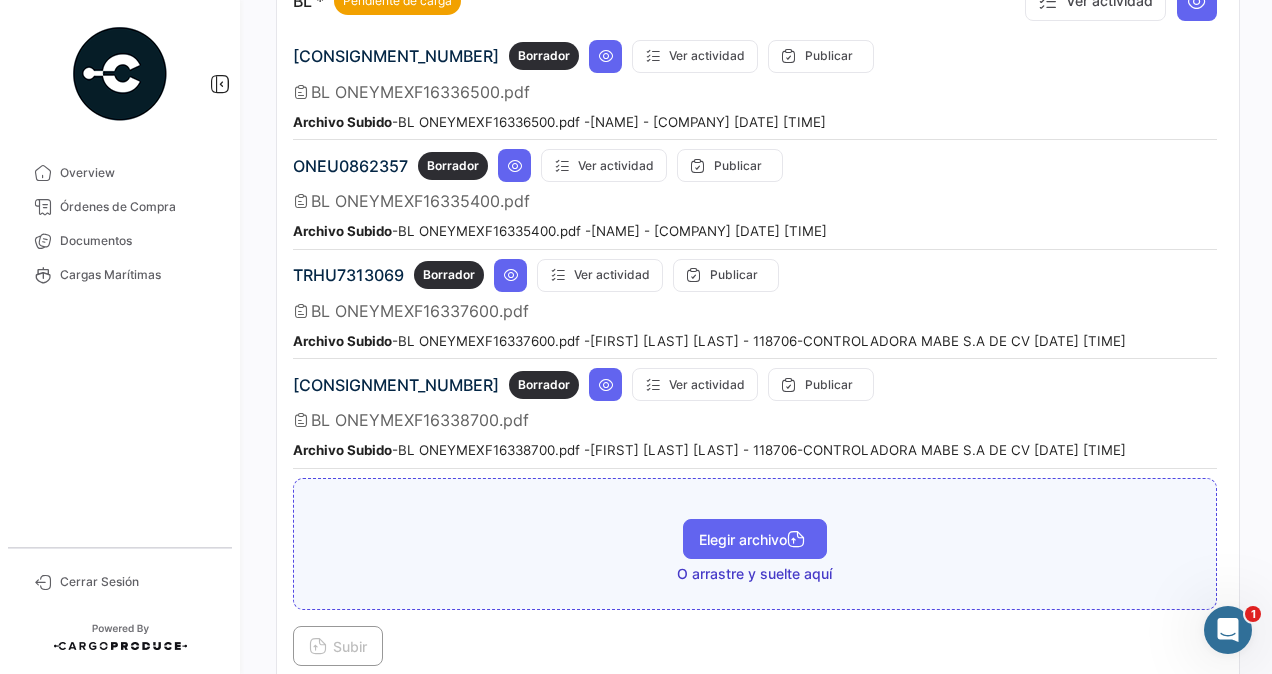 click on "Elegir archivo" at bounding box center (755, 539) 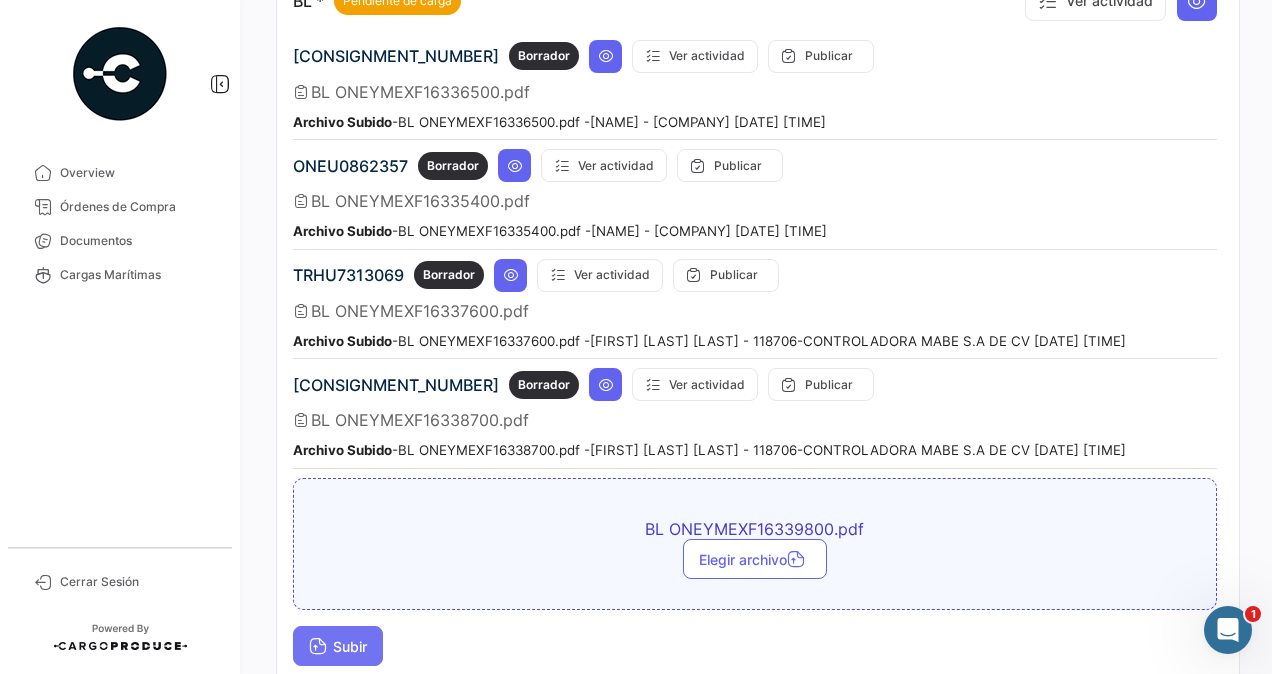 click on "Subir" at bounding box center [338, 646] 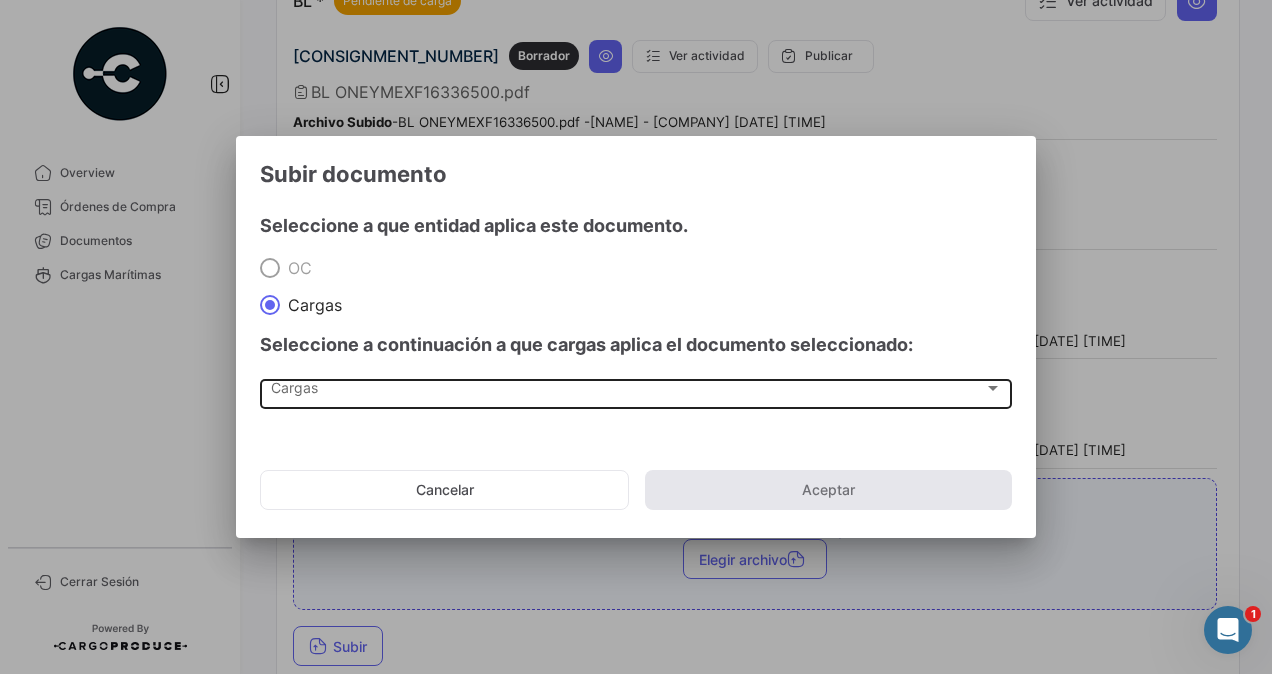 click on "Cargas Cargas" at bounding box center [636, 392] 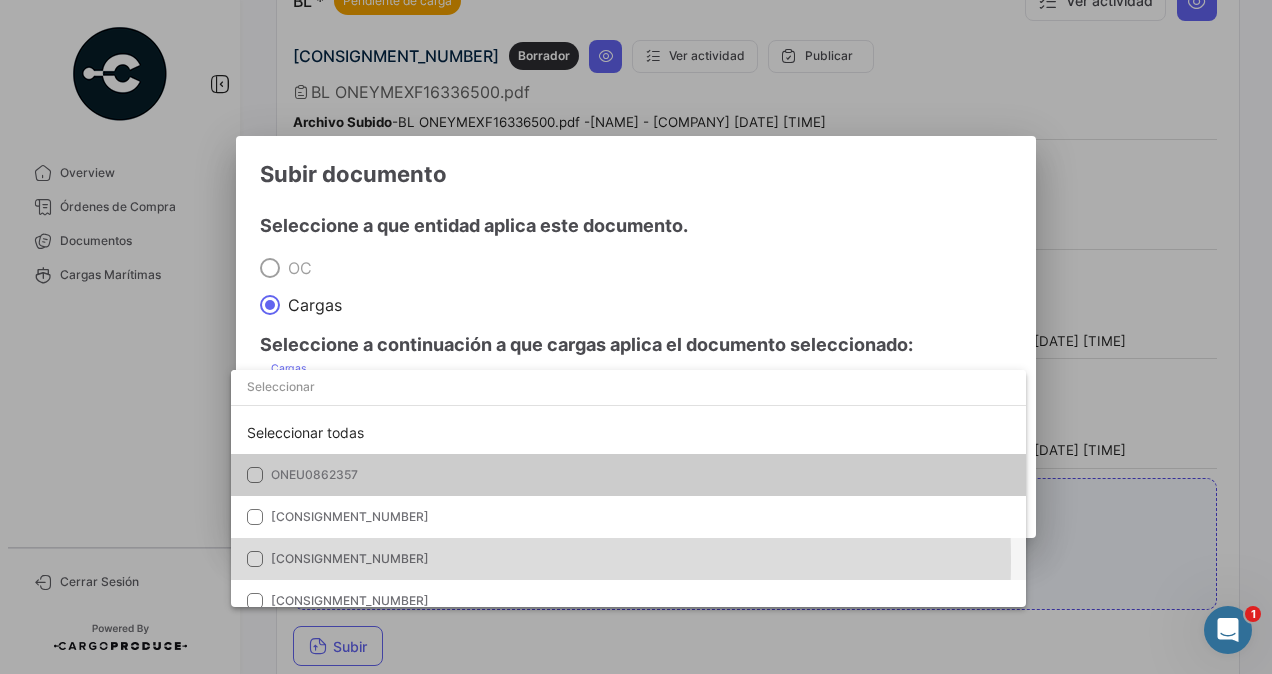 click on "[CONSIGNMENT_NUMBER]" at bounding box center (350, 558) 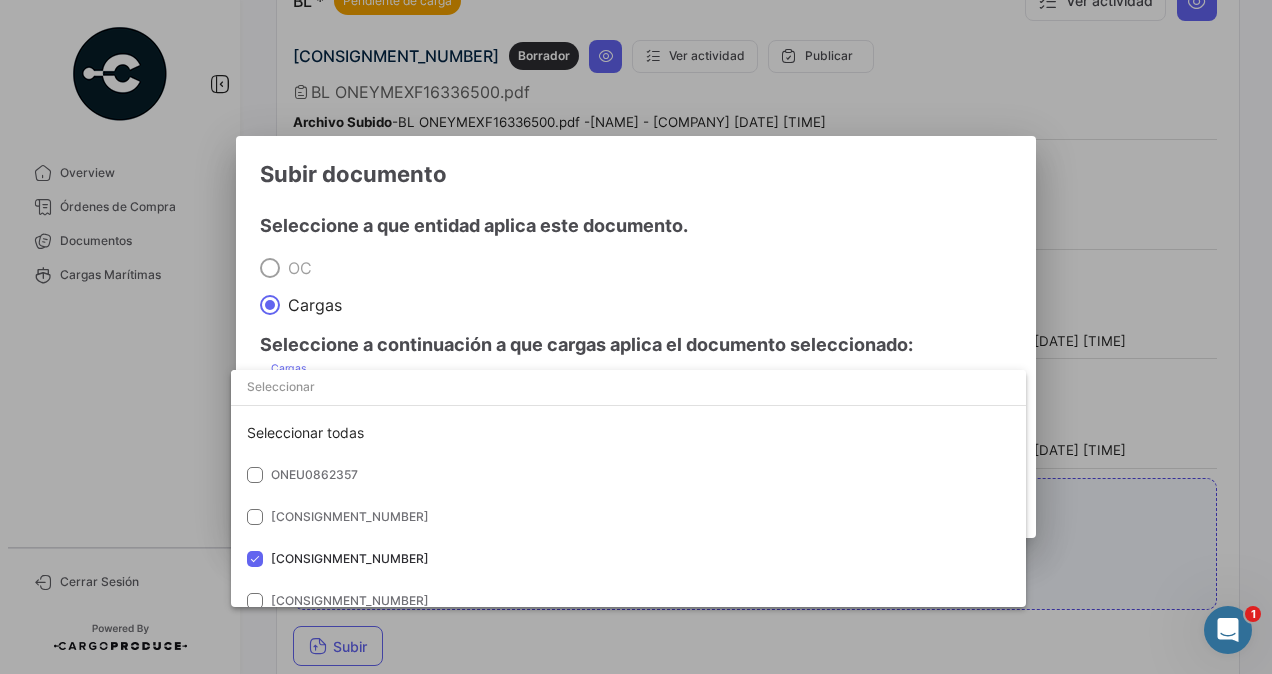 click at bounding box center [636, 337] 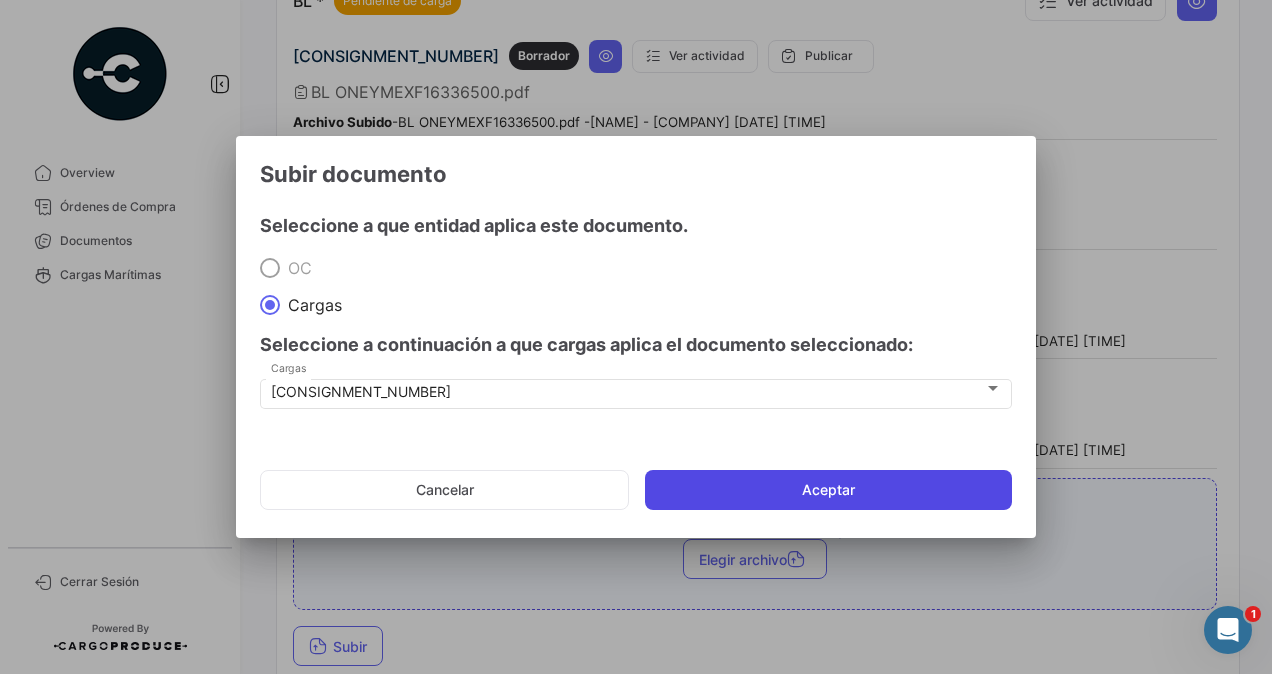 click on "Aceptar" 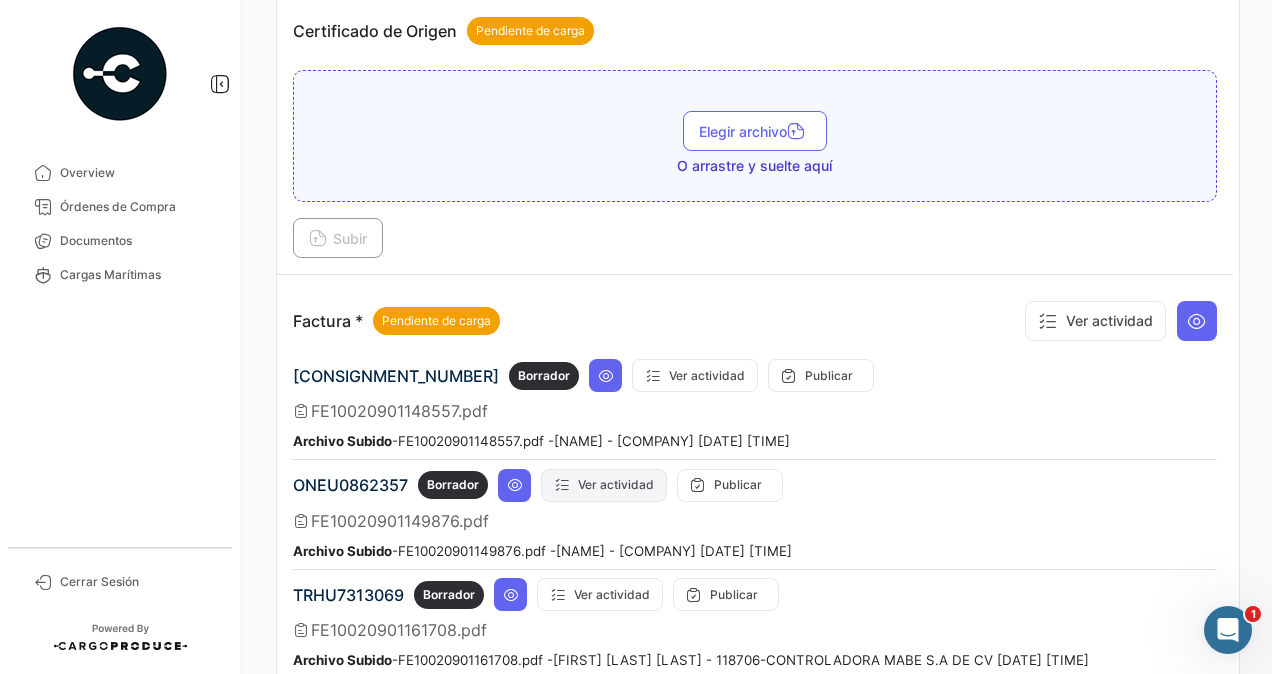 scroll, scrollTop: 1700, scrollLeft: 0, axis: vertical 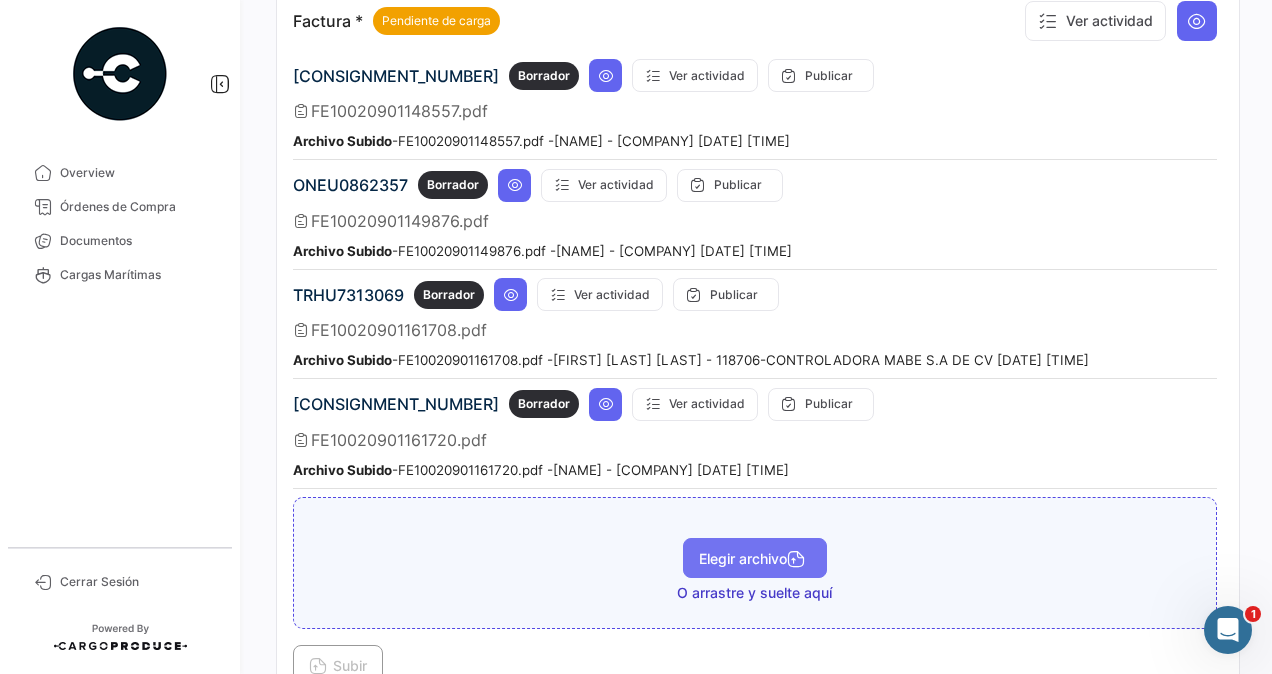 click on "Elegir archivo" at bounding box center (755, 558) 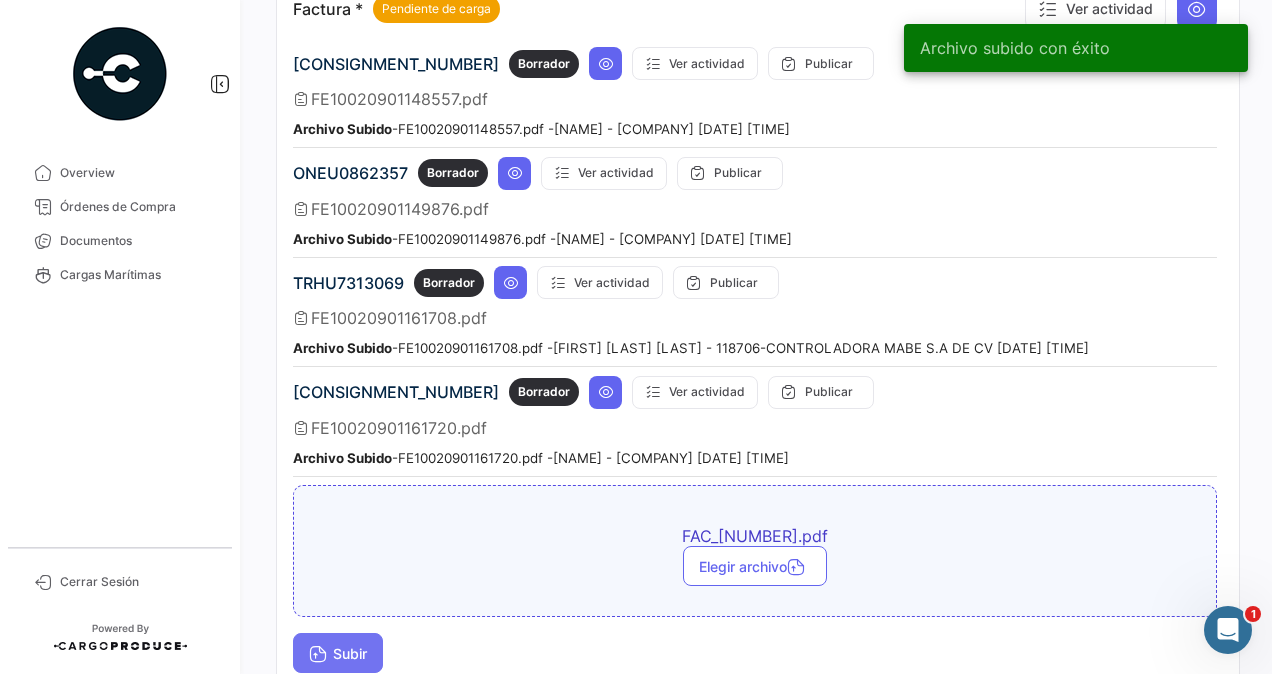 click on "Subir" at bounding box center (338, 653) 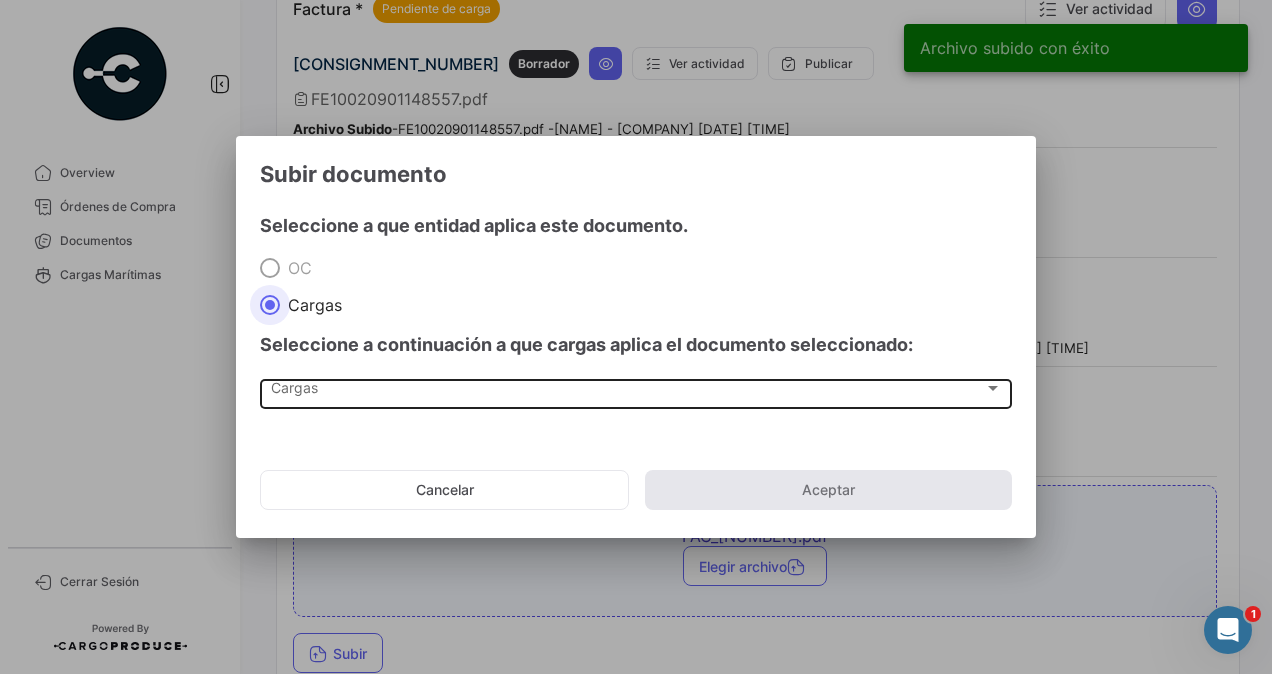 click on "Cargas Cargas" at bounding box center [636, 392] 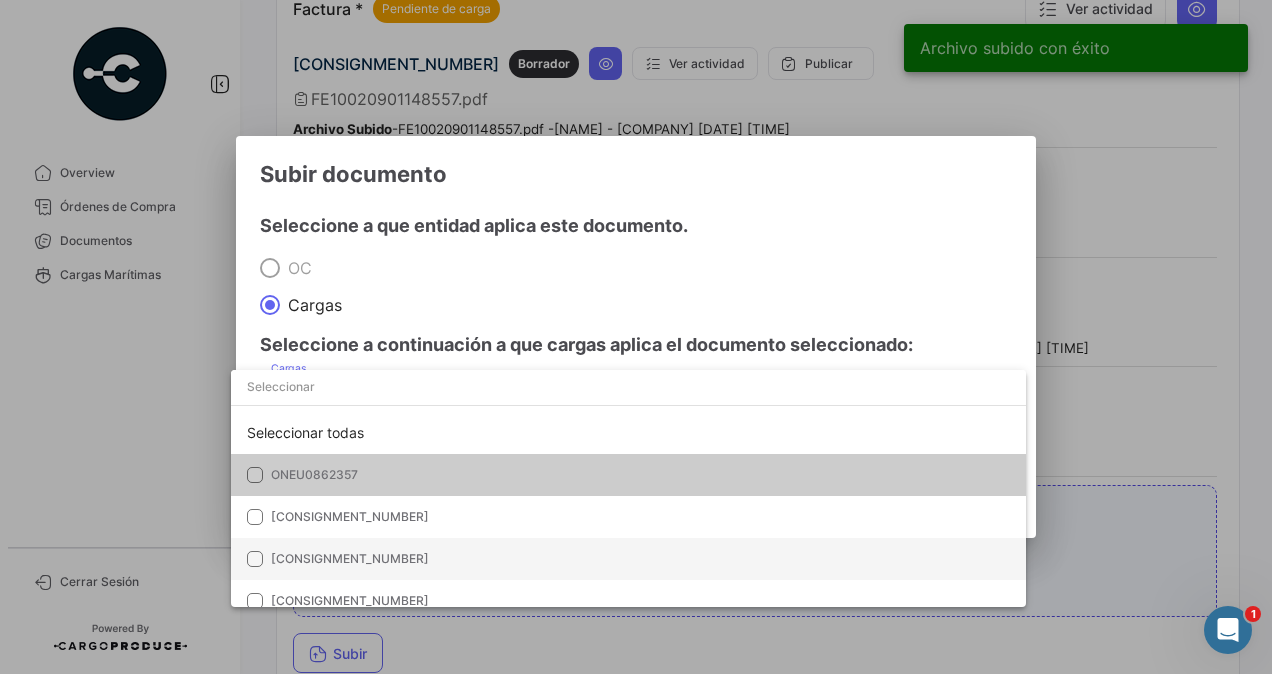 drag, startPoint x: 342, startPoint y: 566, endPoint x: 377, endPoint y: 552, distance: 37.696156 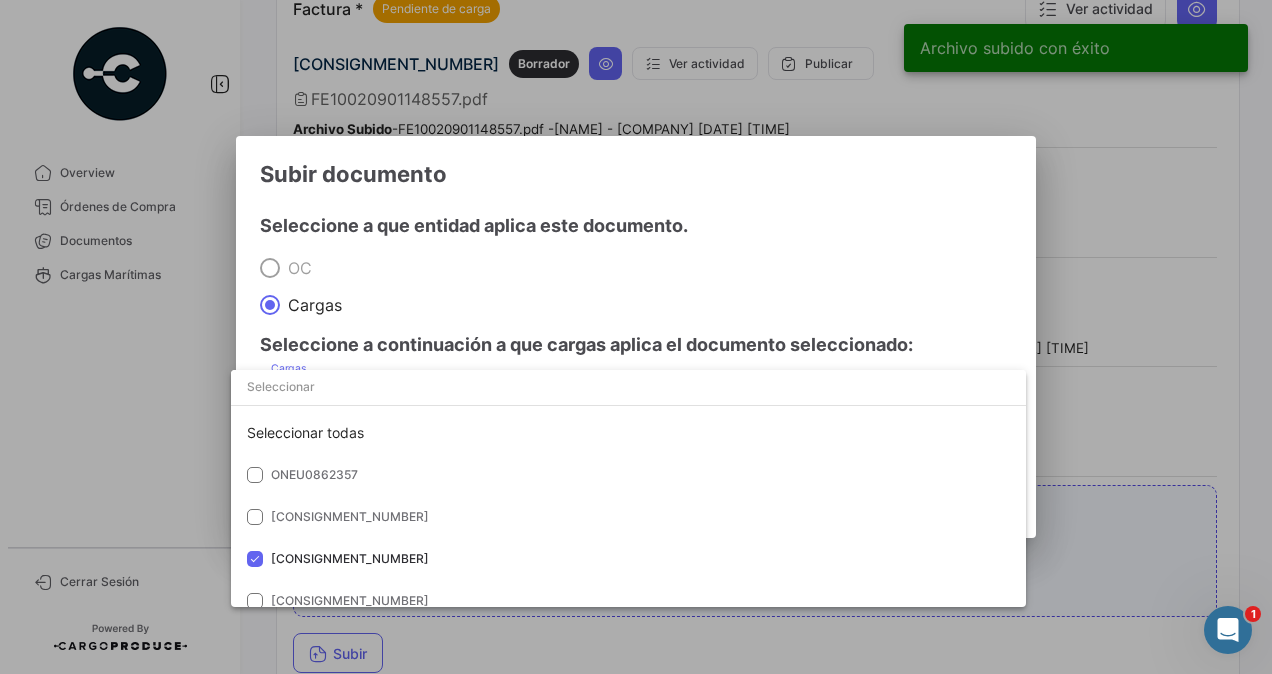 click at bounding box center [636, 337] 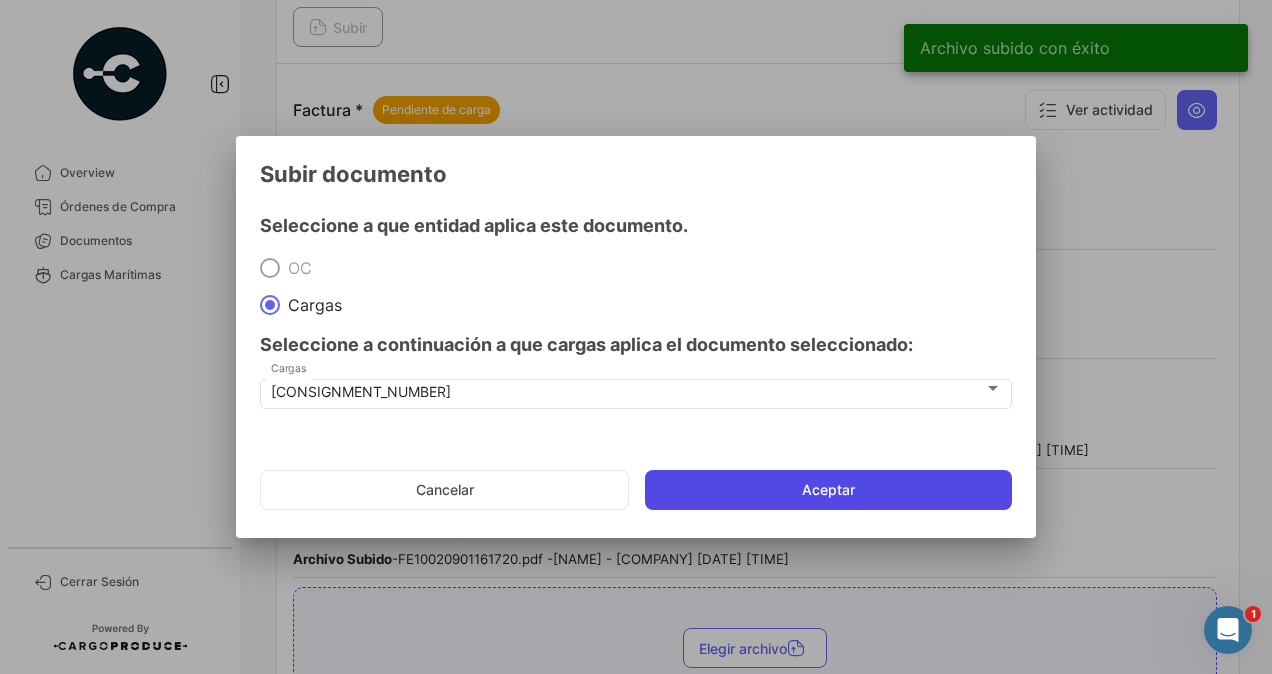 click on "Aceptar" 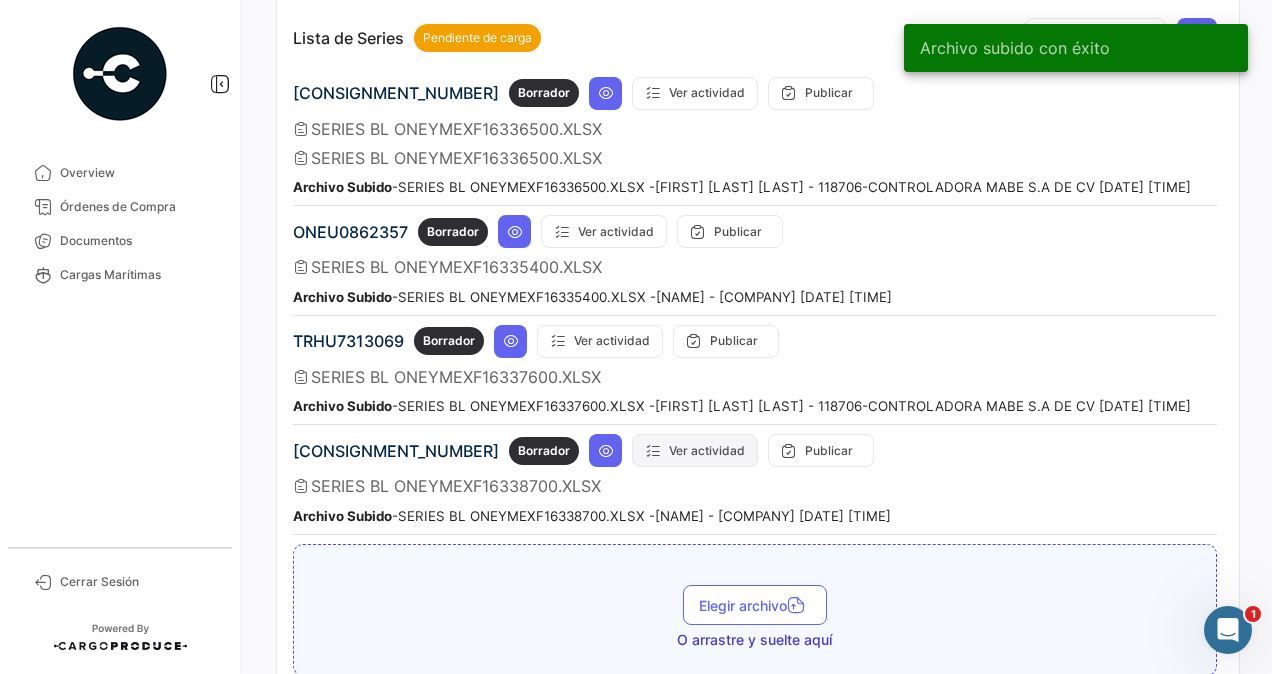 scroll, scrollTop: 2600, scrollLeft: 0, axis: vertical 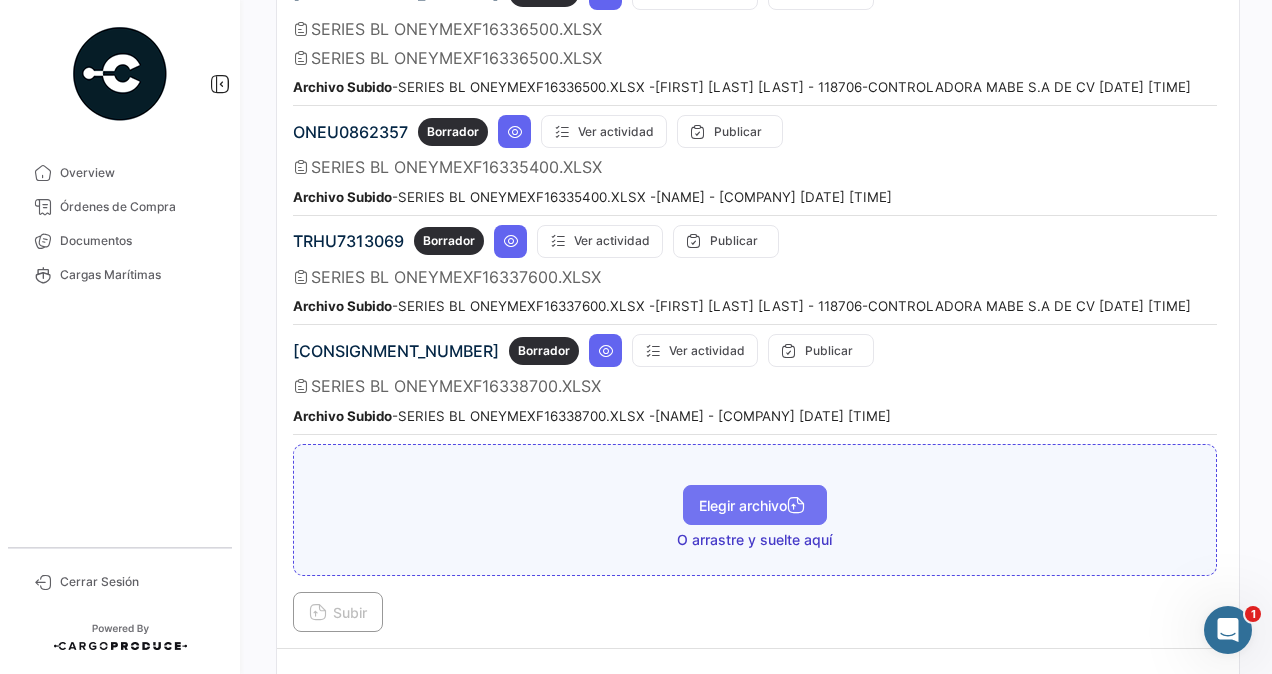 click on "Elegir archivo" at bounding box center (755, 505) 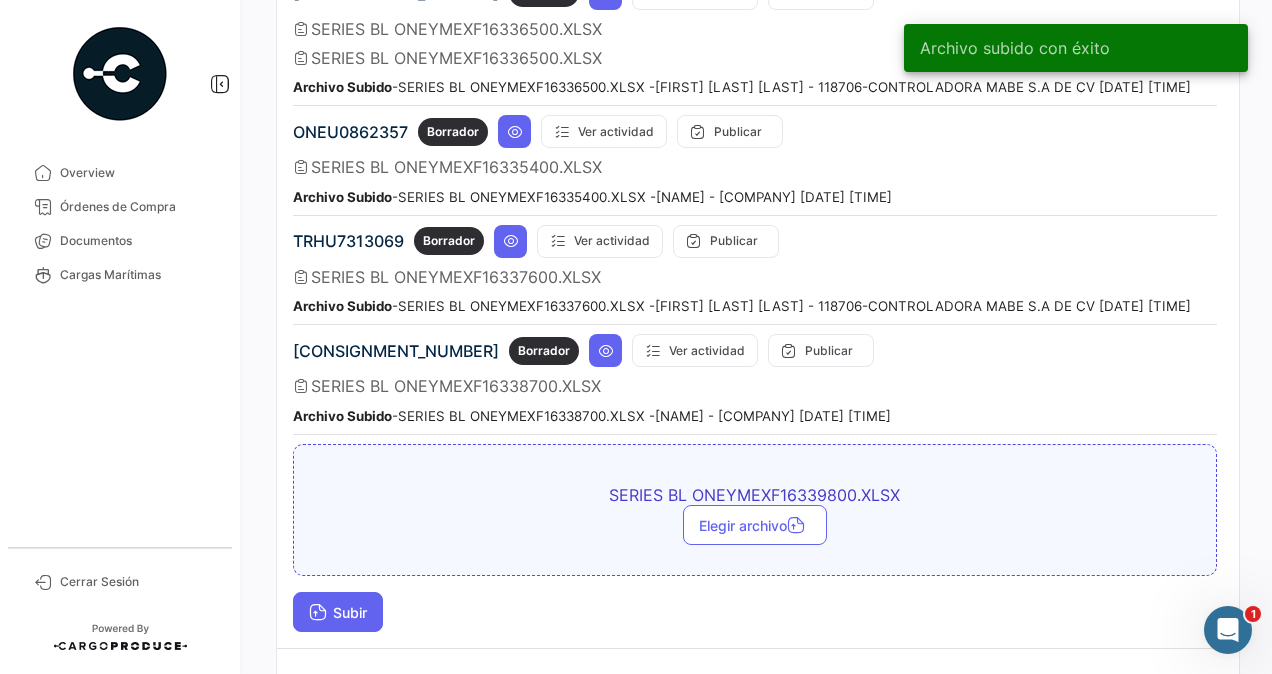 click on "Subir" at bounding box center [338, 612] 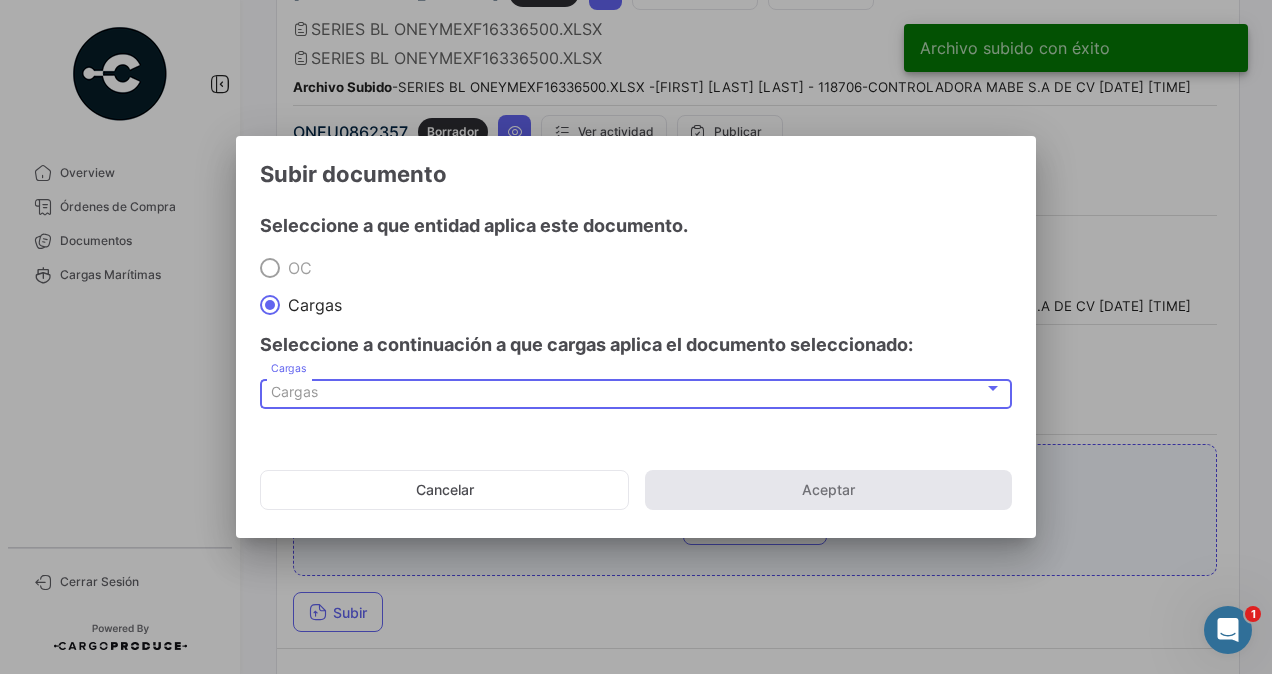 click on "Cargas" at bounding box center [294, 391] 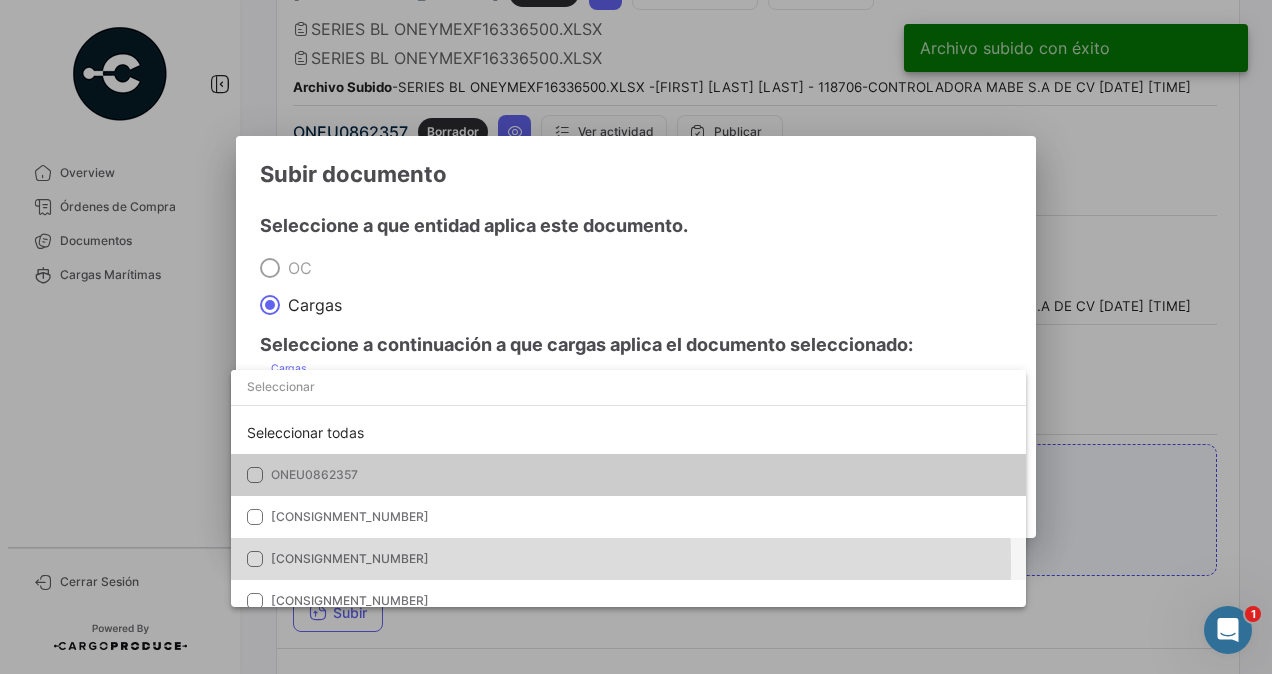 drag, startPoint x: 306, startPoint y: 565, endPoint x: 325, endPoint y: 563, distance: 19.104973 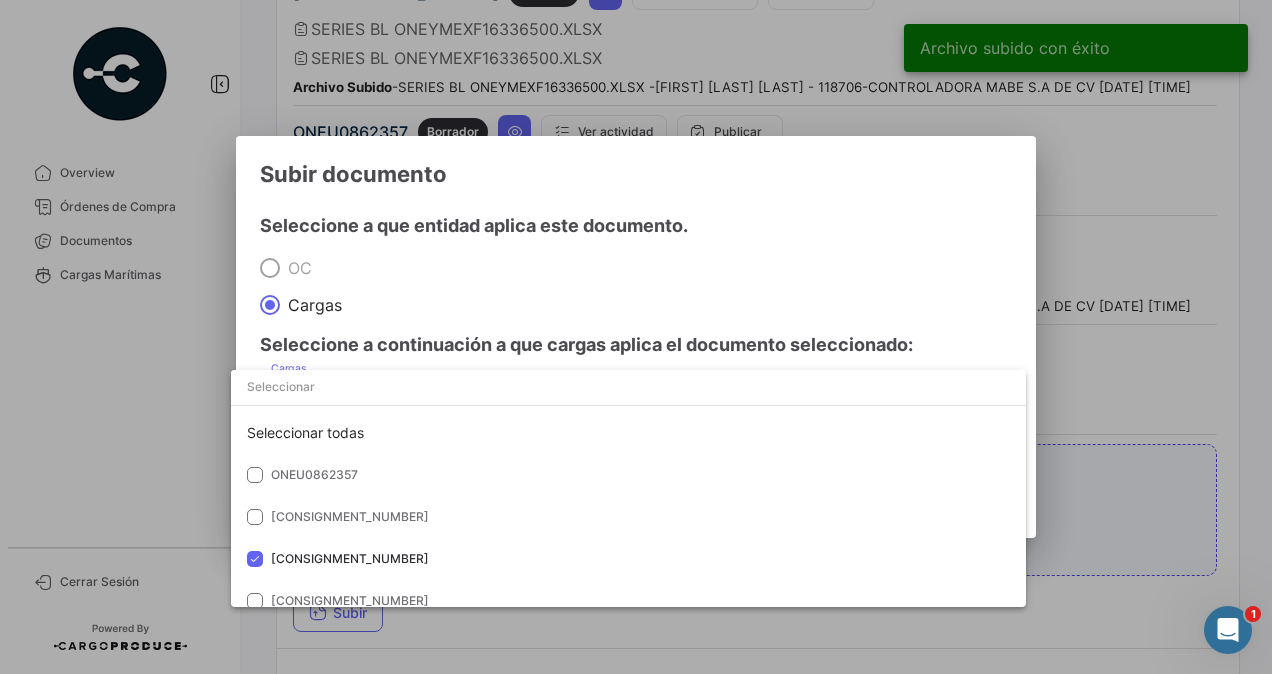 click at bounding box center (636, 337) 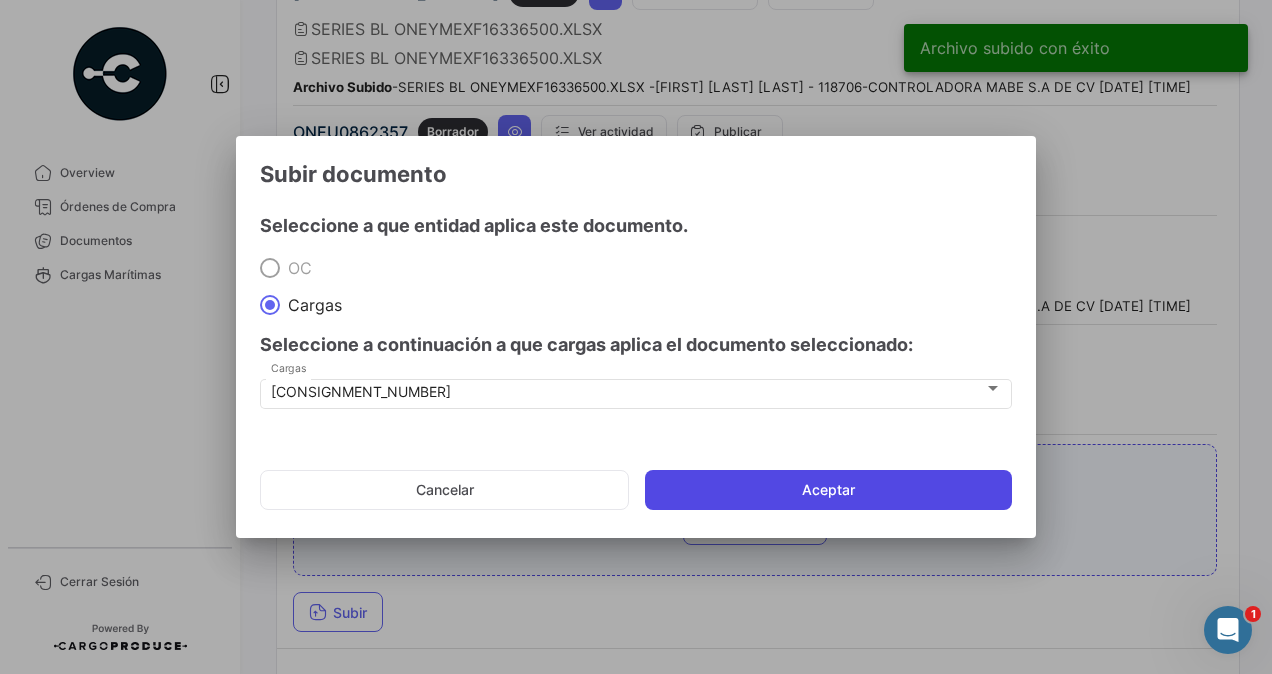 click on "Aceptar" 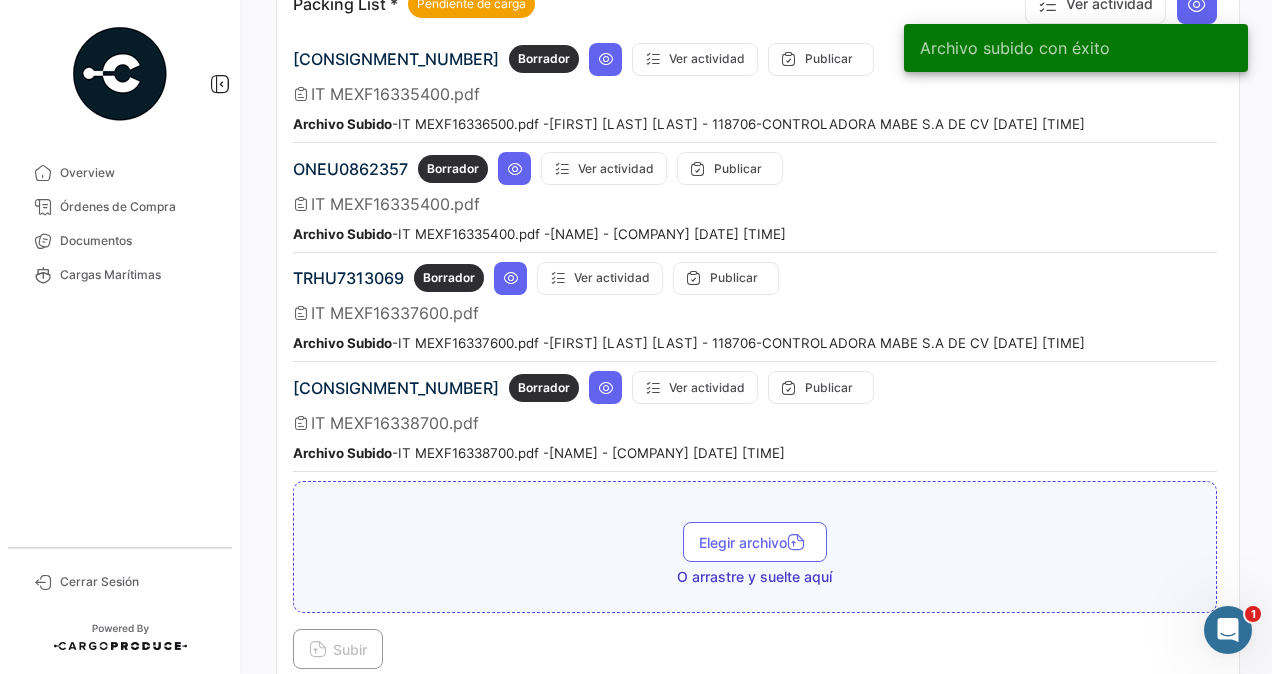 scroll, scrollTop: 3403, scrollLeft: 0, axis: vertical 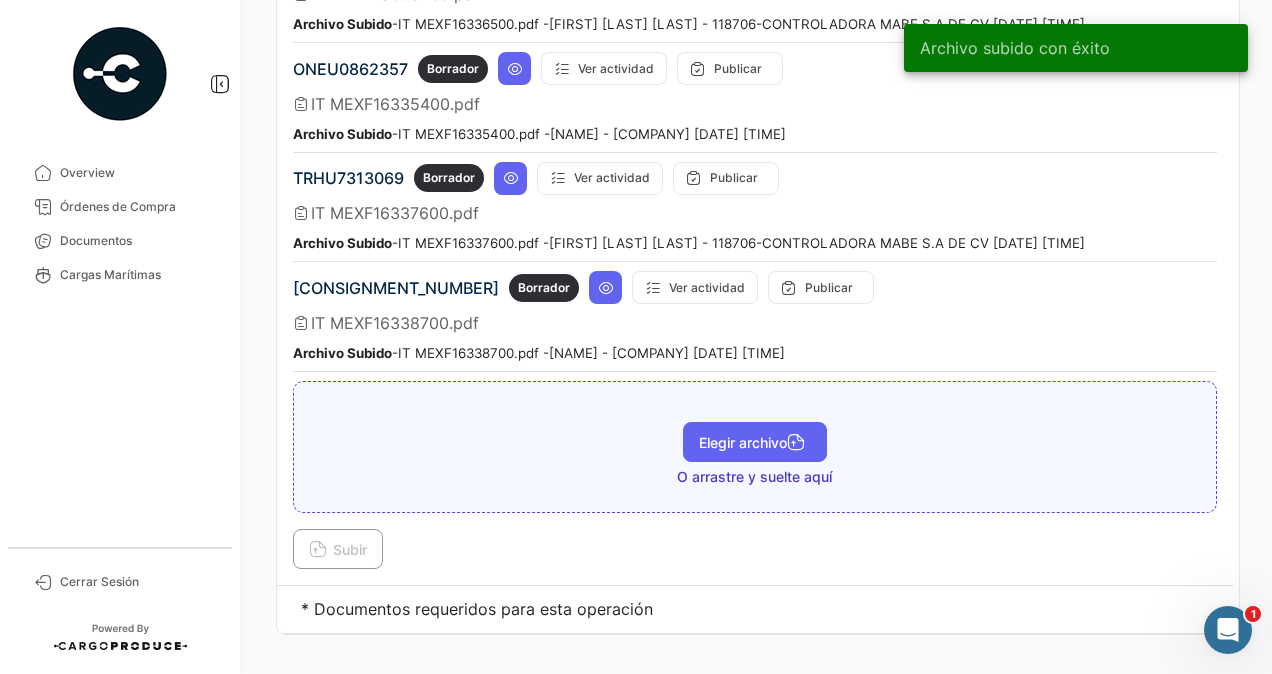 click on "Elegir archivo" at bounding box center [755, 442] 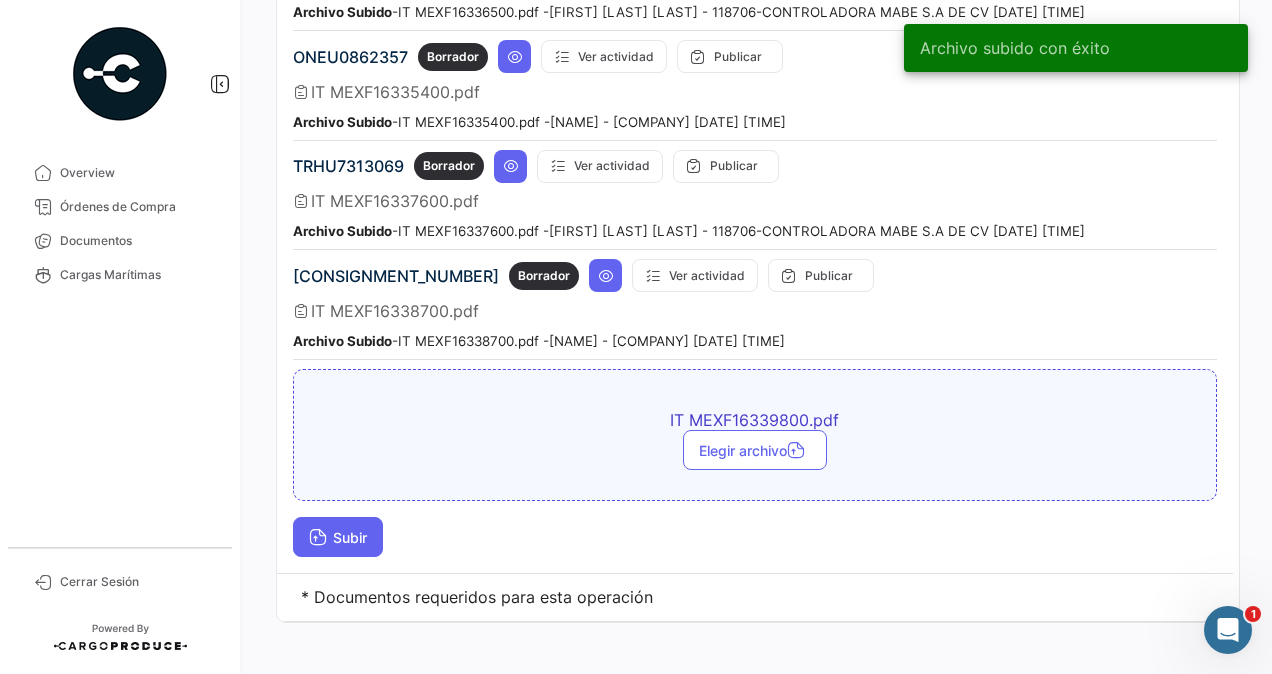 click on "Subir" at bounding box center (338, 537) 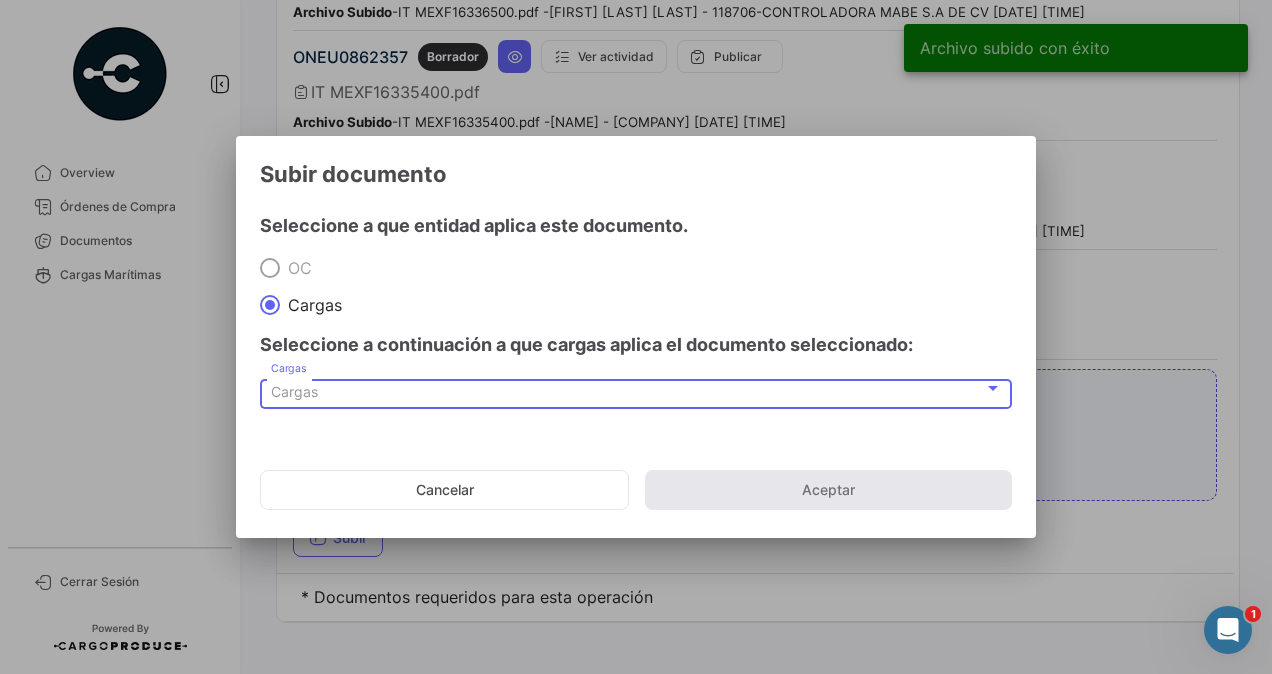 click on "Cargas" at bounding box center (627, 392) 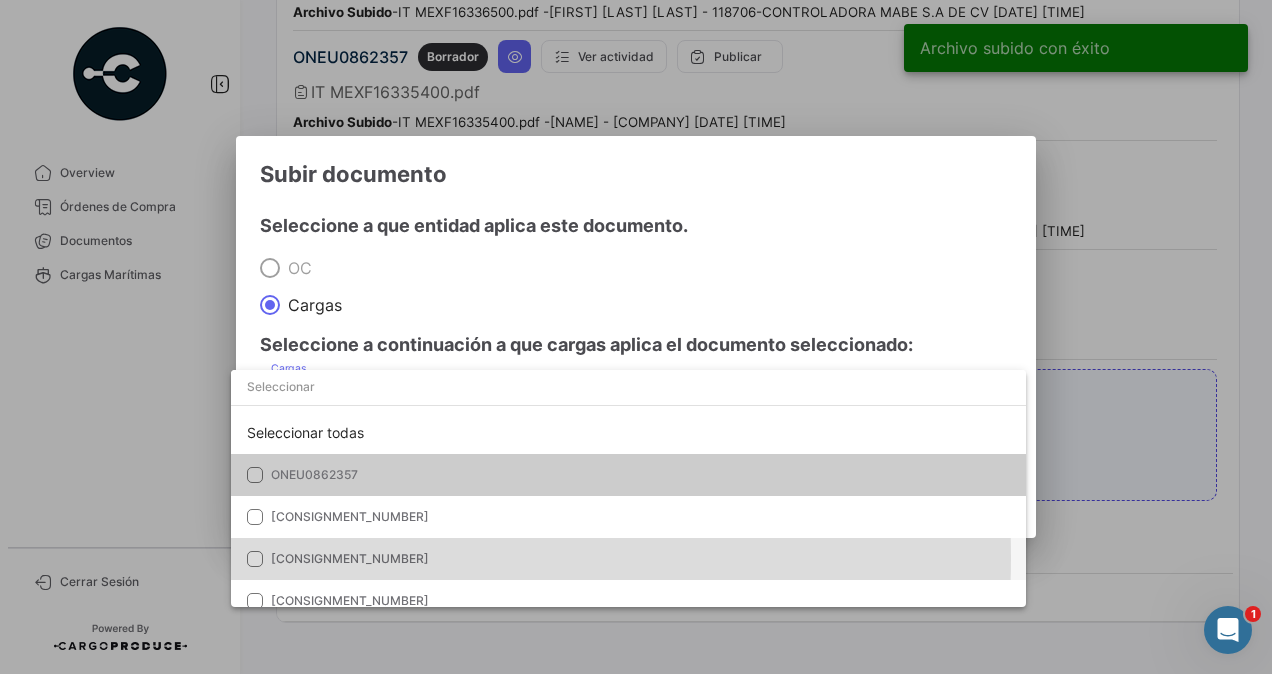 click on "[CONSIGNMENT_NUMBER]" at bounding box center [350, 558] 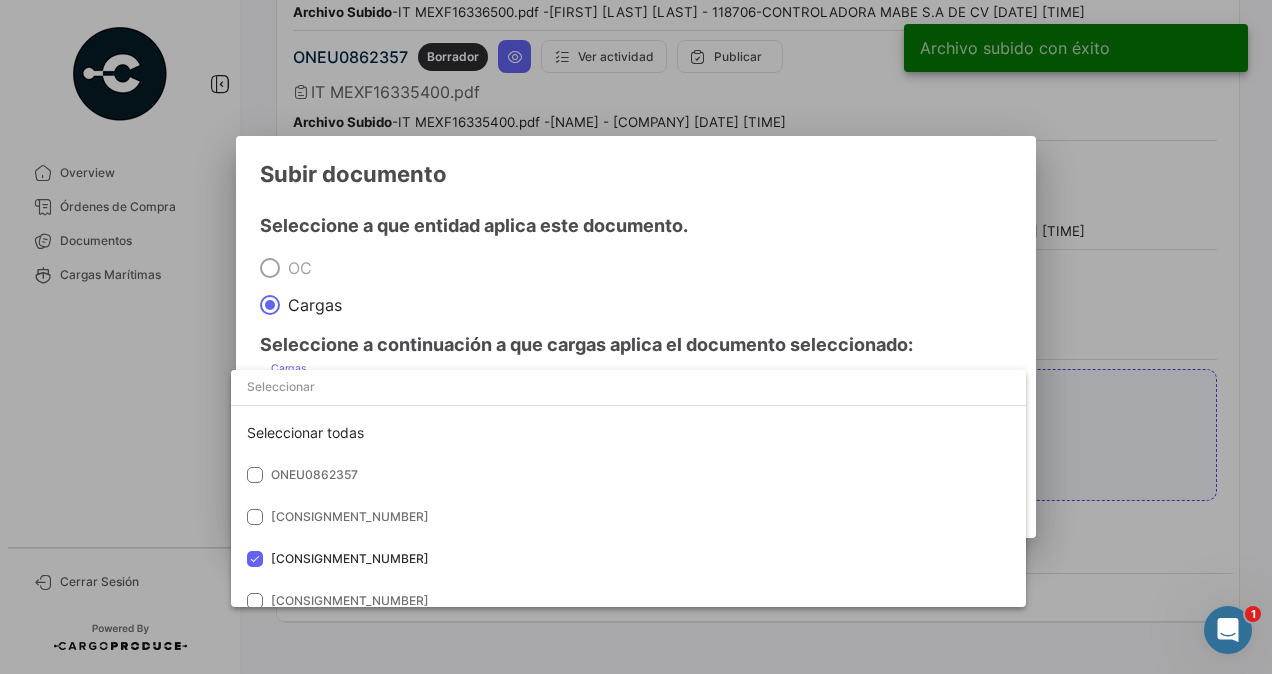 click at bounding box center (636, 337) 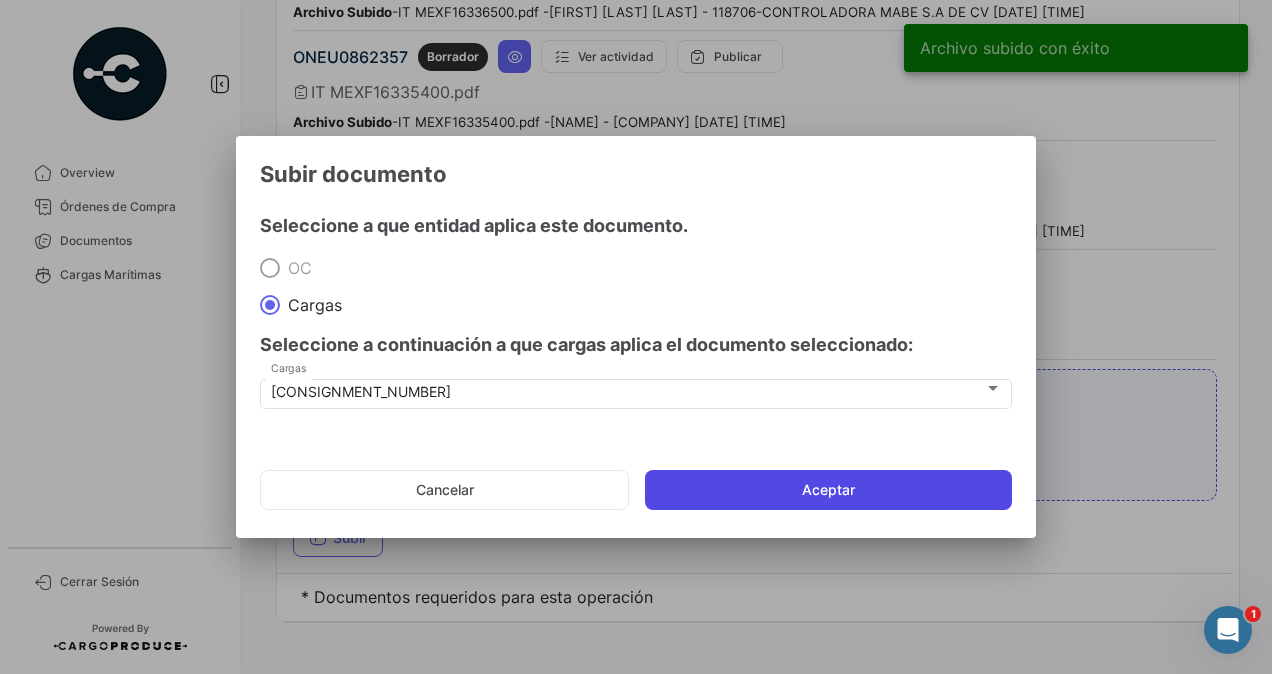 click on "Aceptar" 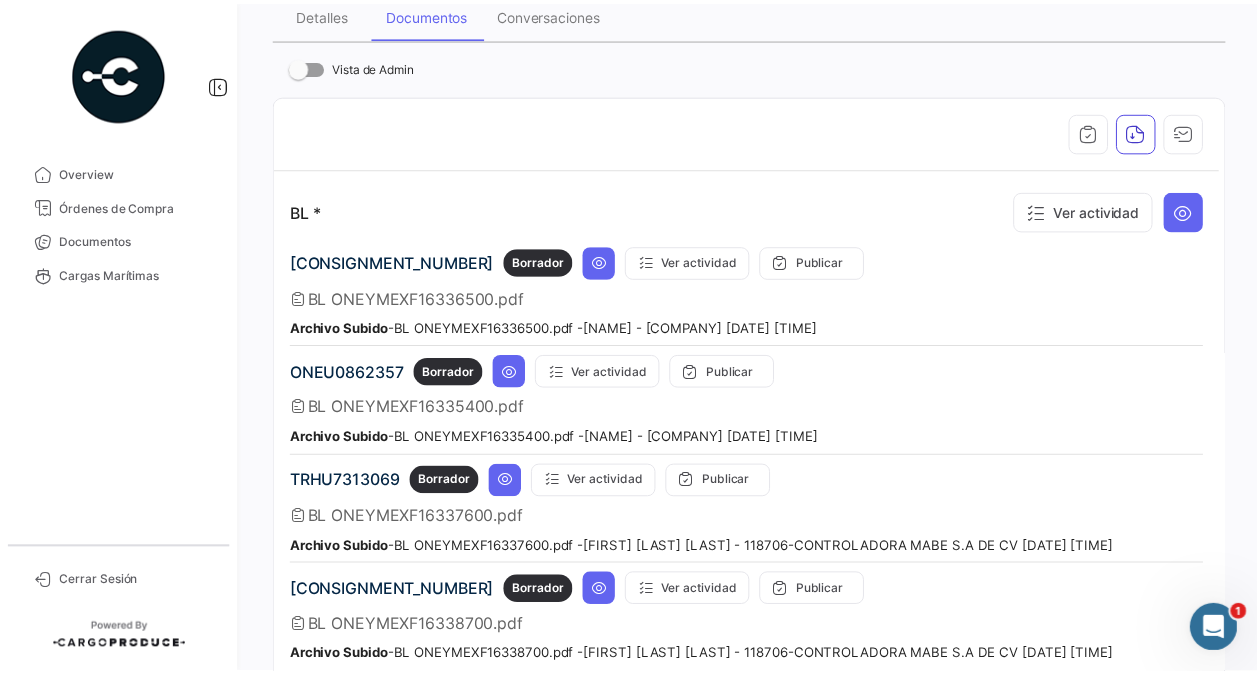 scroll, scrollTop: 0, scrollLeft: 0, axis: both 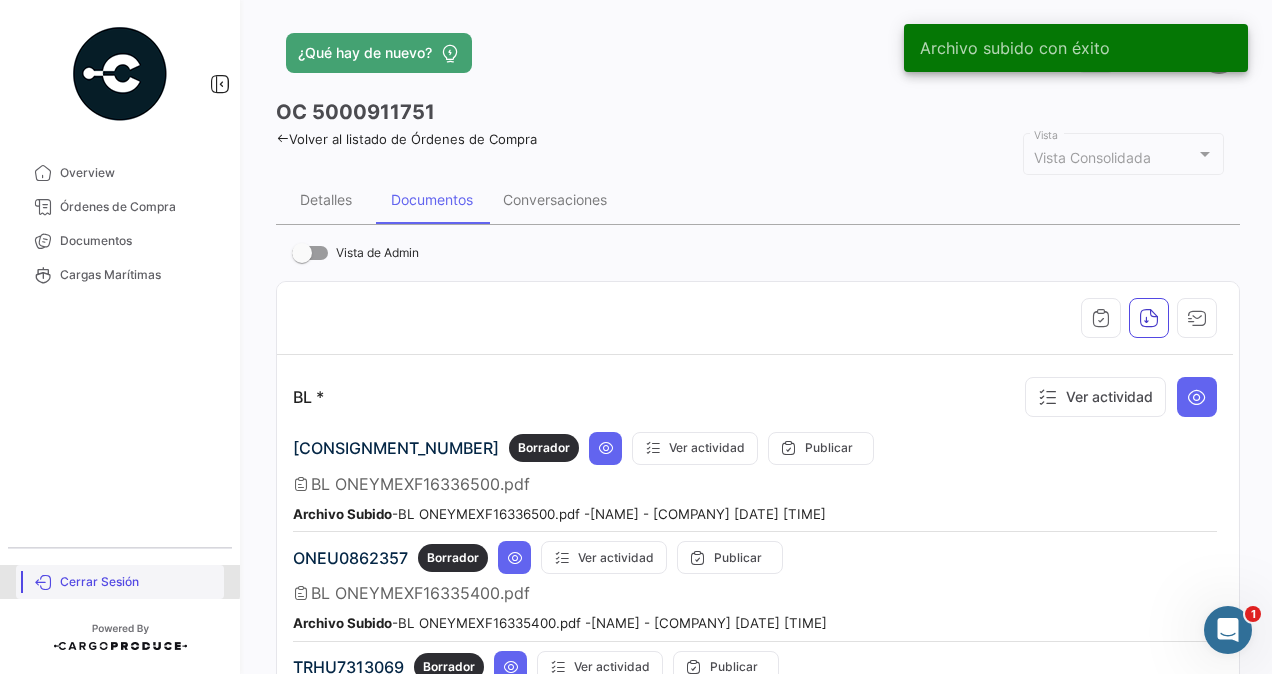 click on "Cerrar Sesión" at bounding box center (138, 582) 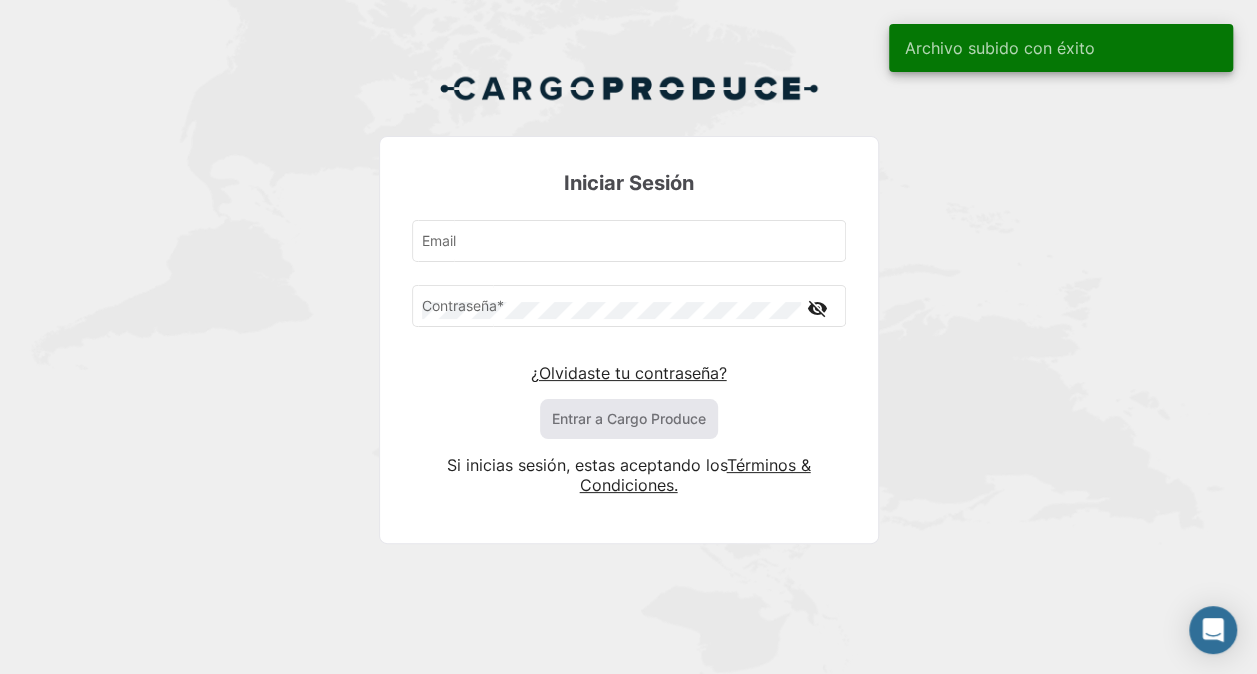 type on "[EMAIL]" 